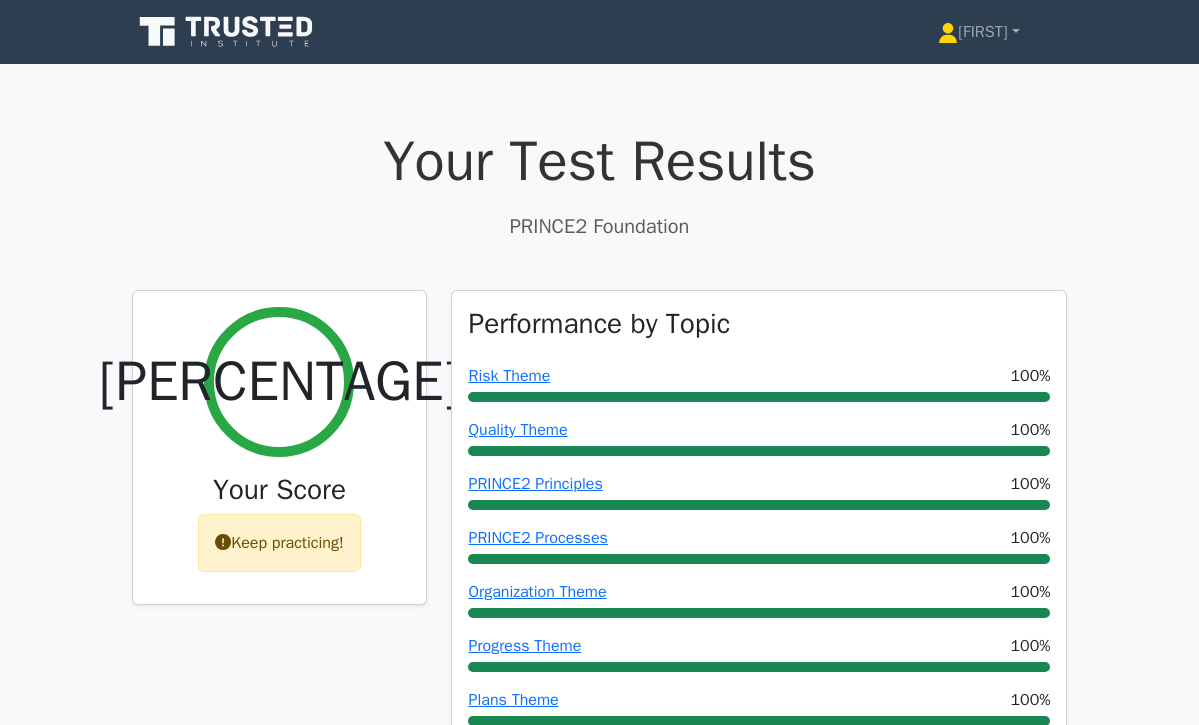 scroll, scrollTop: 0, scrollLeft: 0, axis: both 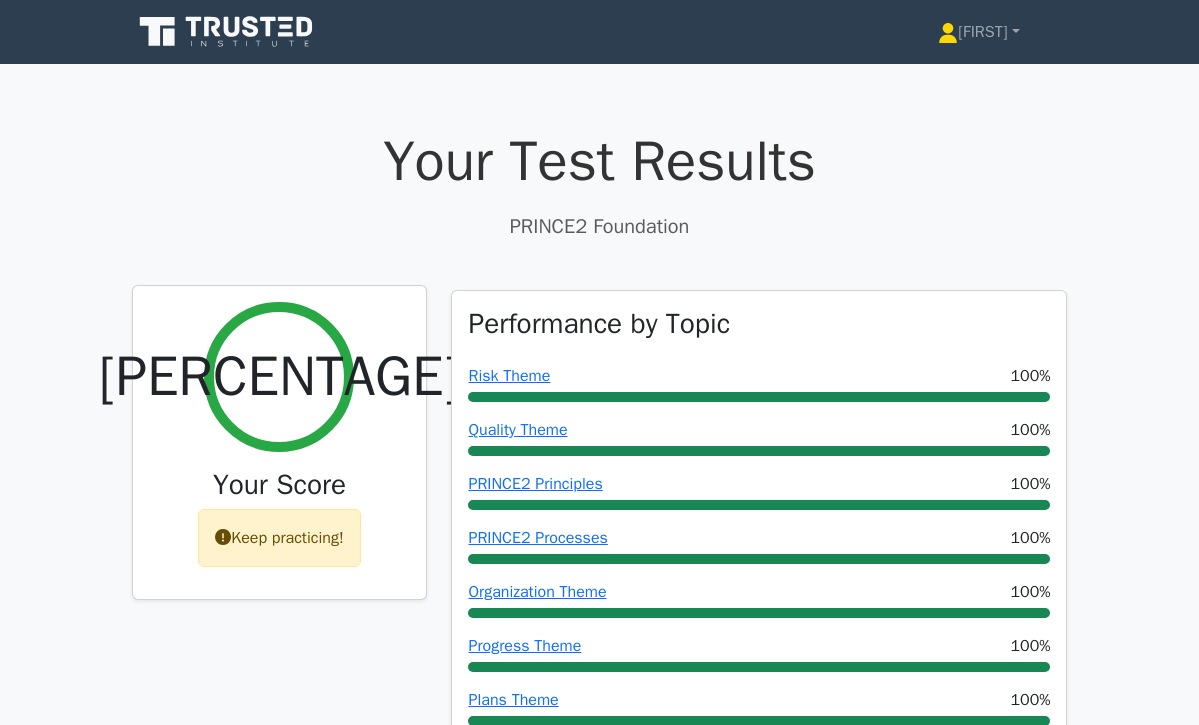 click on "Keep practicing!" at bounding box center [279, 538] 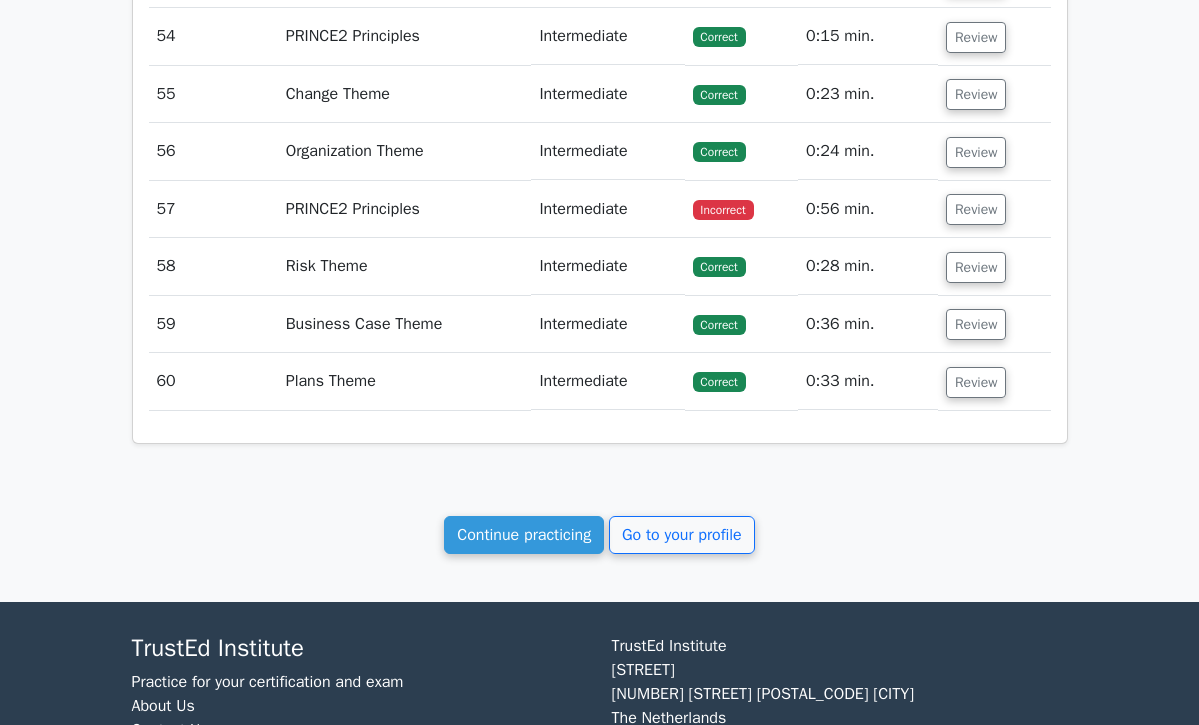 scroll, scrollTop: 5304, scrollLeft: 0, axis: vertical 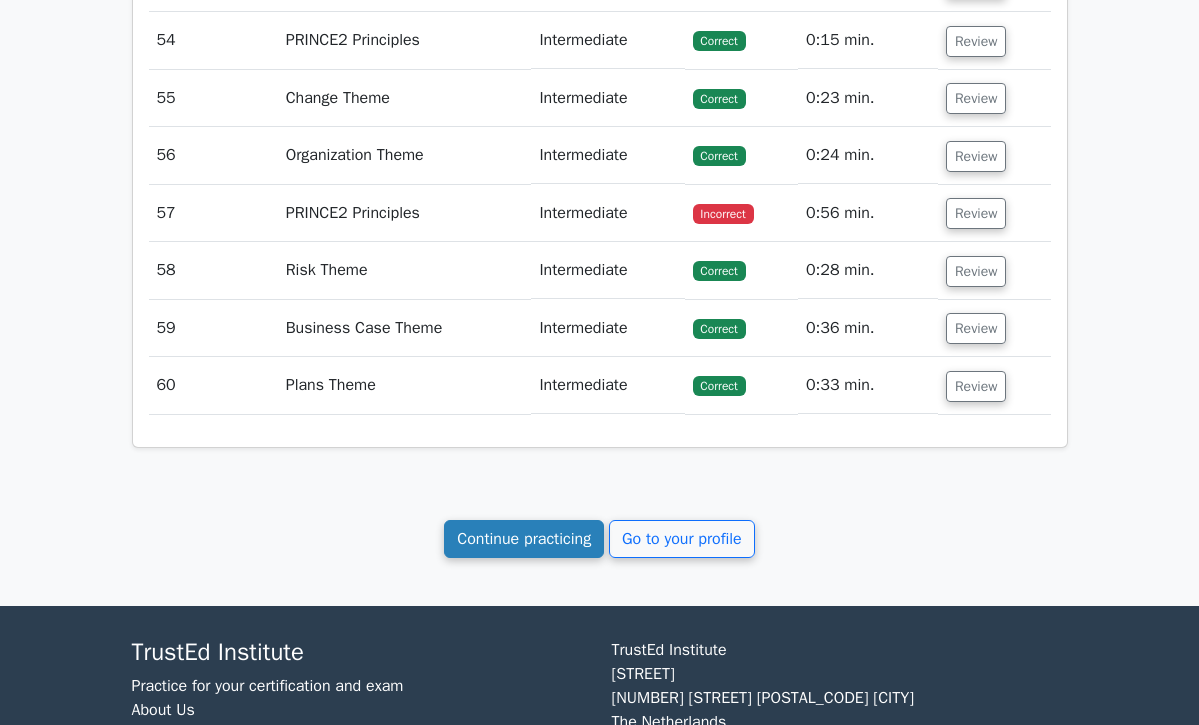 click on "Continue practicing" at bounding box center [524, 539] 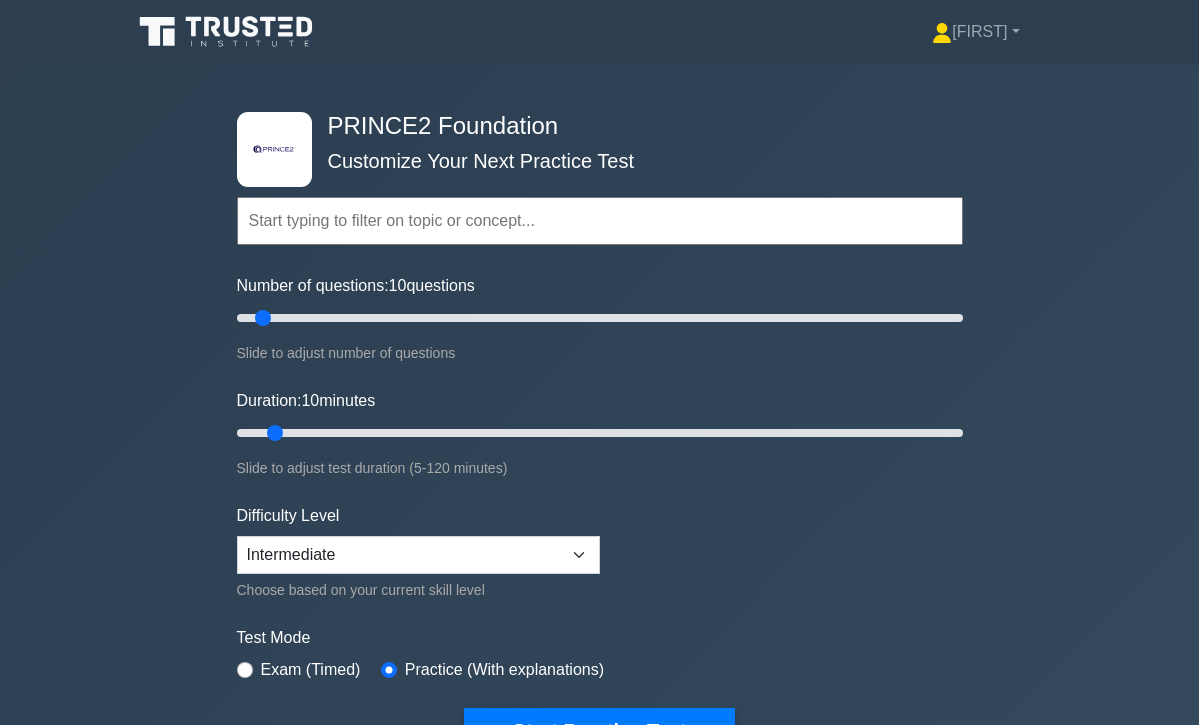 scroll, scrollTop: 0, scrollLeft: 0, axis: both 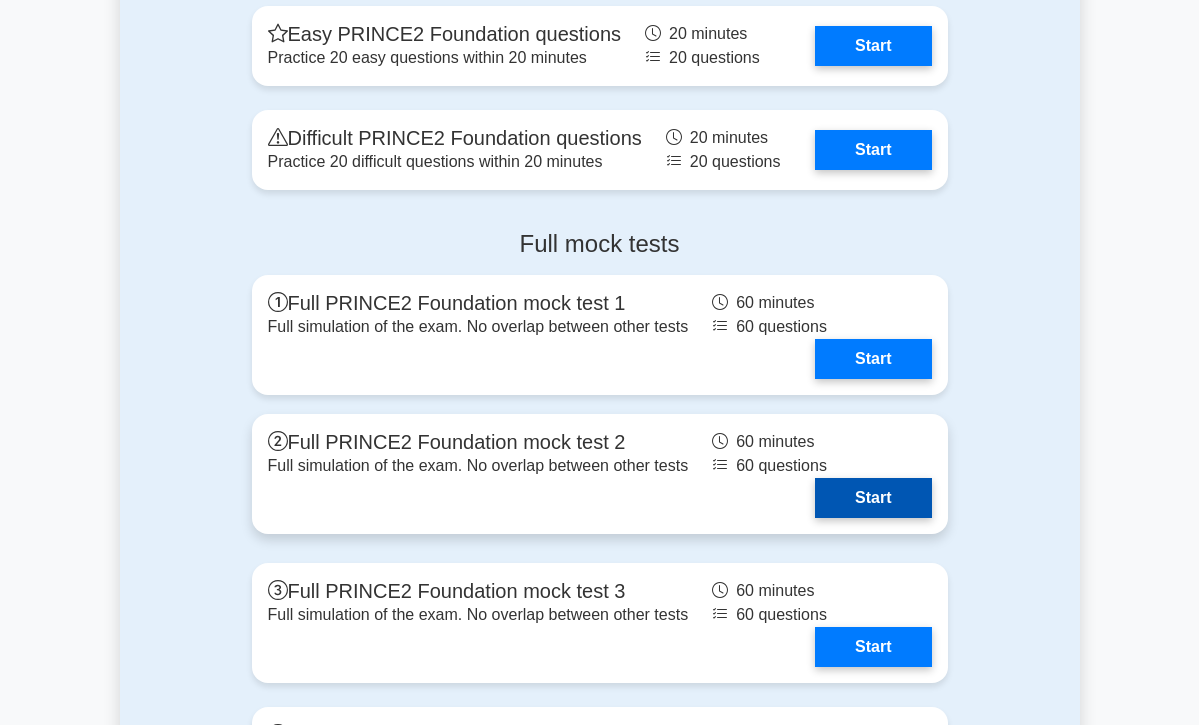 click on "Start" at bounding box center (873, 498) 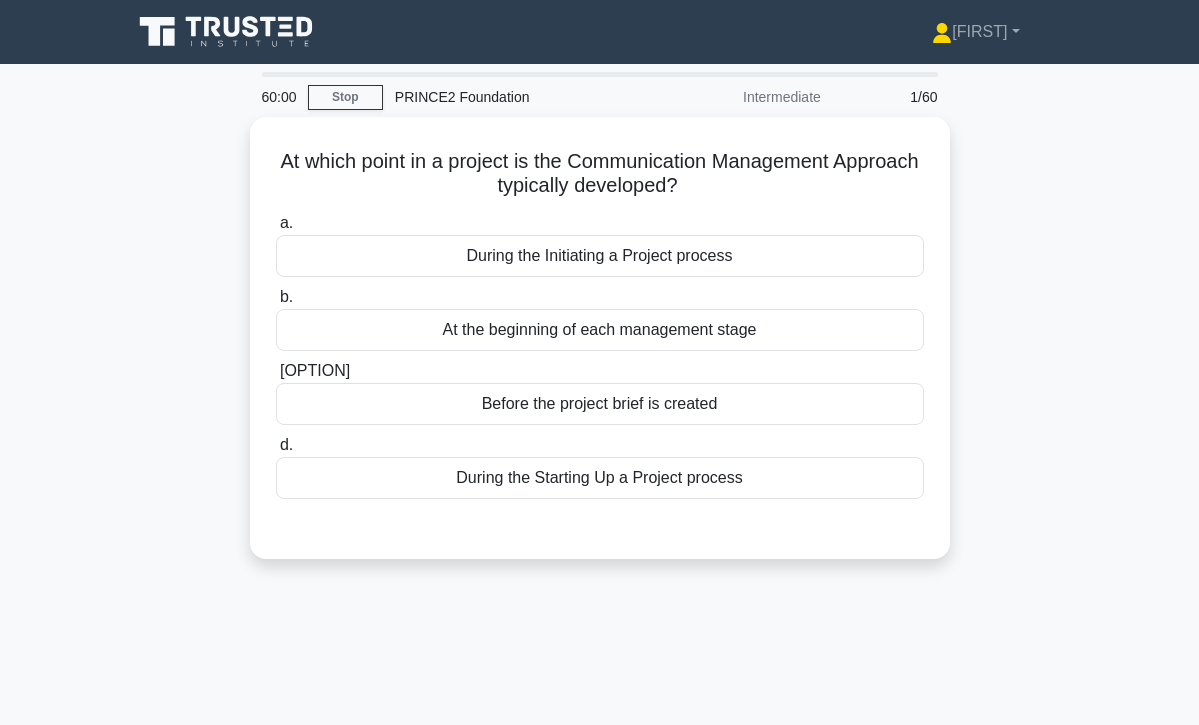 scroll, scrollTop: 0, scrollLeft: 0, axis: both 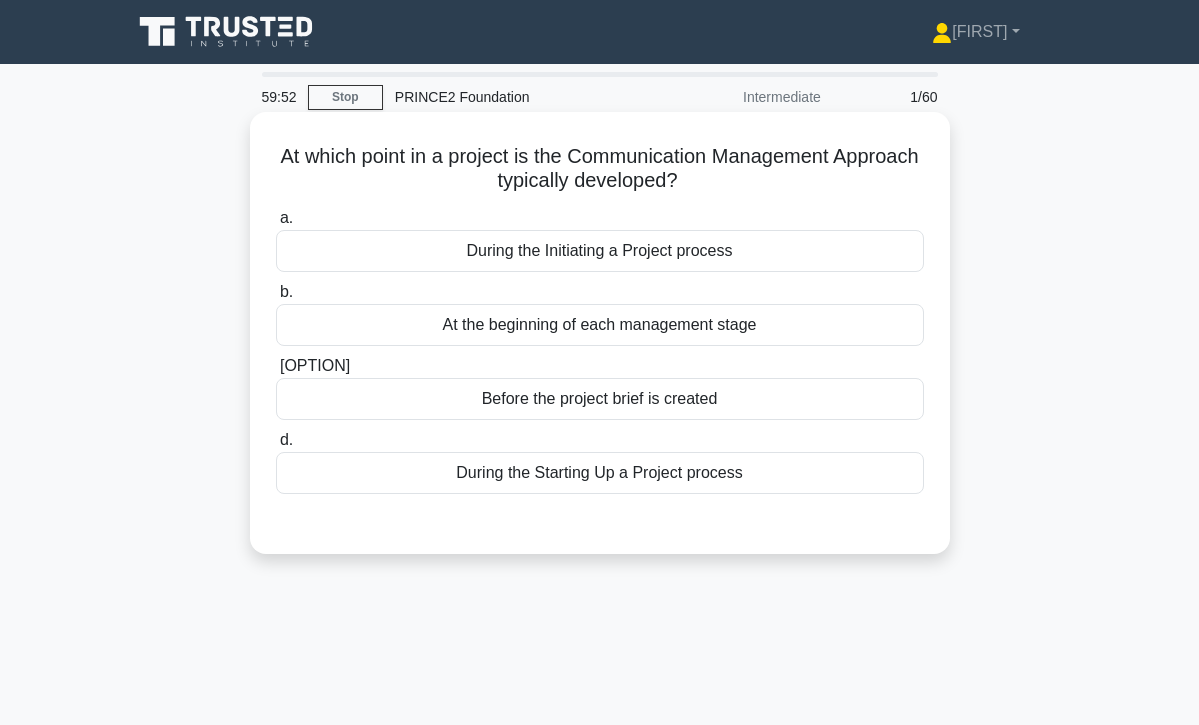 click on "During the Initiating a Project process" at bounding box center [600, 251] 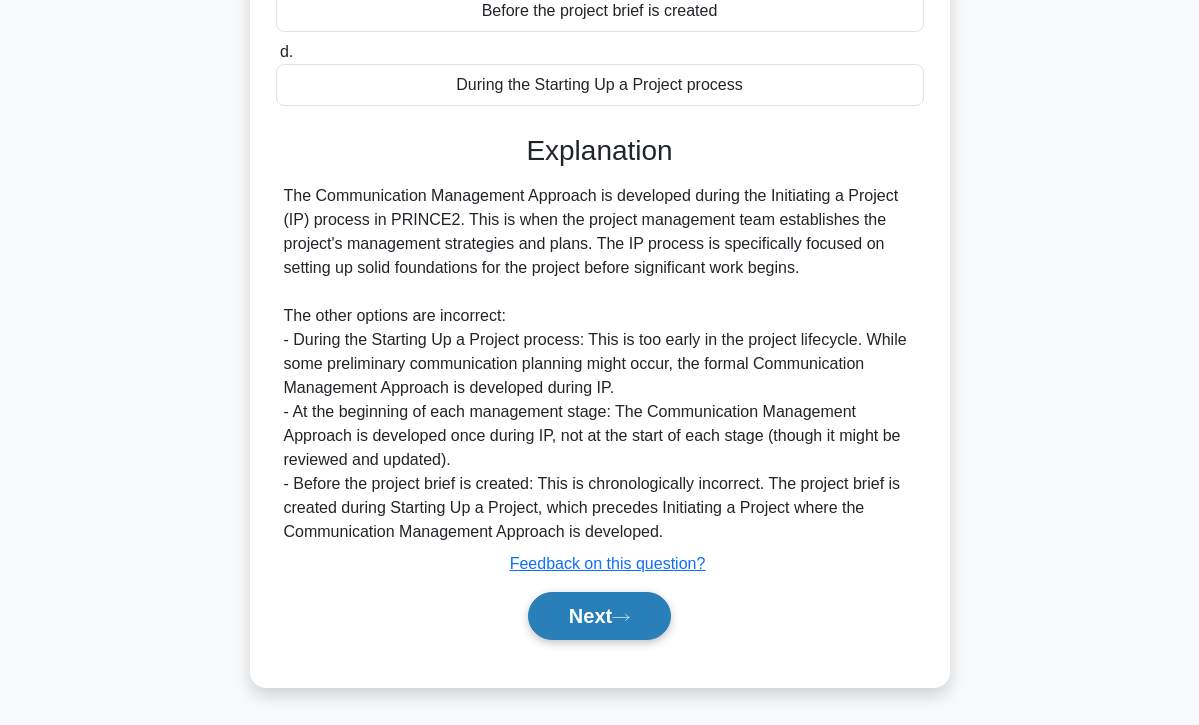 click on "Next" at bounding box center [599, 616] 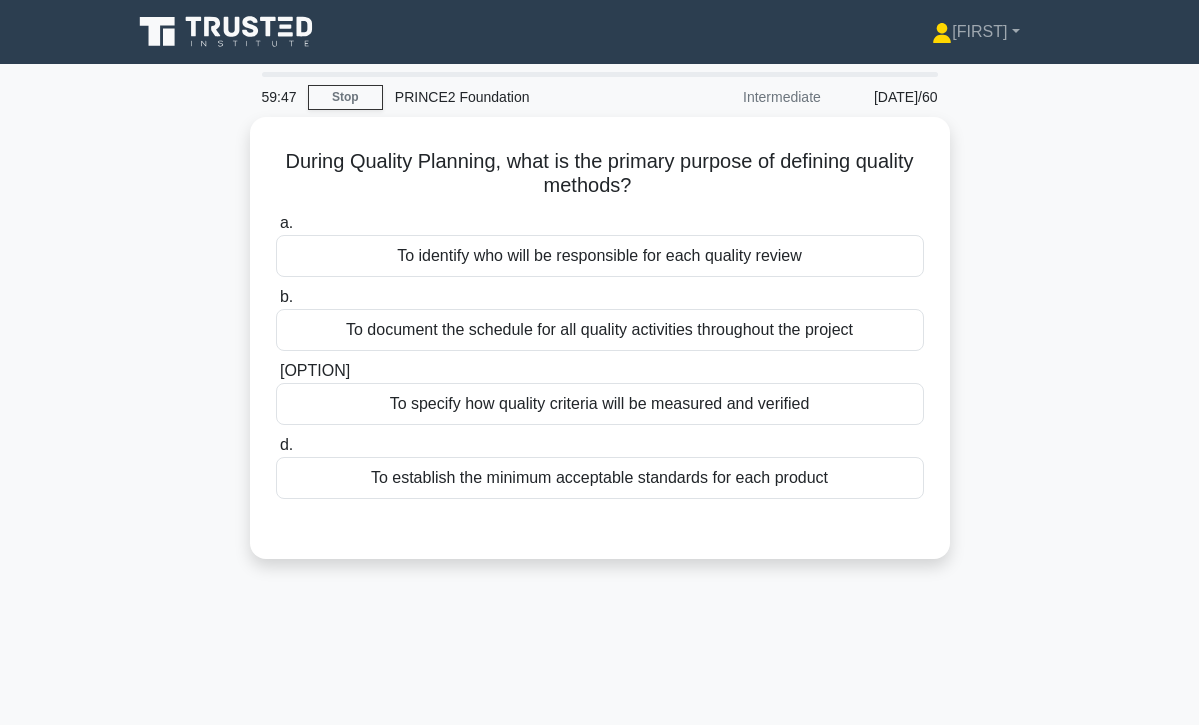 scroll, scrollTop: 0, scrollLeft: 0, axis: both 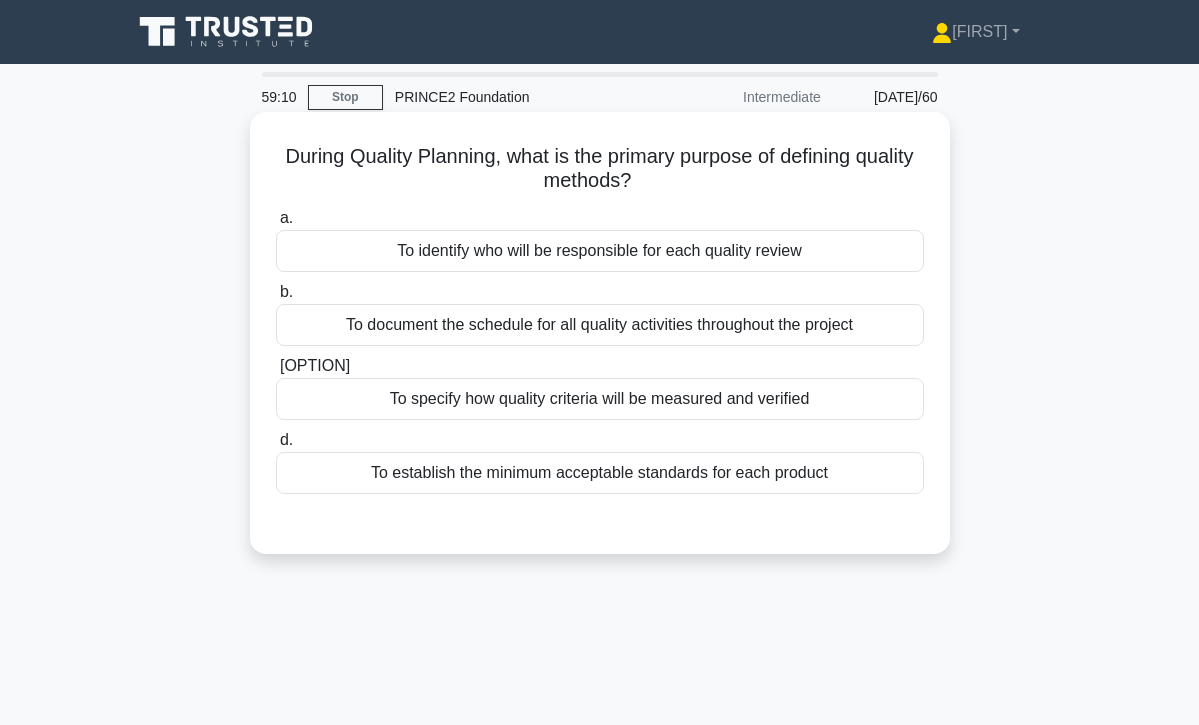 click on "To specify how quality criteria will be measured and verified" at bounding box center [600, 399] 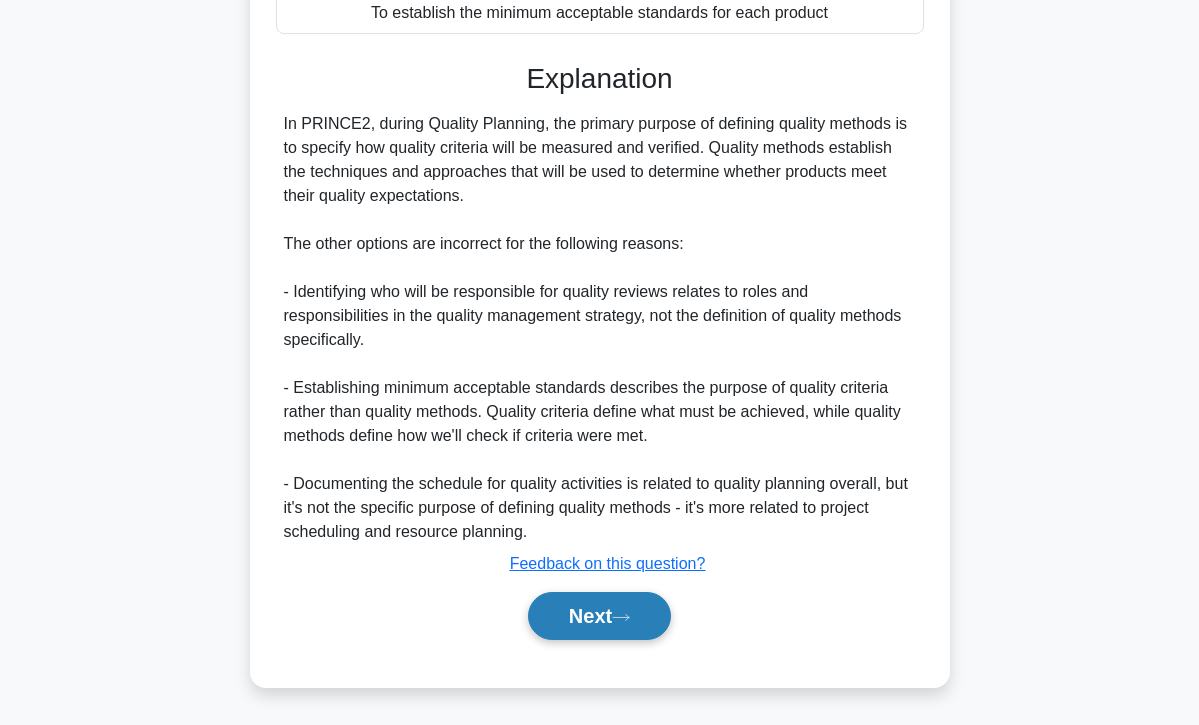 click on "Next" at bounding box center [599, 616] 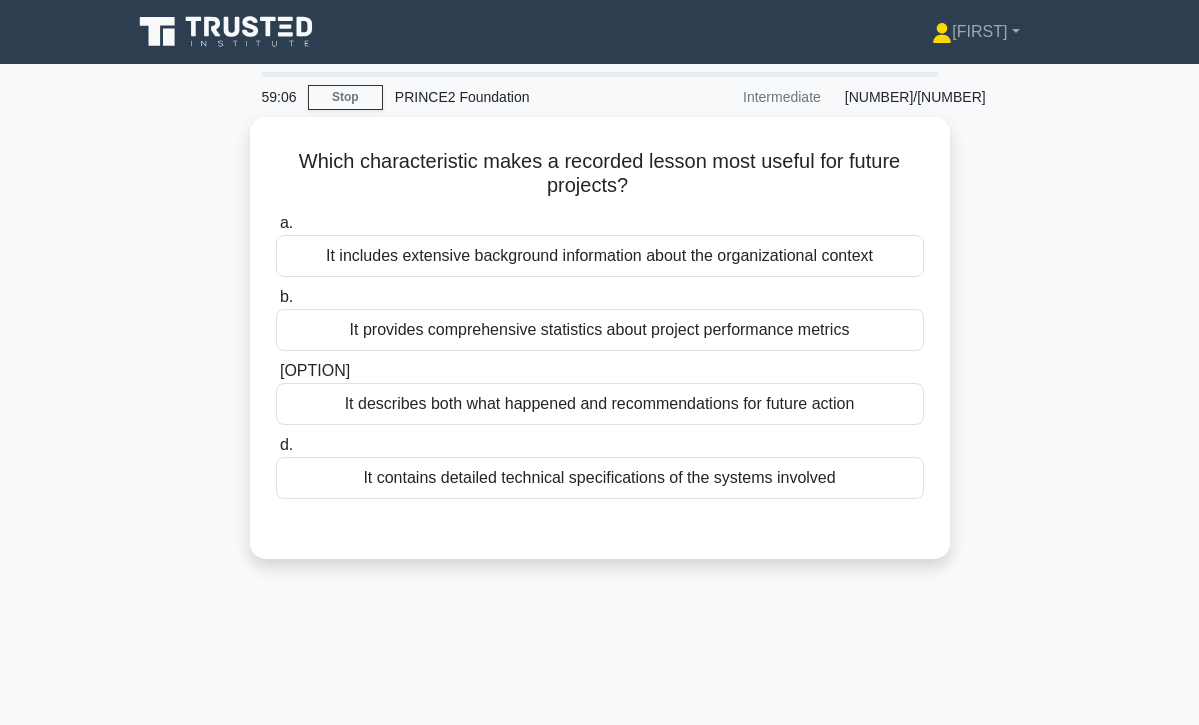 scroll, scrollTop: 0, scrollLeft: 0, axis: both 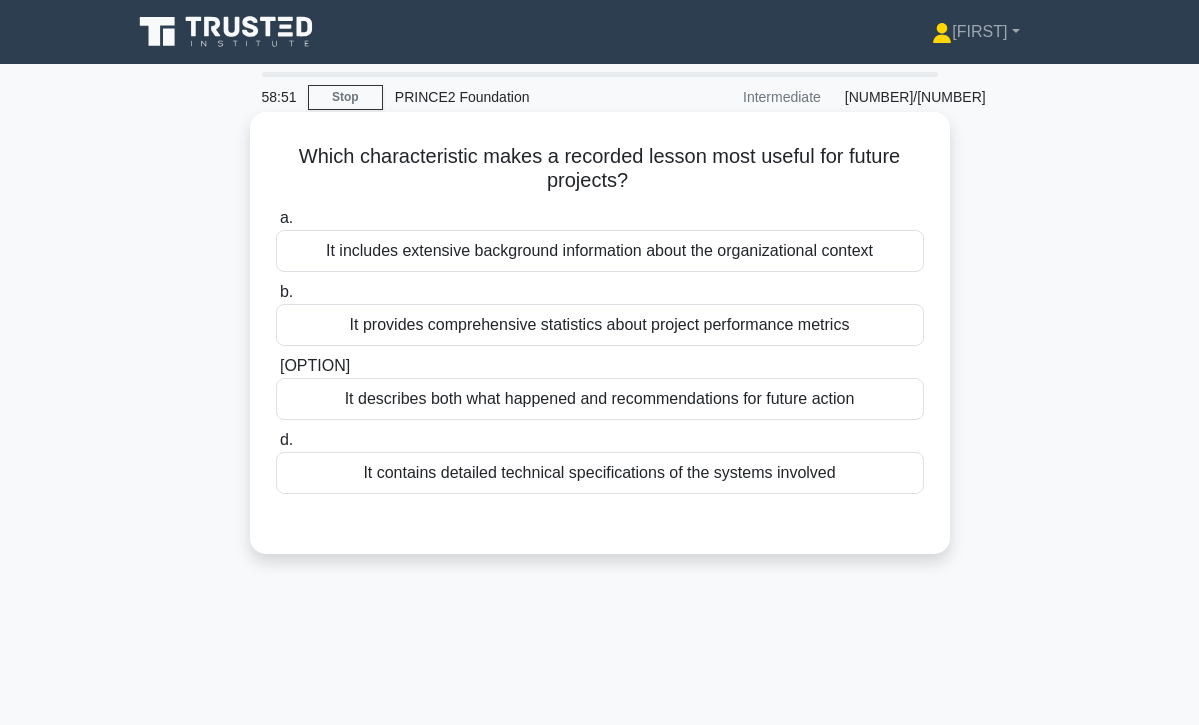 click on "It describes both what happened and recommendations for future action" at bounding box center [600, 399] 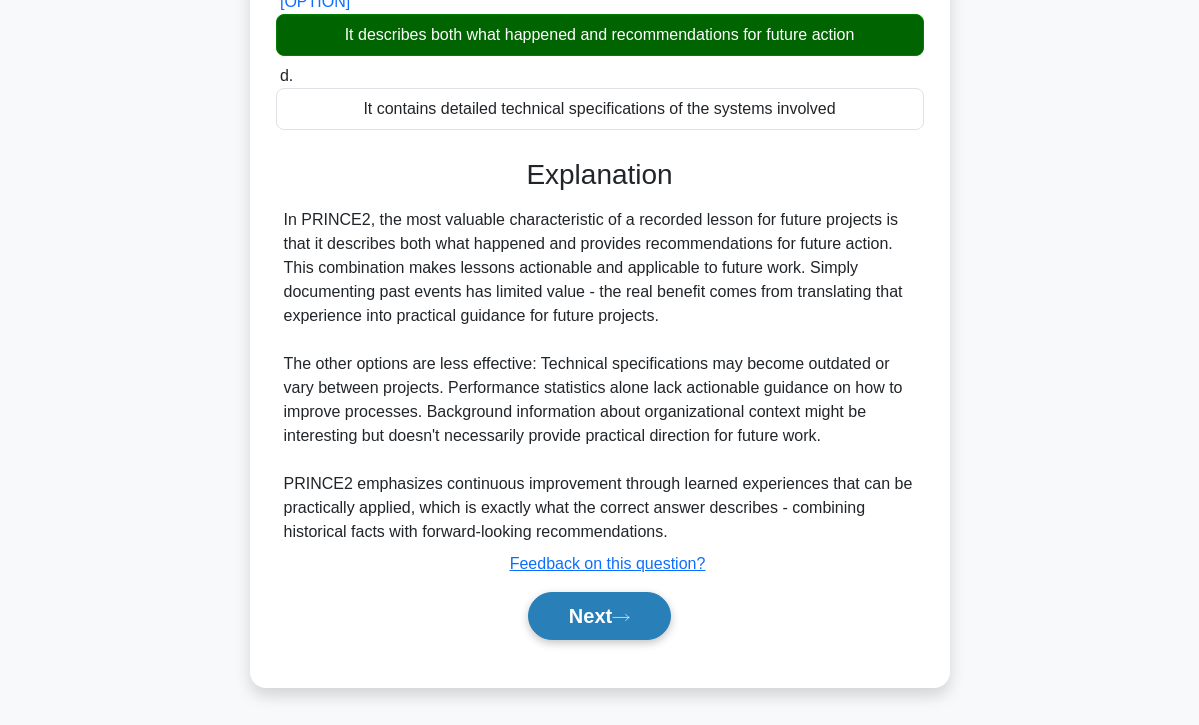 click on "Next" at bounding box center (599, 616) 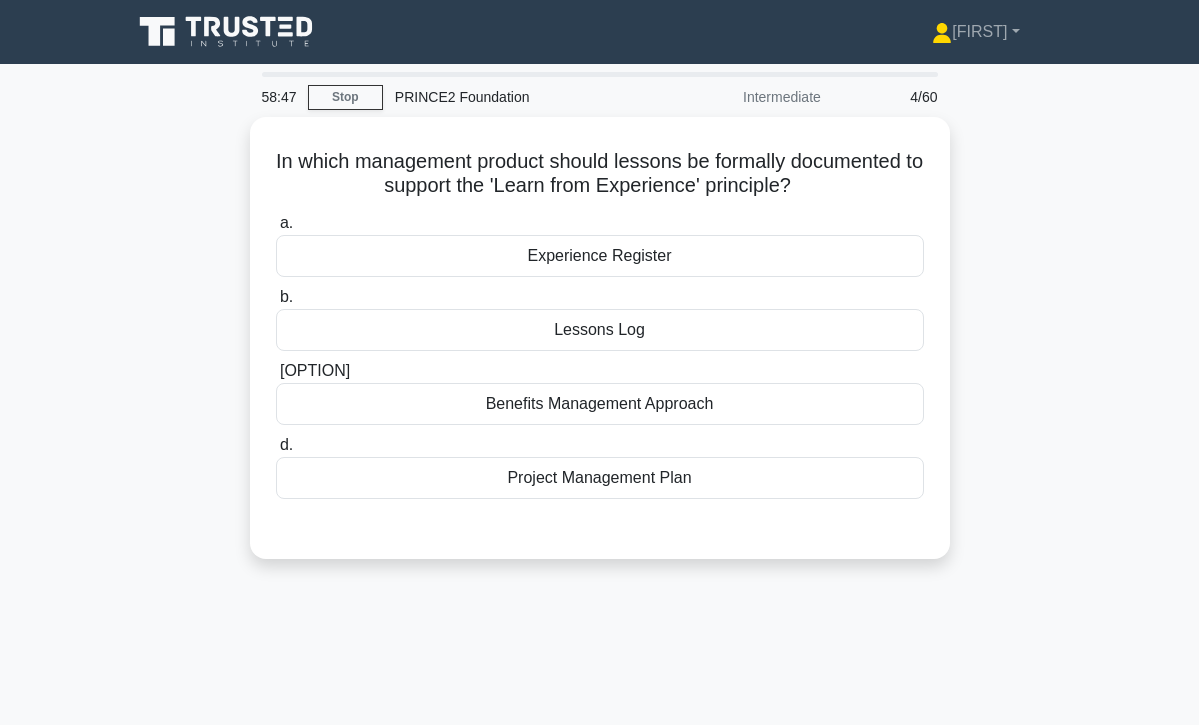 scroll, scrollTop: 0, scrollLeft: 0, axis: both 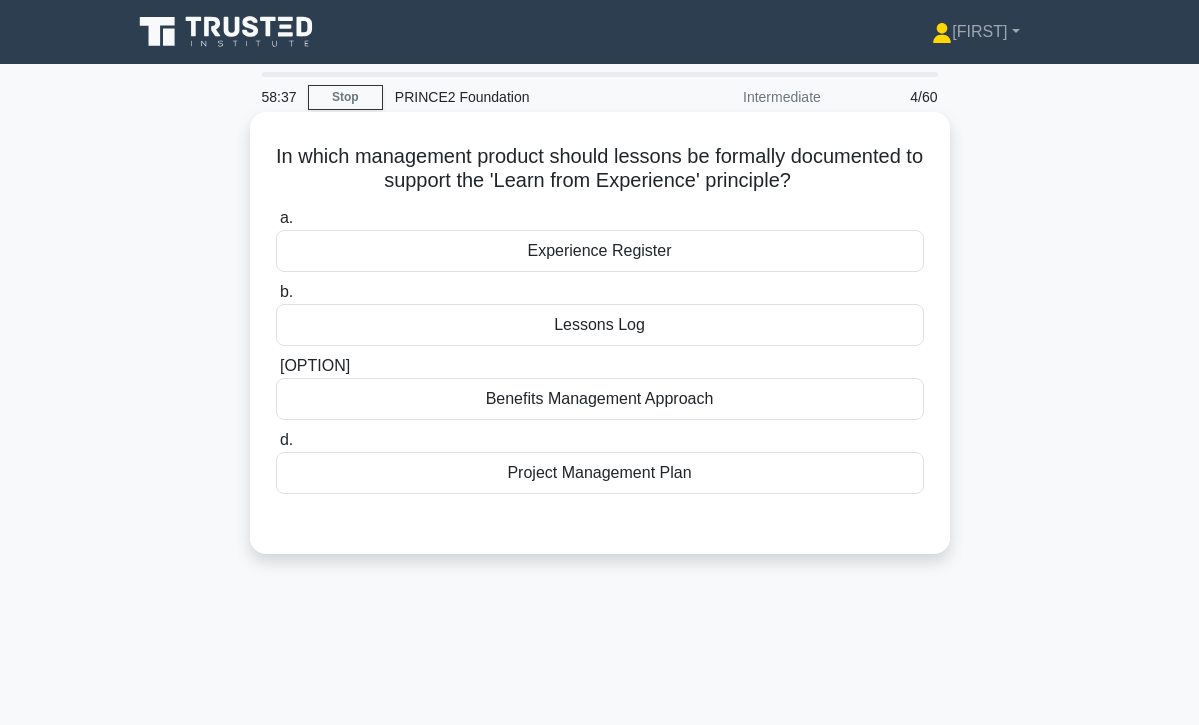 click on "Lessons Log" at bounding box center (600, 325) 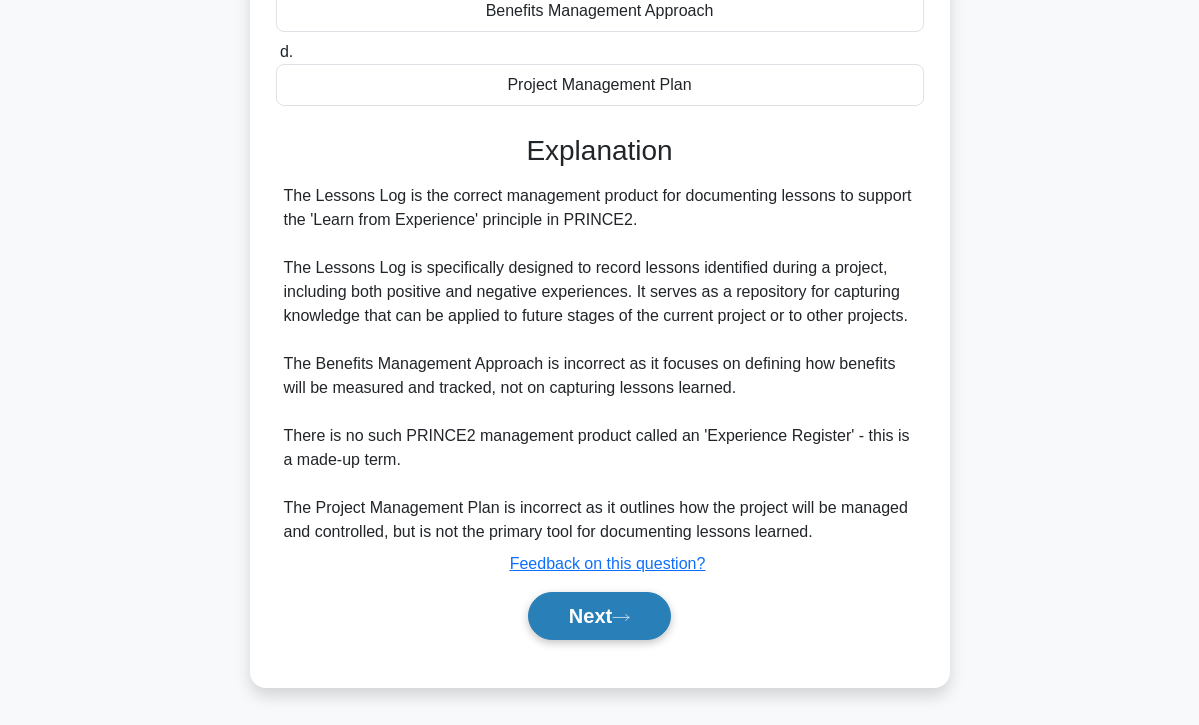 click on "Next" at bounding box center [599, 616] 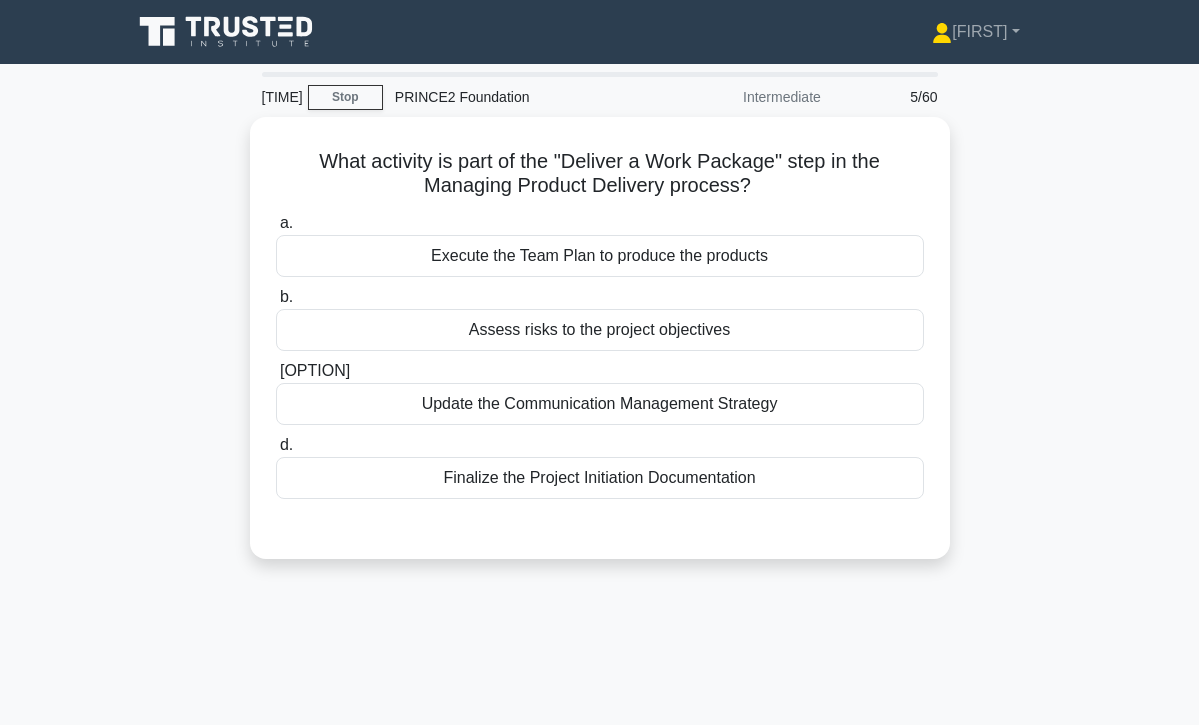 scroll, scrollTop: 0, scrollLeft: 0, axis: both 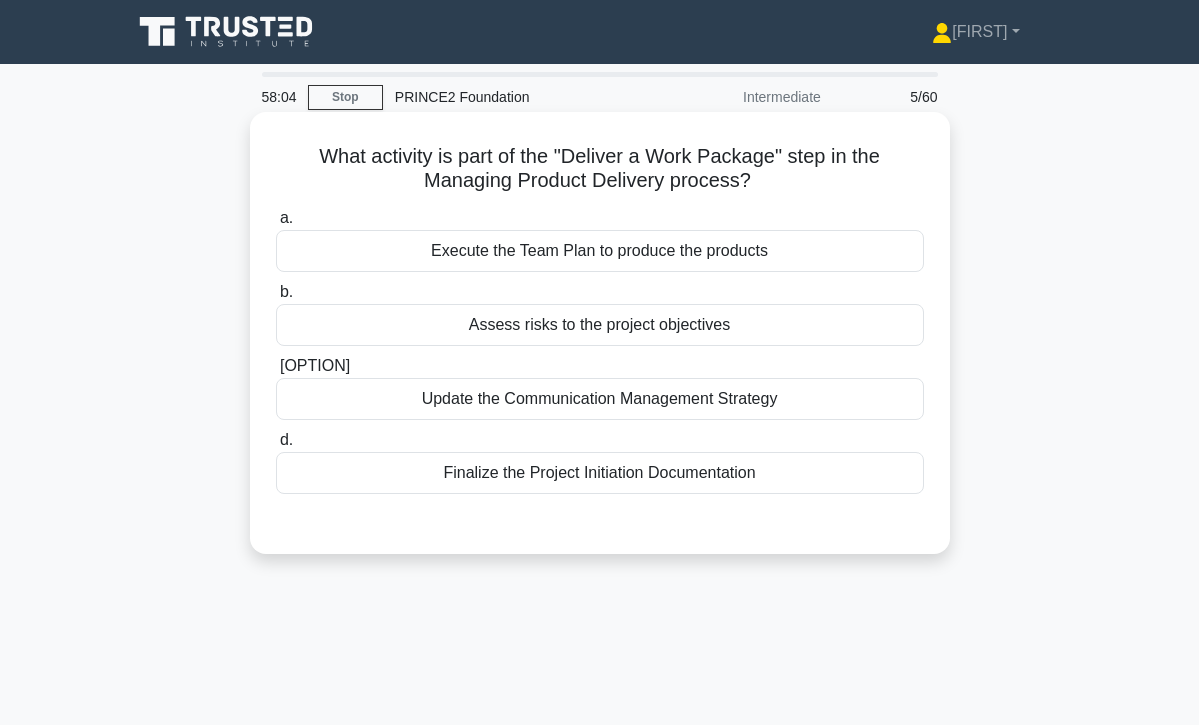 click on "Finalize the Project Initiation Documentation" at bounding box center [600, 473] 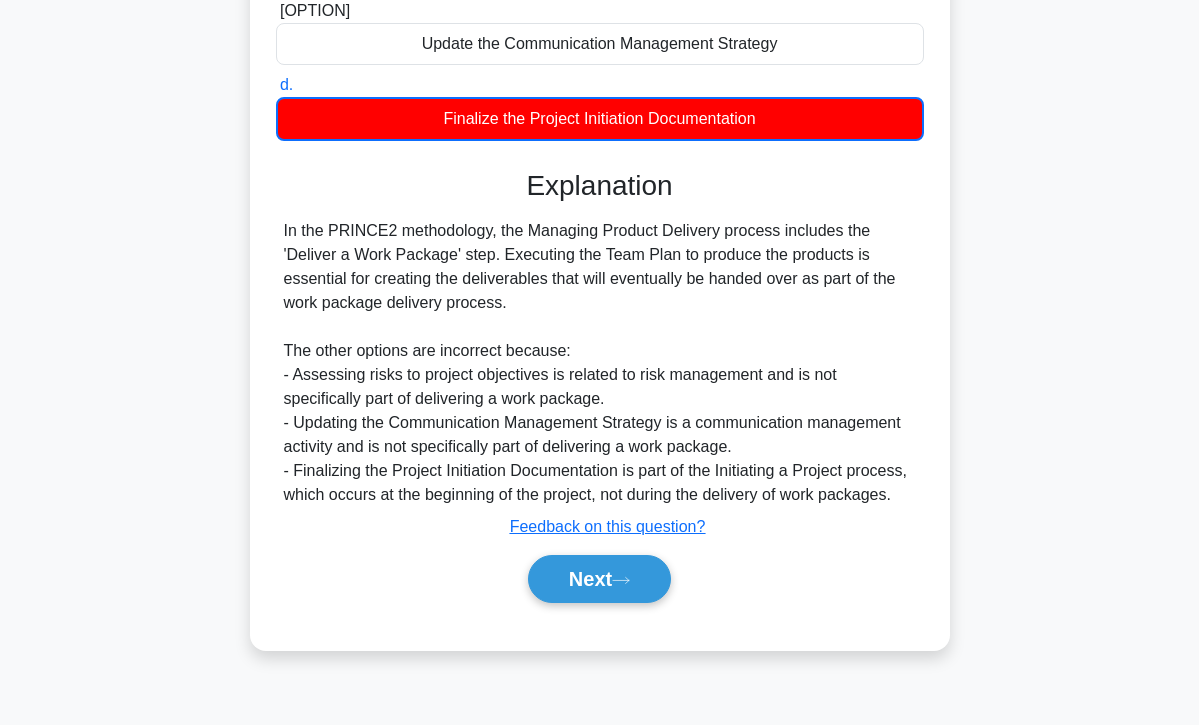 scroll, scrollTop: 355, scrollLeft: 0, axis: vertical 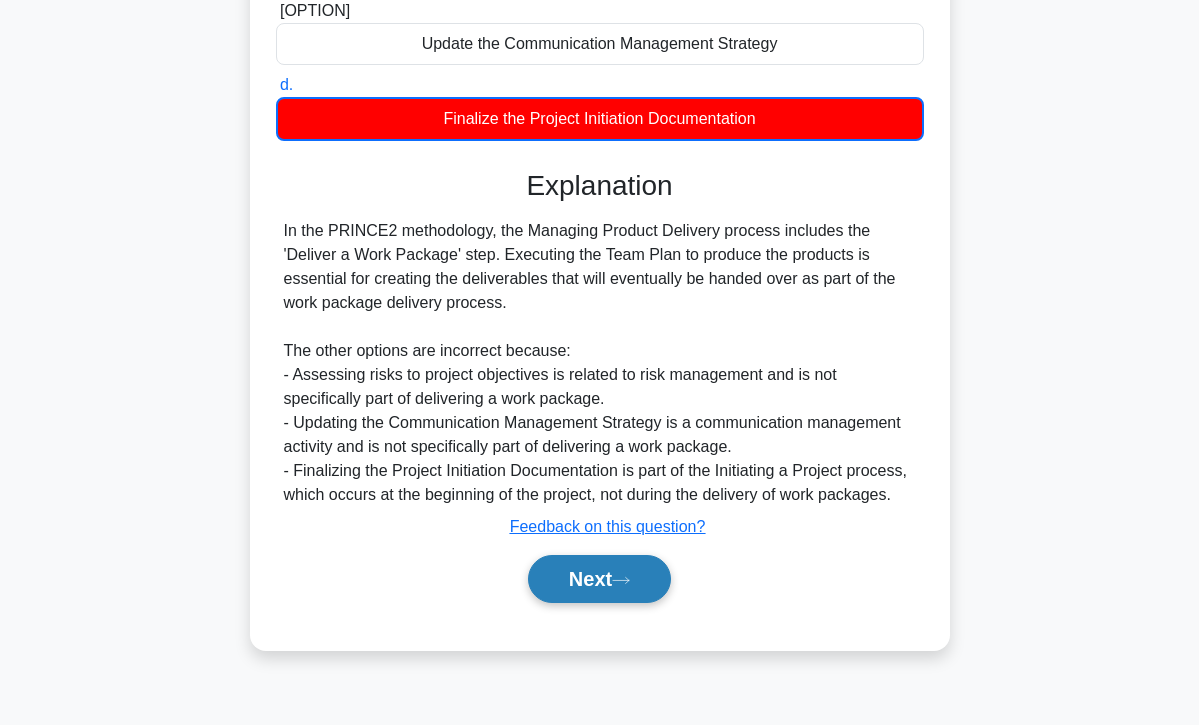 click on "Next" at bounding box center [599, 579] 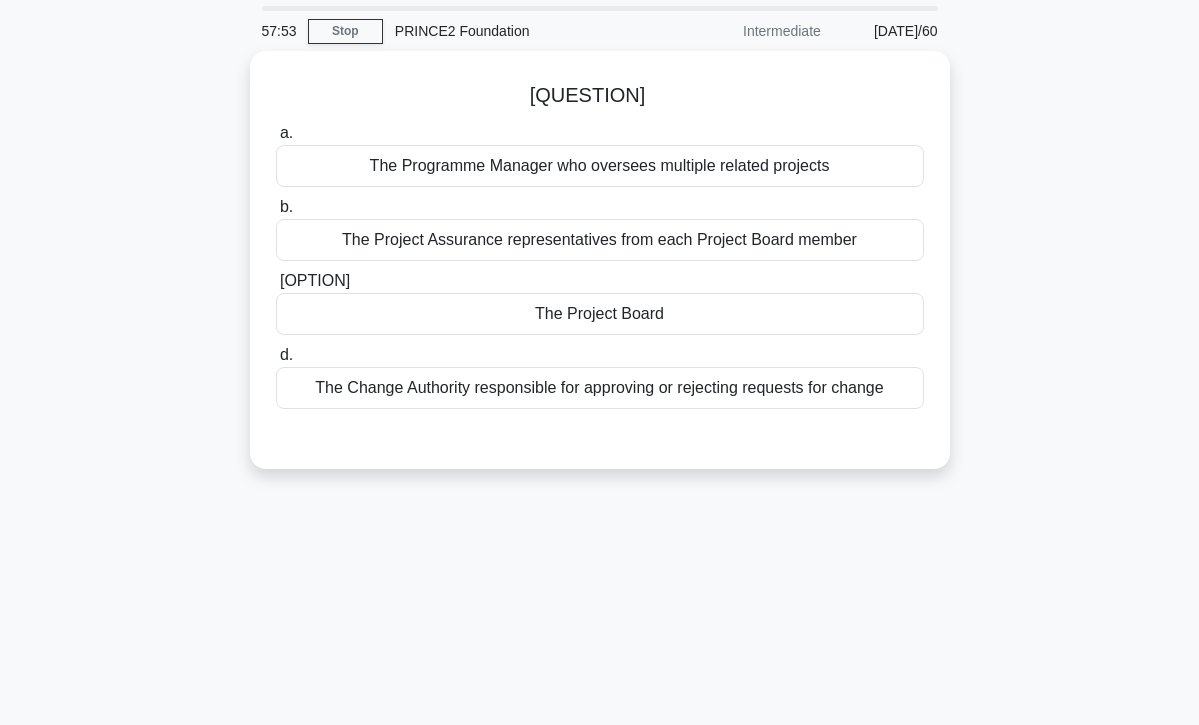 scroll, scrollTop: 59, scrollLeft: 0, axis: vertical 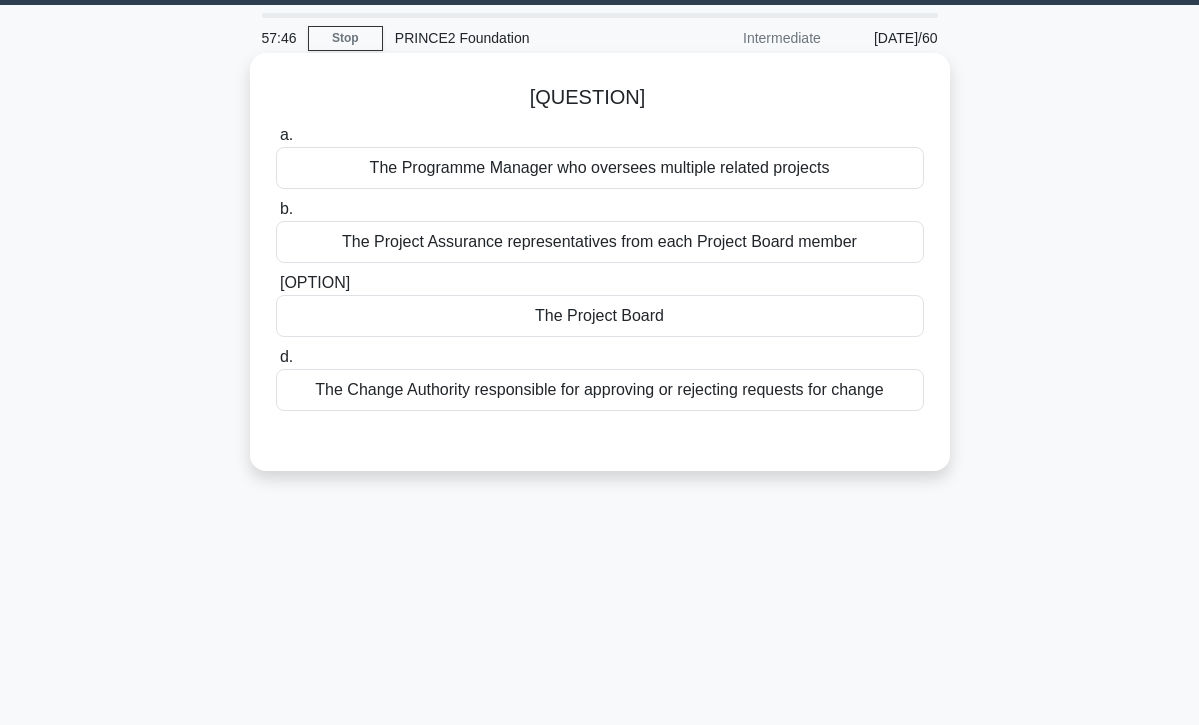 click on "The Project Board" at bounding box center [600, 316] 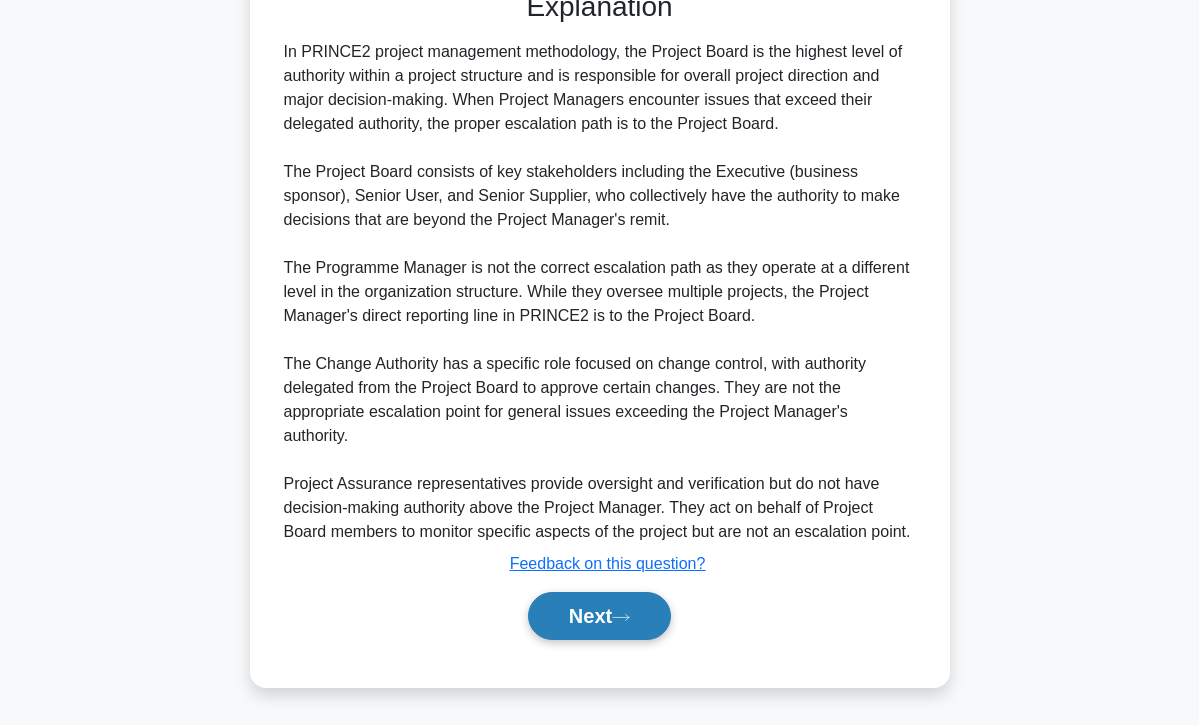 click on "Next" at bounding box center [599, 616] 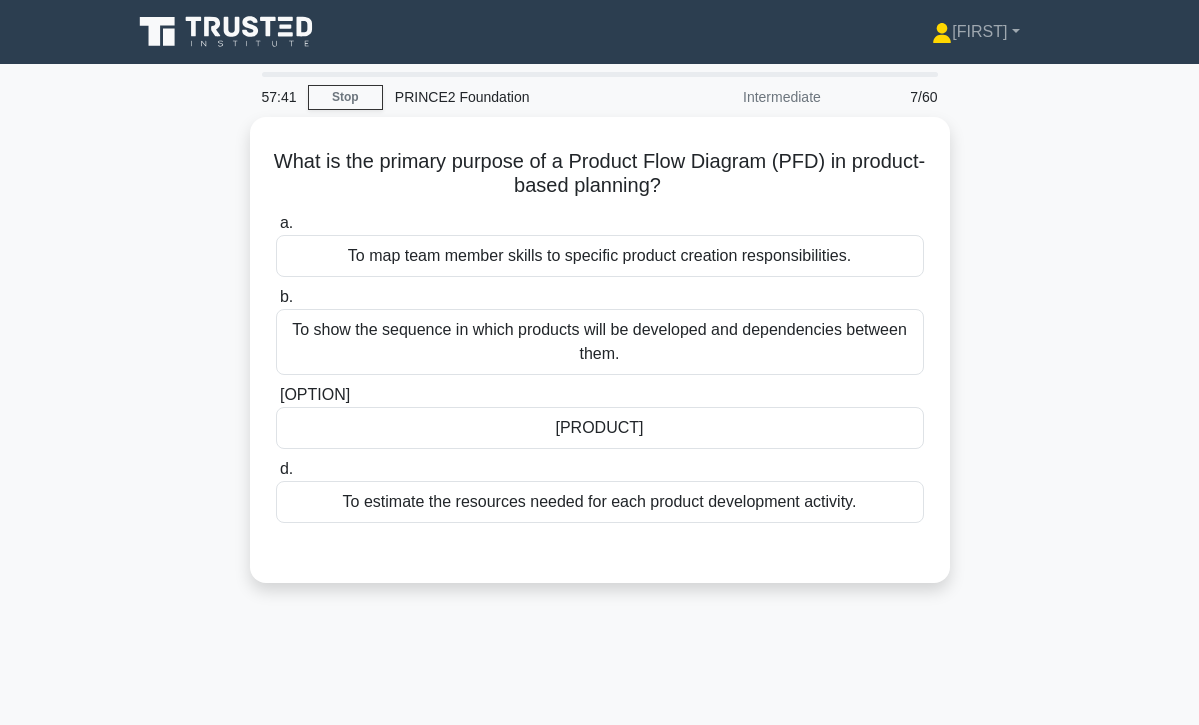 scroll, scrollTop: 0, scrollLeft: 0, axis: both 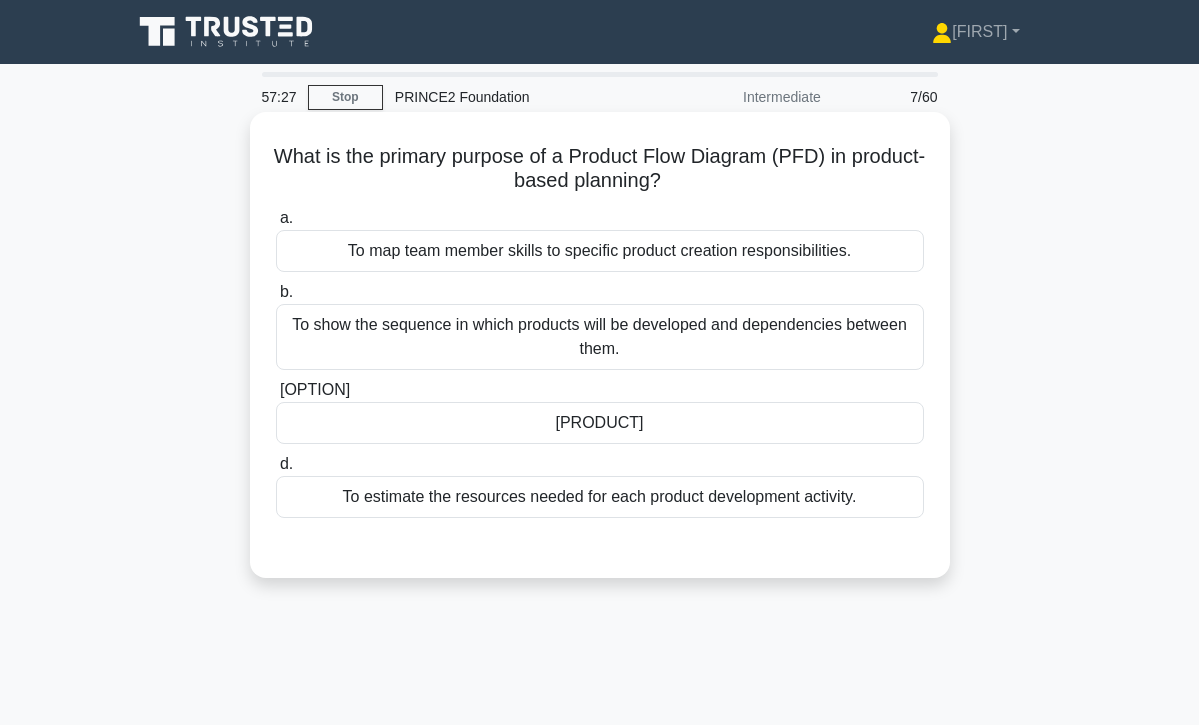 click on "To show the sequence in which products will be developed and dependencies between them." at bounding box center [600, 337] 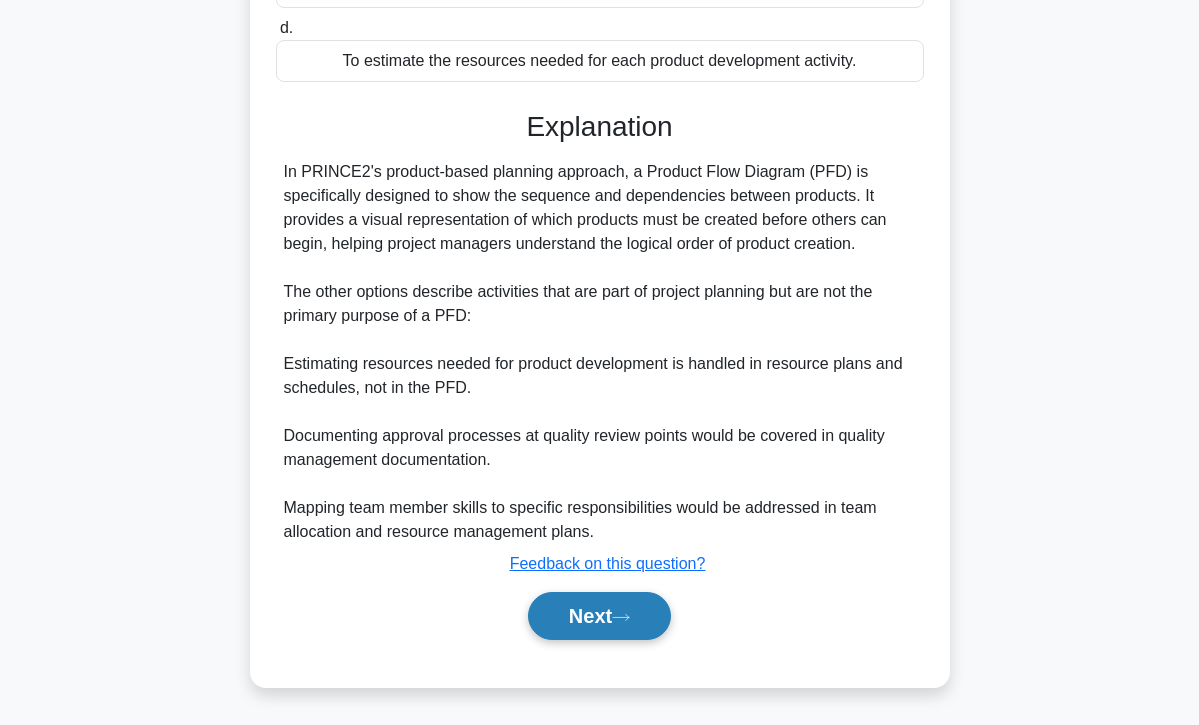 click on "Next" at bounding box center (599, 616) 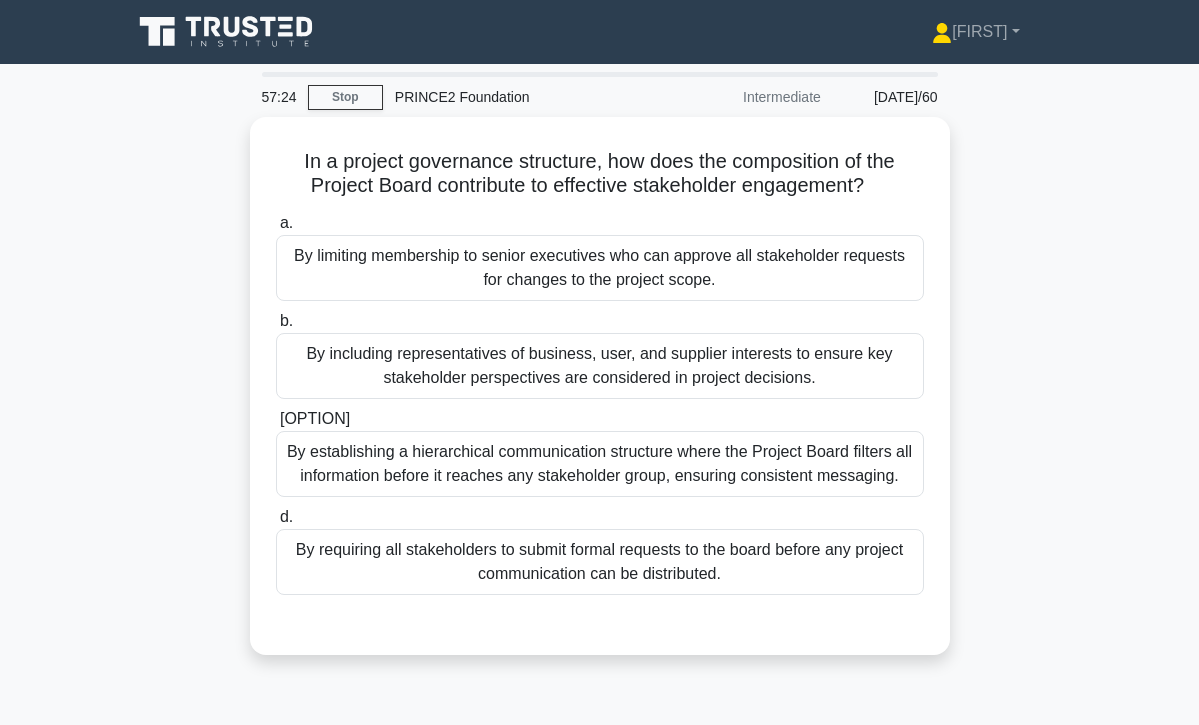 scroll, scrollTop: 0, scrollLeft: 0, axis: both 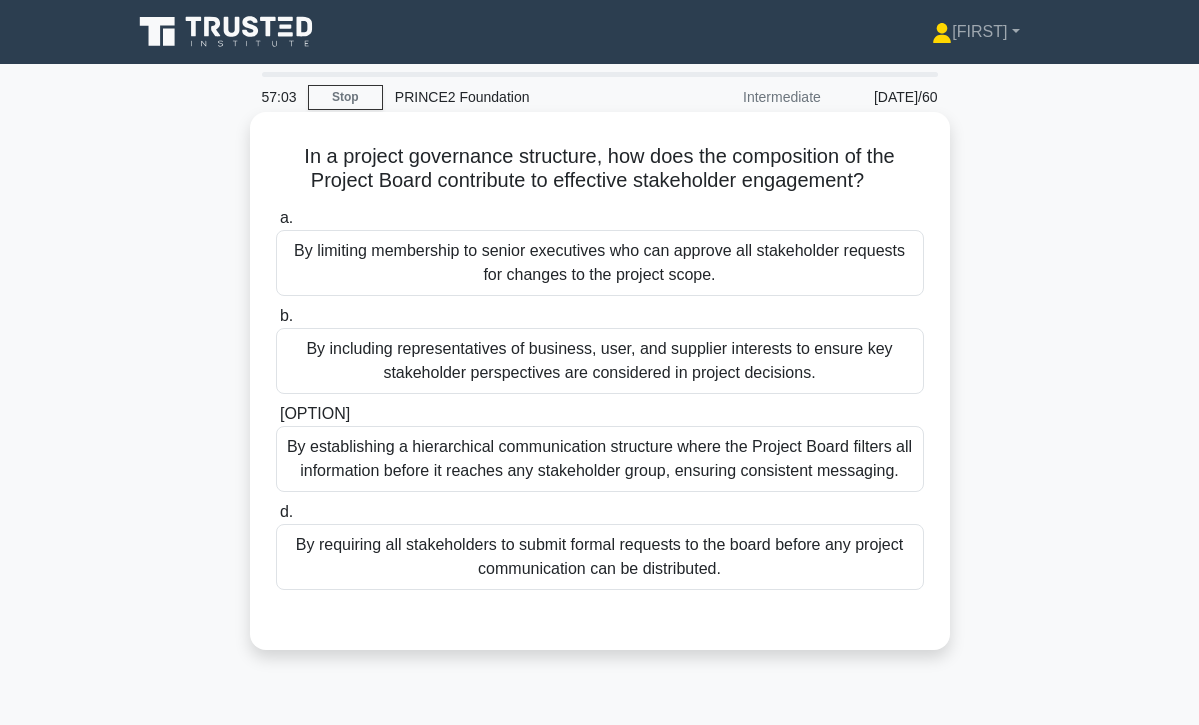 click on "By including representatives of business, user, and supplier interests to ensure key stakeholder perspectives are considered in project decisions." at bounding box center (600, 361) 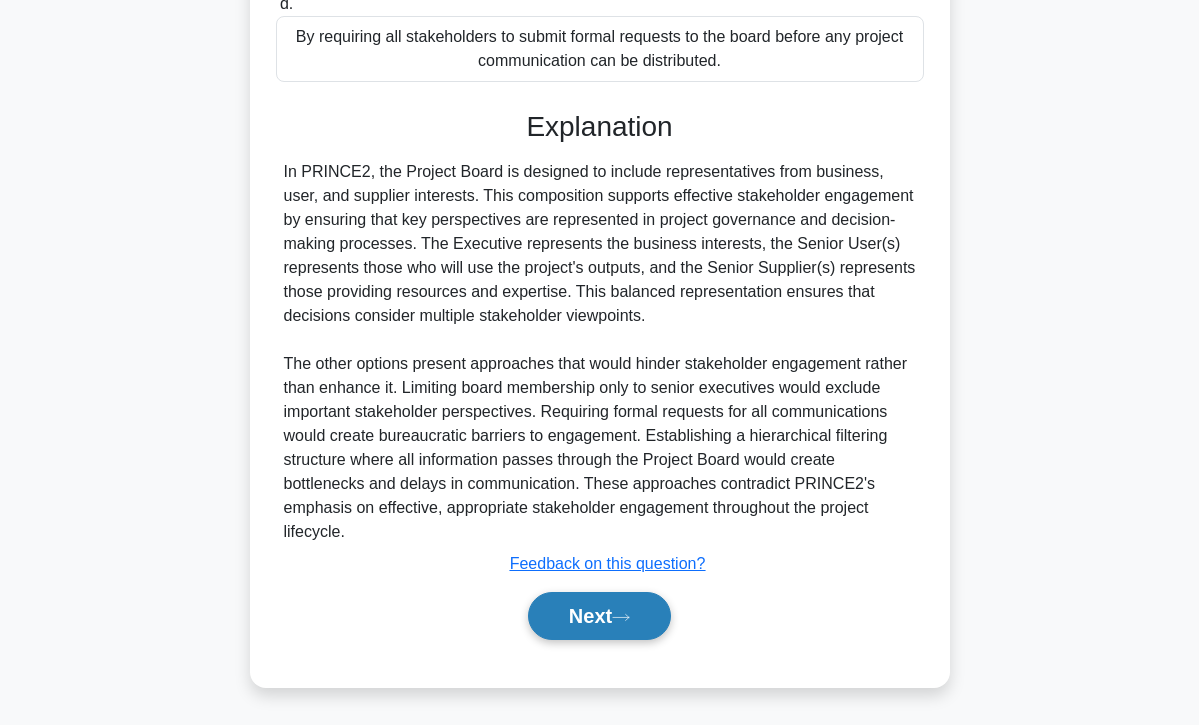 click on "Next" at bounding box center [599, 616] 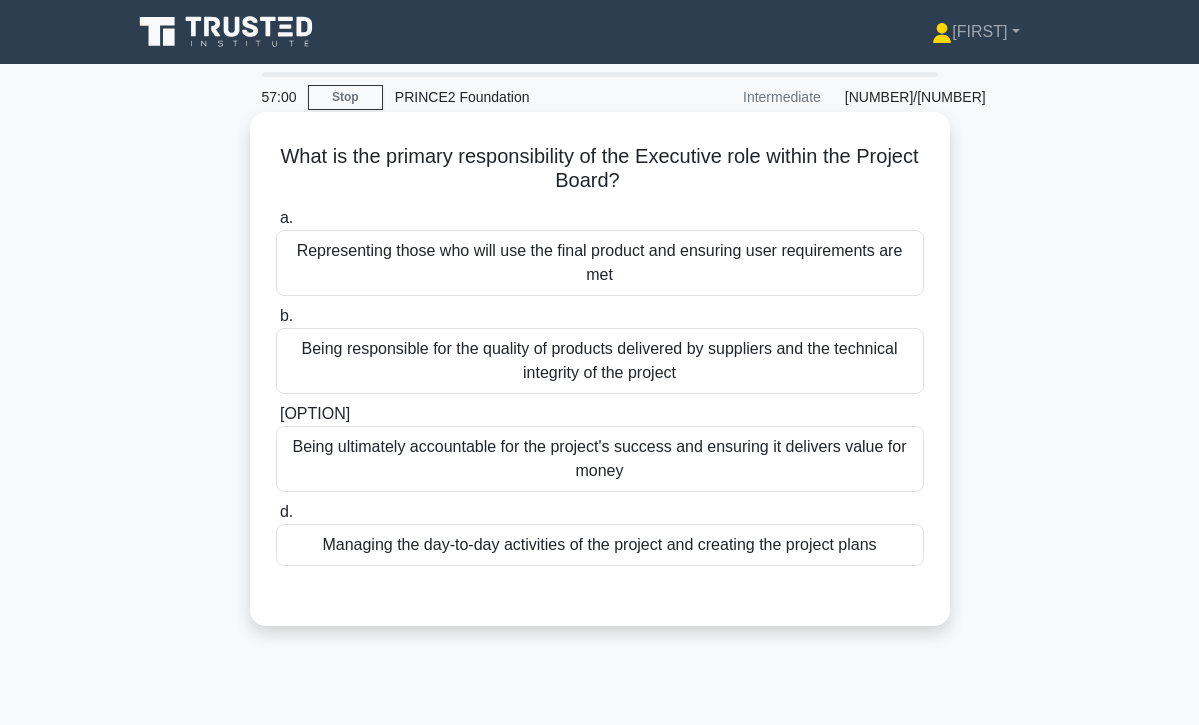 scroll, scrollTop: 0, scrollLeft: 0, axis: both 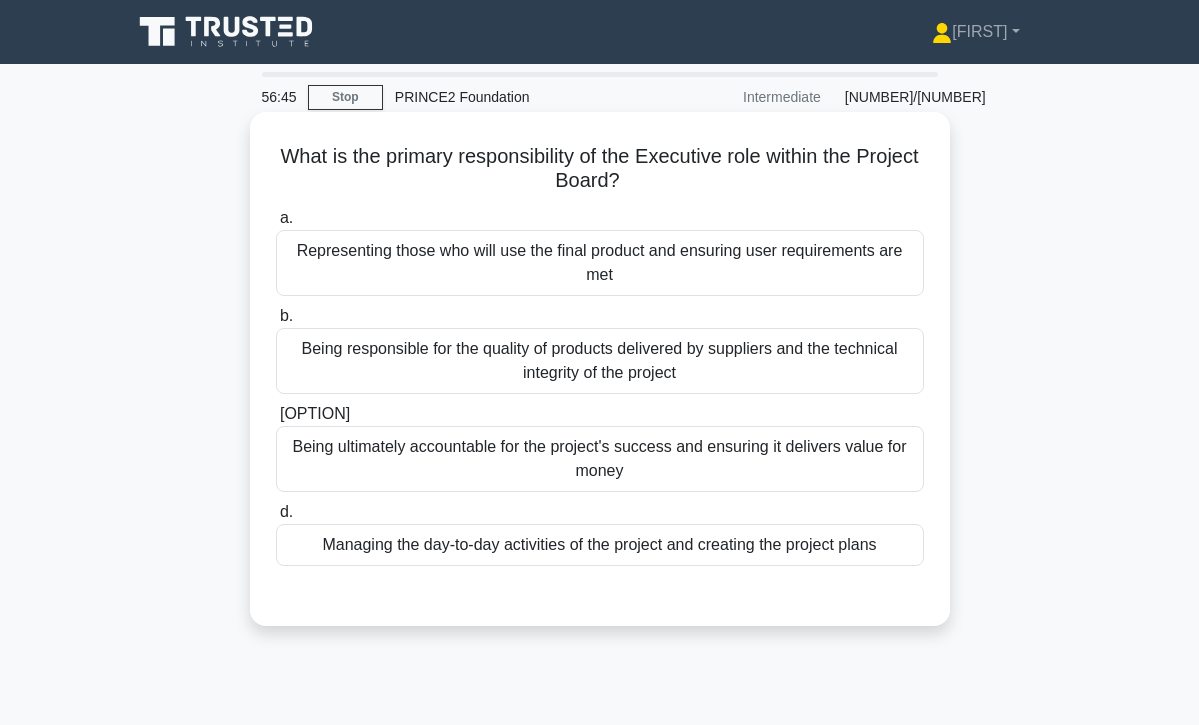 click on "Being ultimately accountable for the project's success and ensuring it delivers value for money" at bounding box center (600, 459) 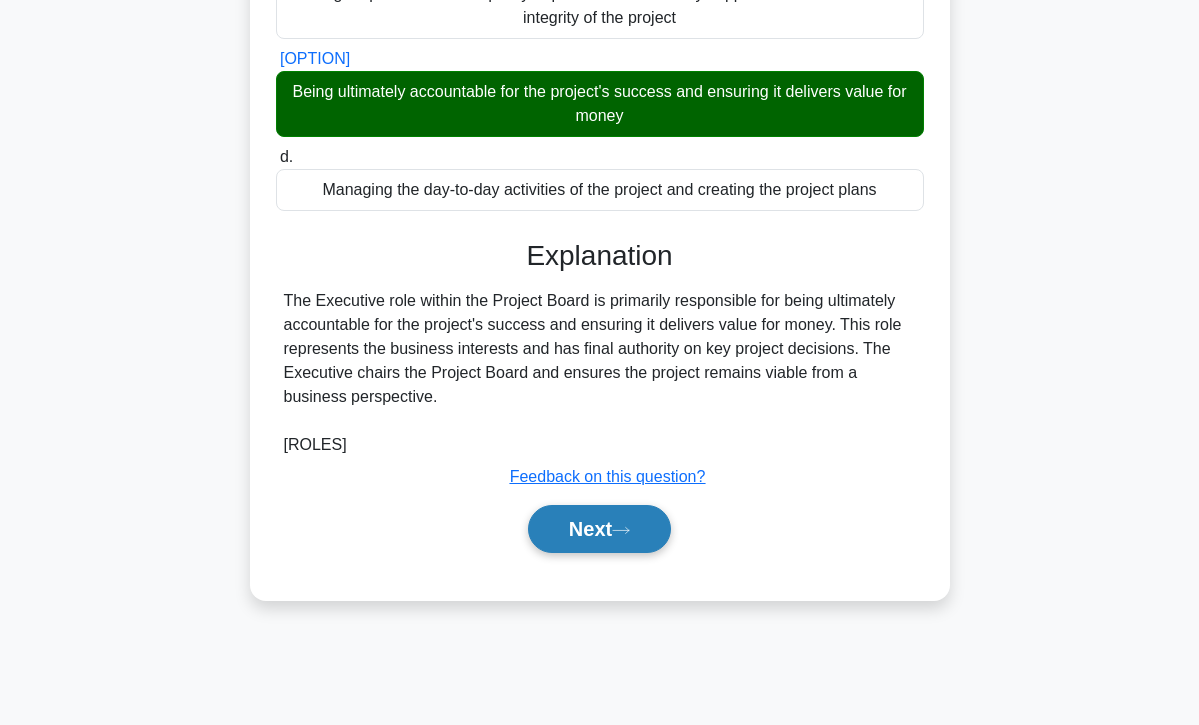 click on "Next" at bounding box center (599, 529) 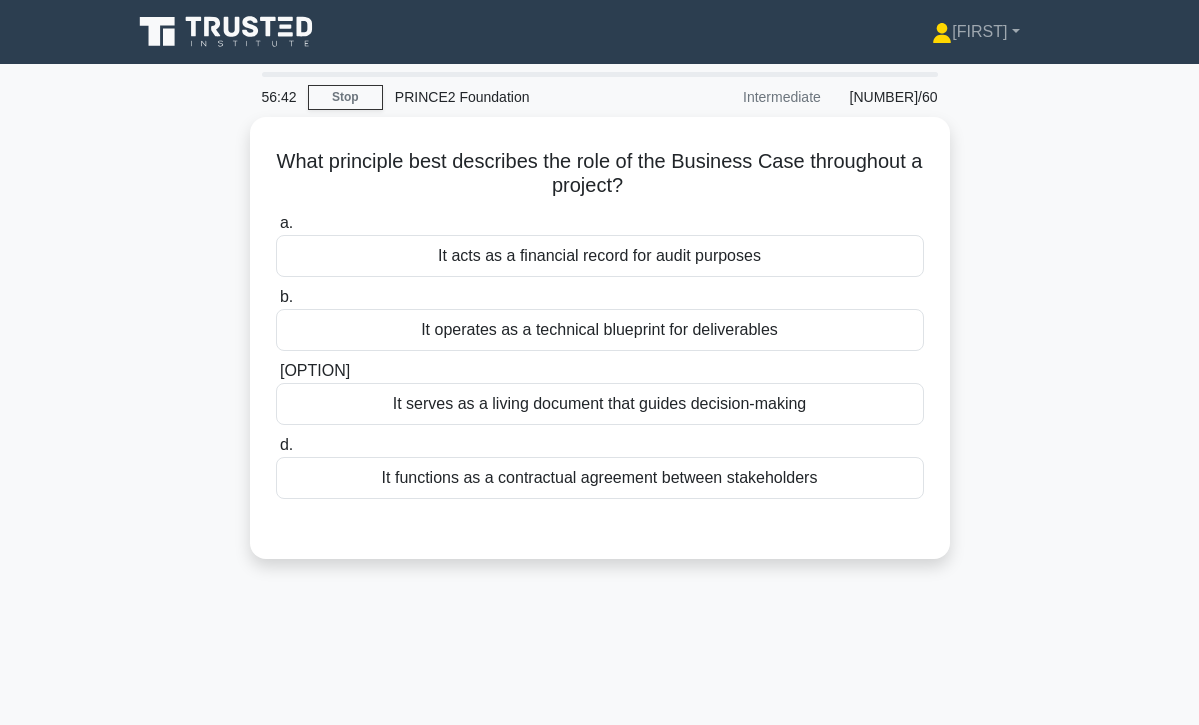 scroll, scrollTop: 0, scrollLeft: 0, axis: both 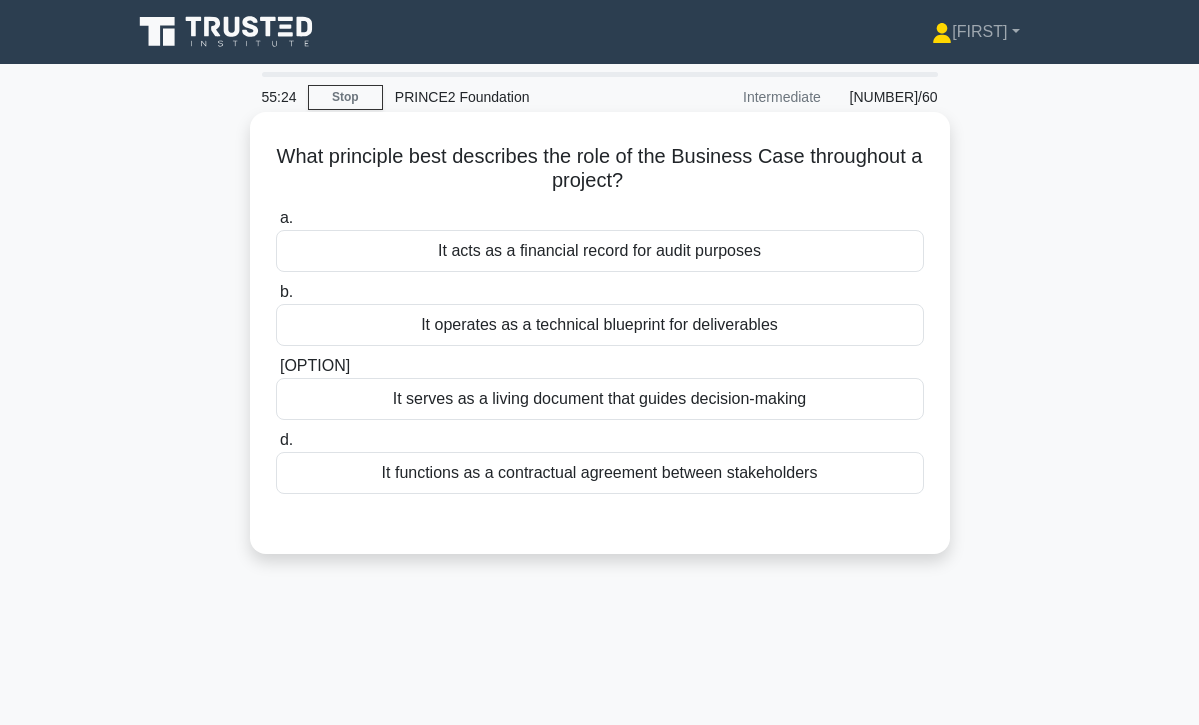 click on "It serves as a living document that guides decision-making" at bounding box center (600, 399) 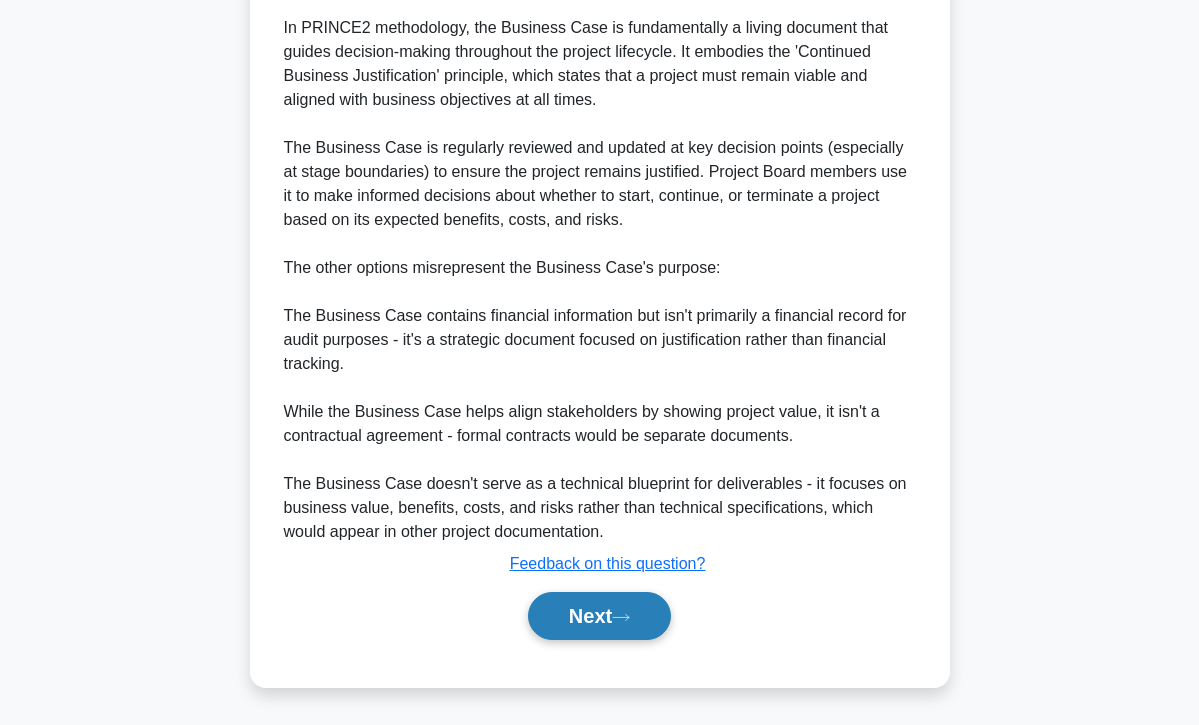 click on "Next" at bounding box center (599, 616) 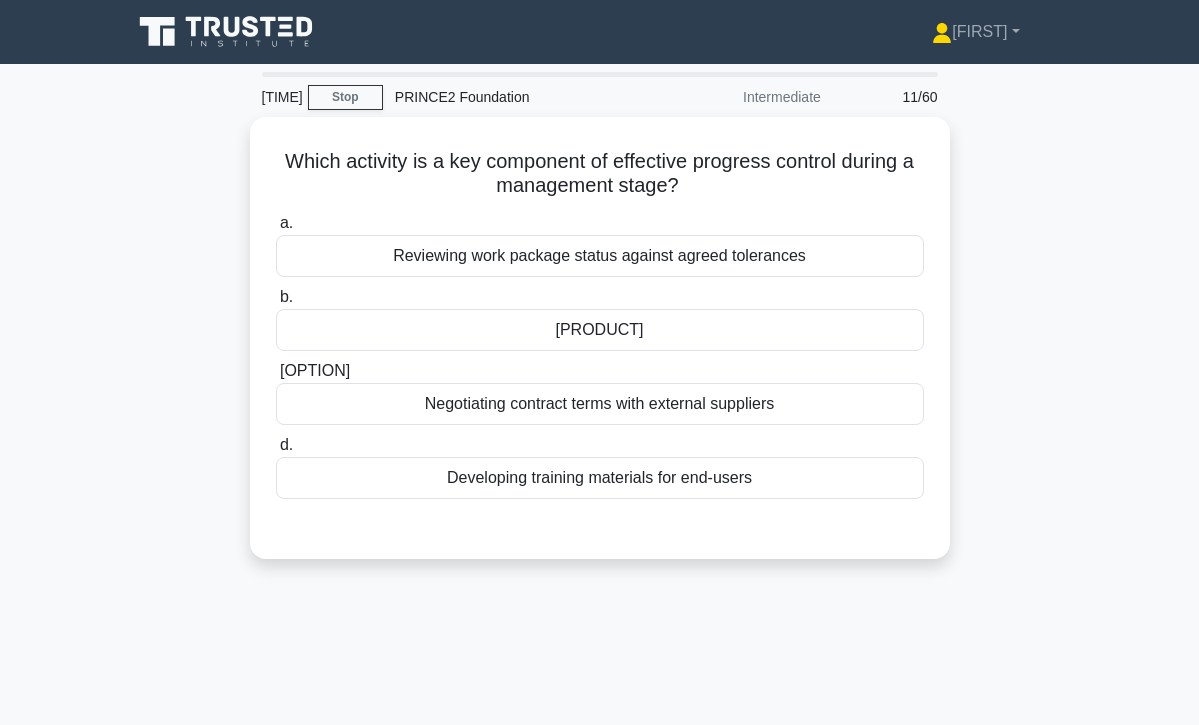 scroll, scrollTop: 0, scrollLeft: 0, axis: both 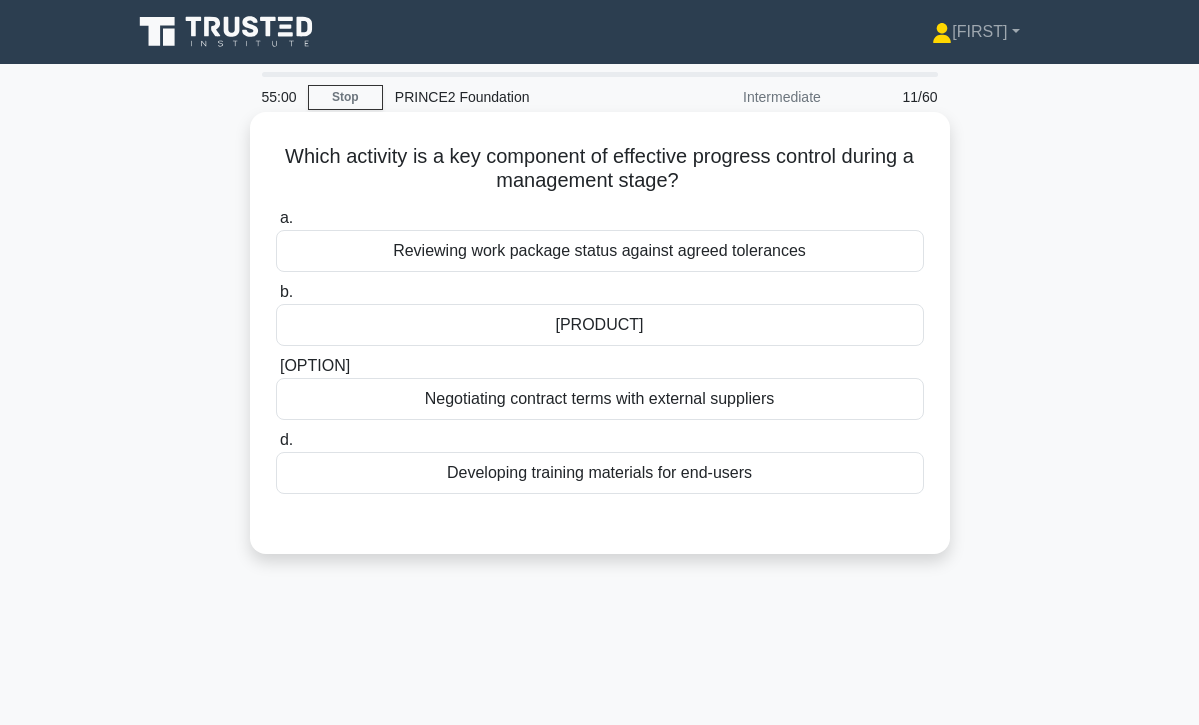 click on "Reviewing work package status against agreed tolerances" at bounding box center (600, 251) 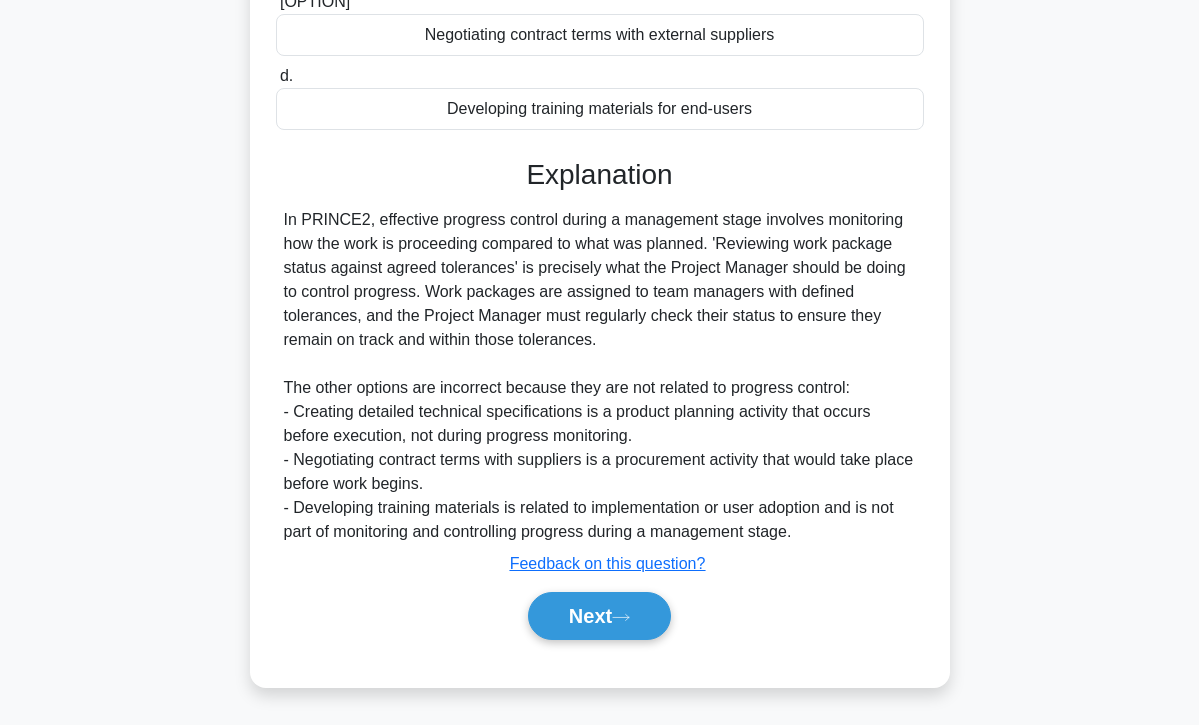 scroll, scrollTop: 364, scrollLeft: 0, axis: vertical 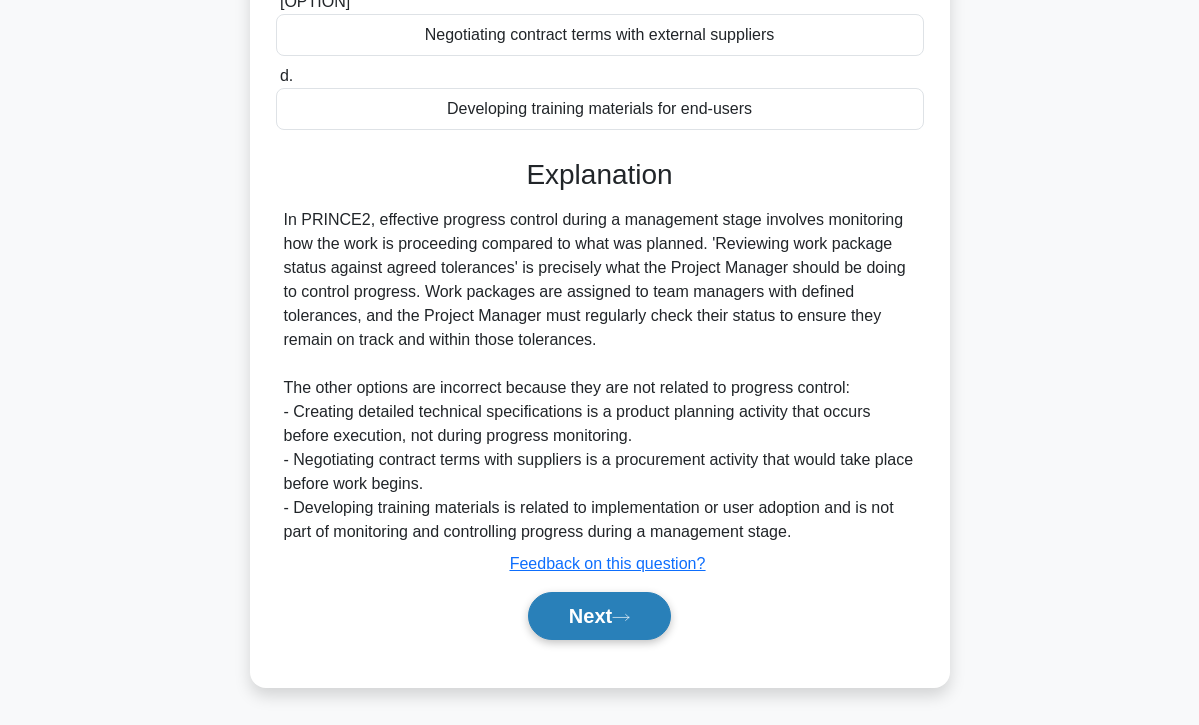 click on "Next" at bounding box center [599, 616] 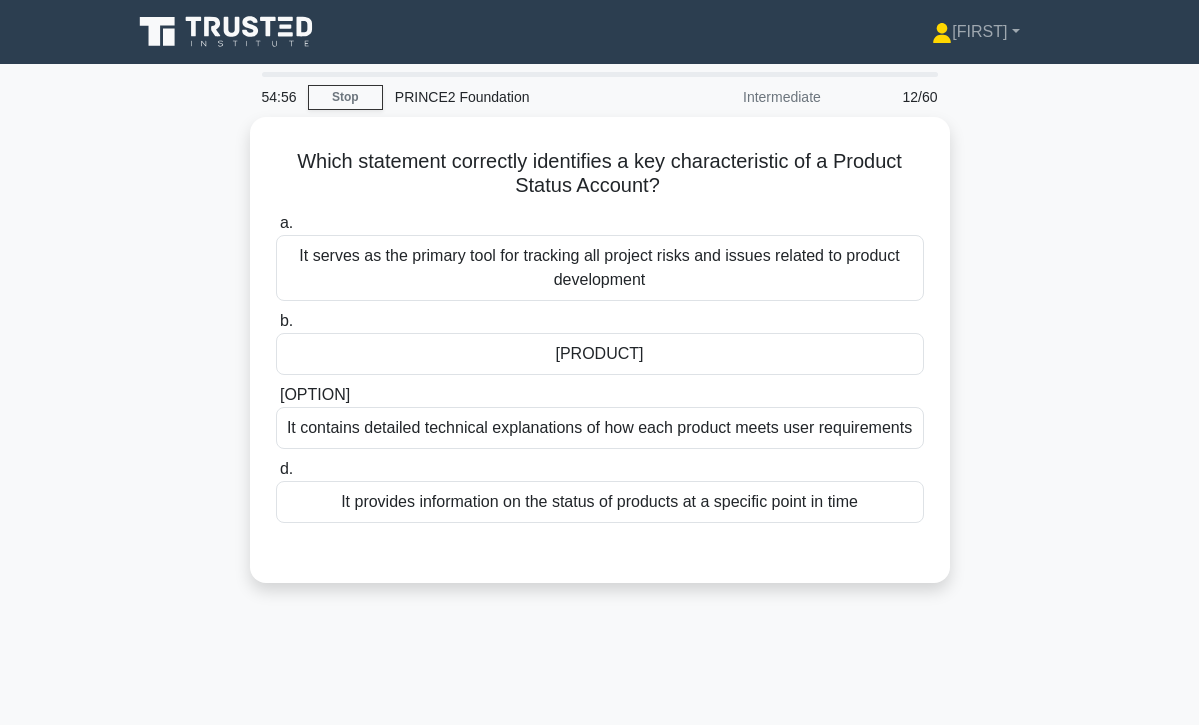 scroll, scrollTop: 0, scrollLeft: 0, axis: both 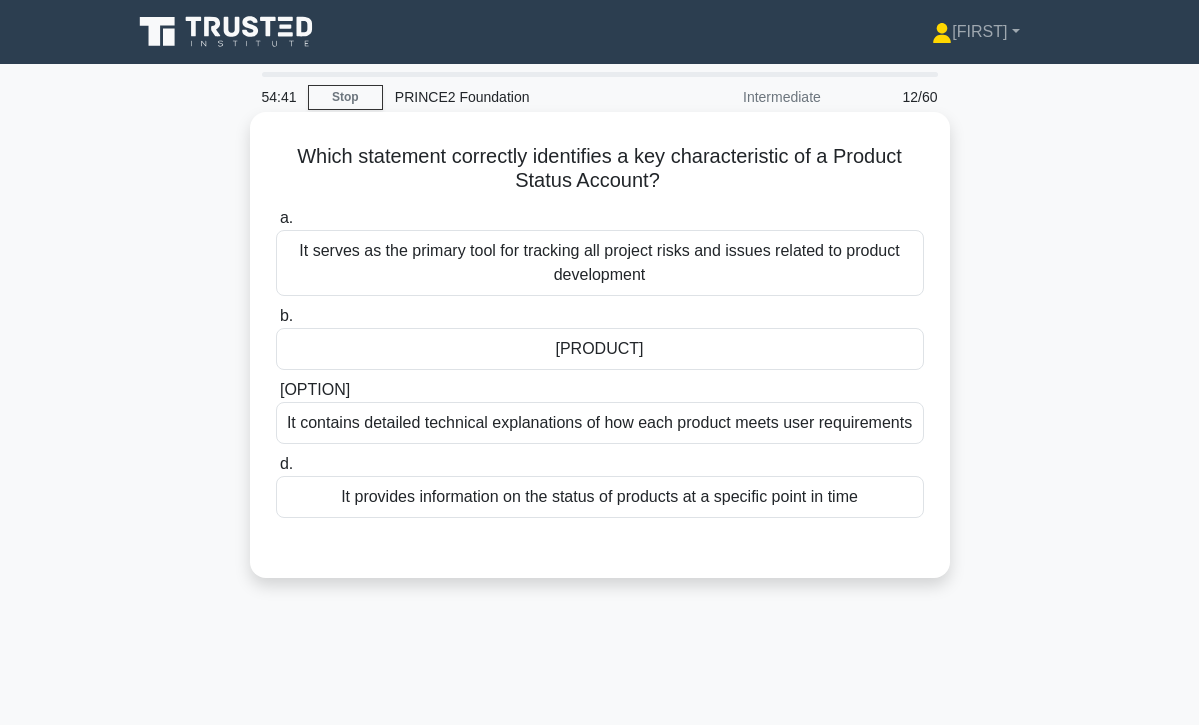 click on "It serves as the primary tool for tracking all project risks and issues related to product development" at bounding box center (600, 263) 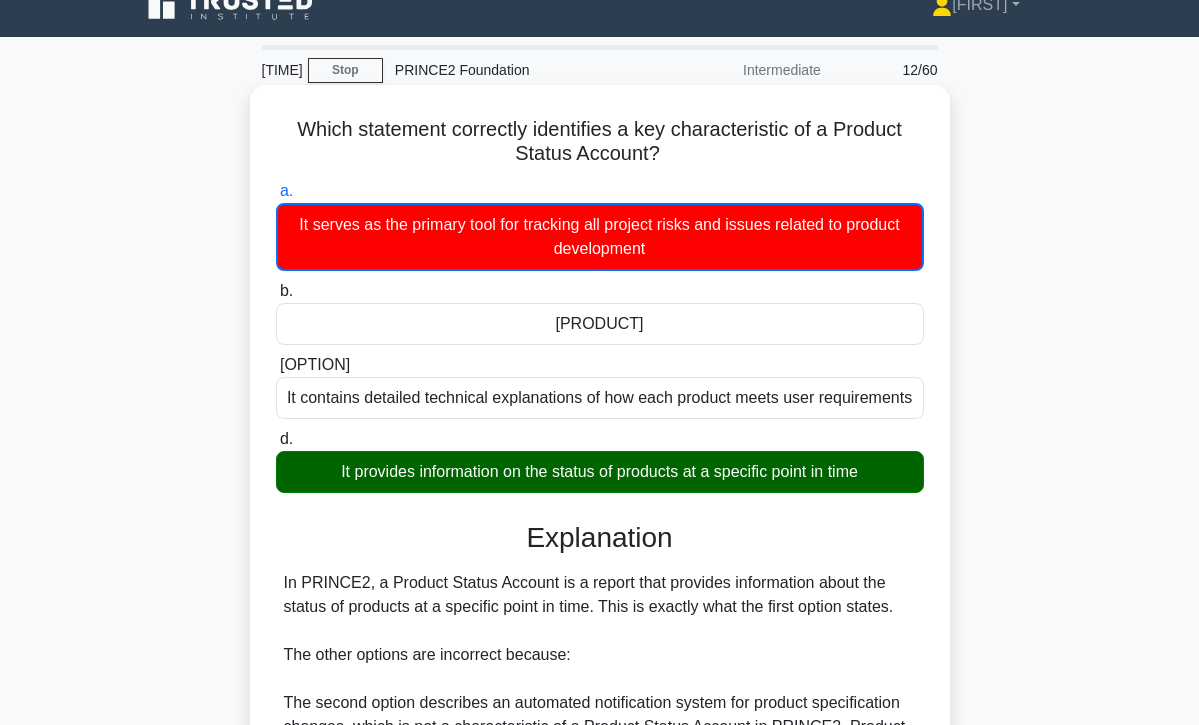 scroll, scrollTop: 29, scrollLeft: 0, axis: vertical 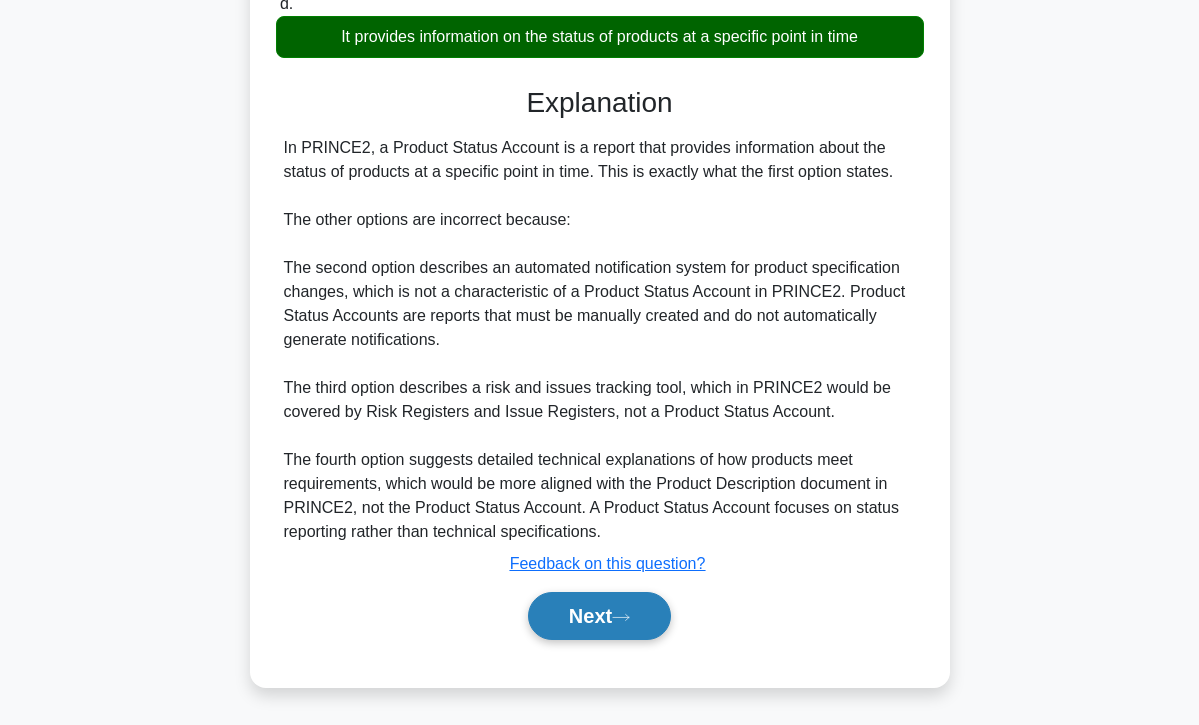 click on "Next" at bounding box center [599, 616] 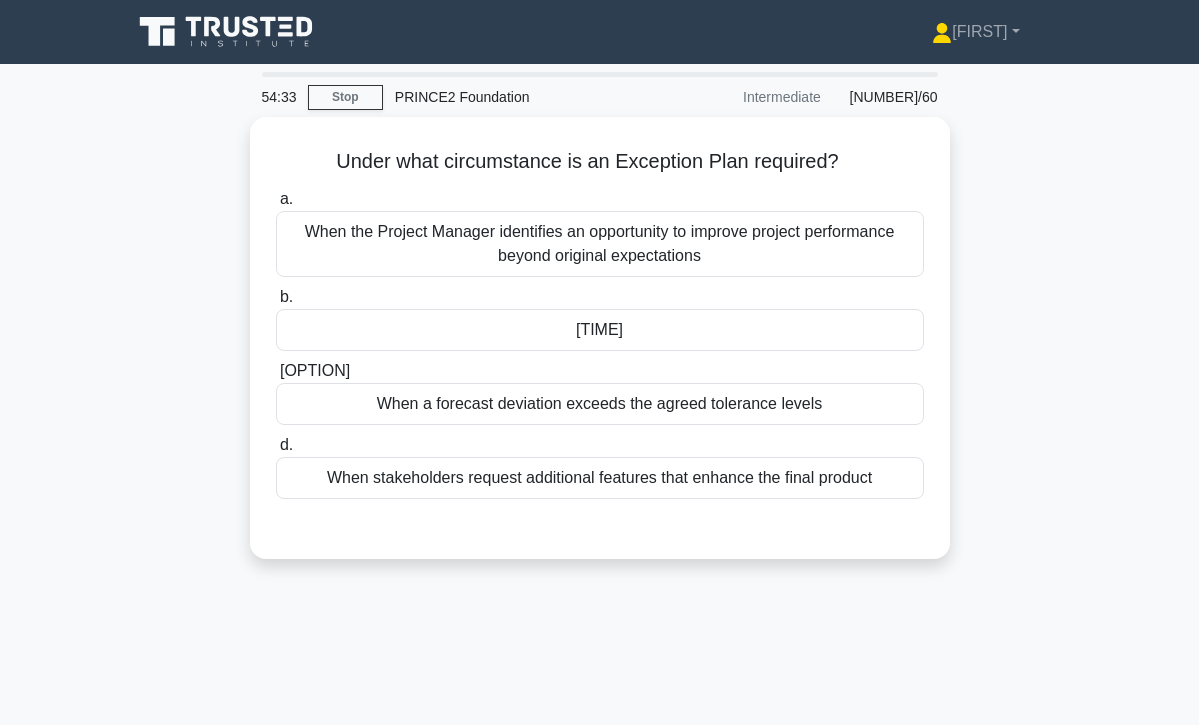 scroll, scrollTop: 0, scrollLeft: 0, axis: both 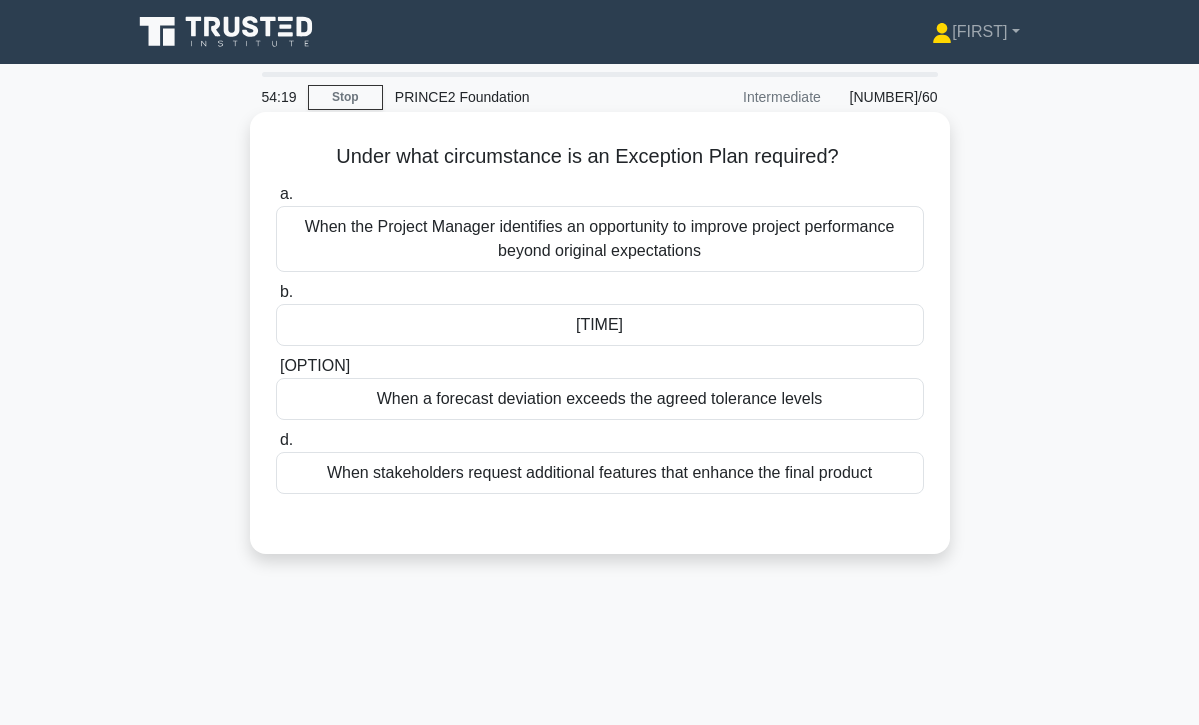 click on "When a forecast deviation exceeds the agreed tolerance levels" at bounding box center (600, 399) 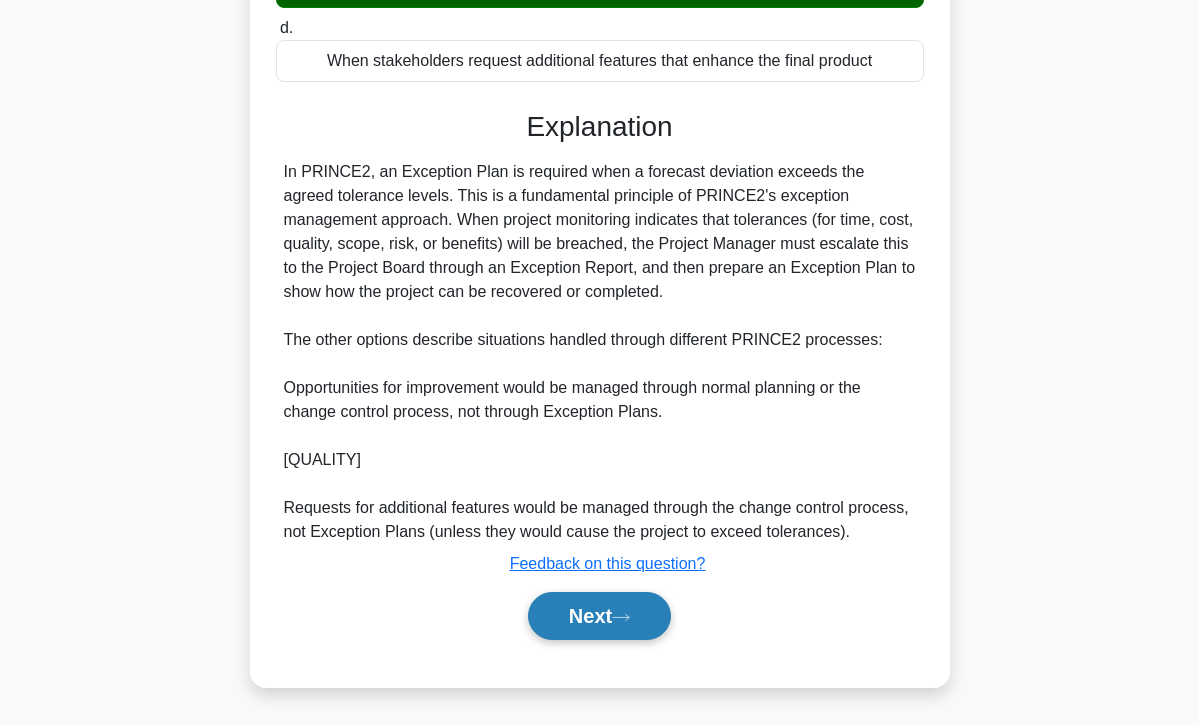 click on "Next" at bounding box center [599, 616] 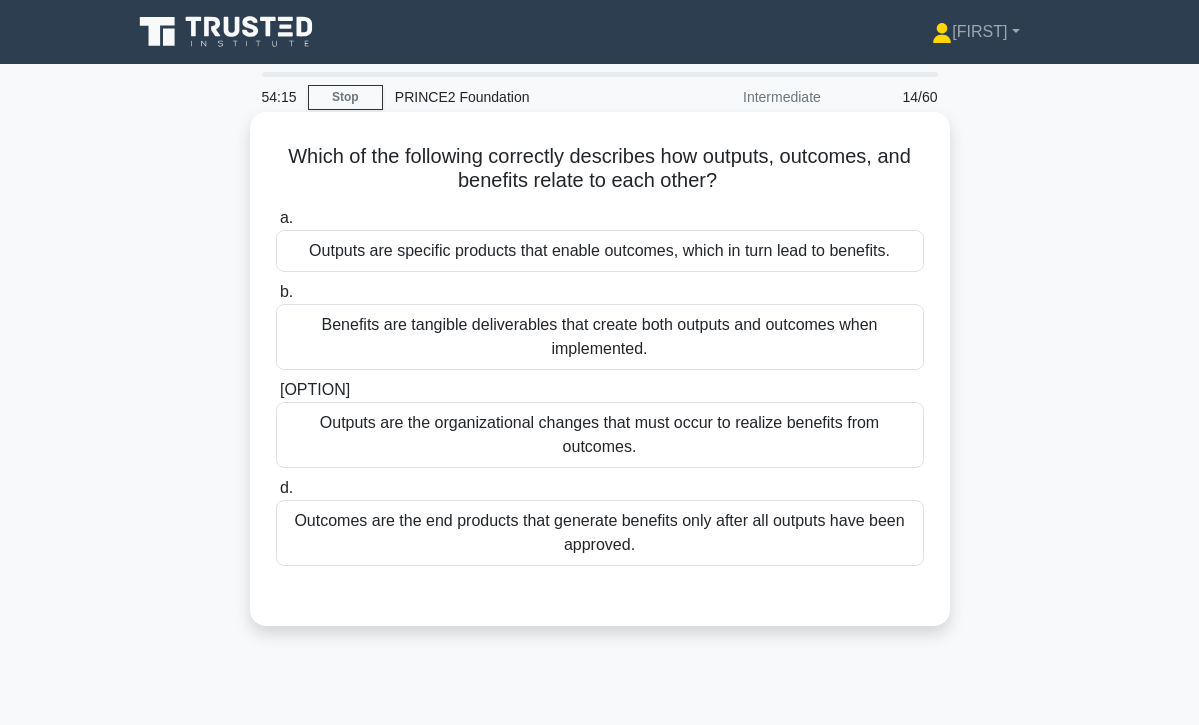 scroll, scrollTop: 0, scrollLeft: 0, axis: both 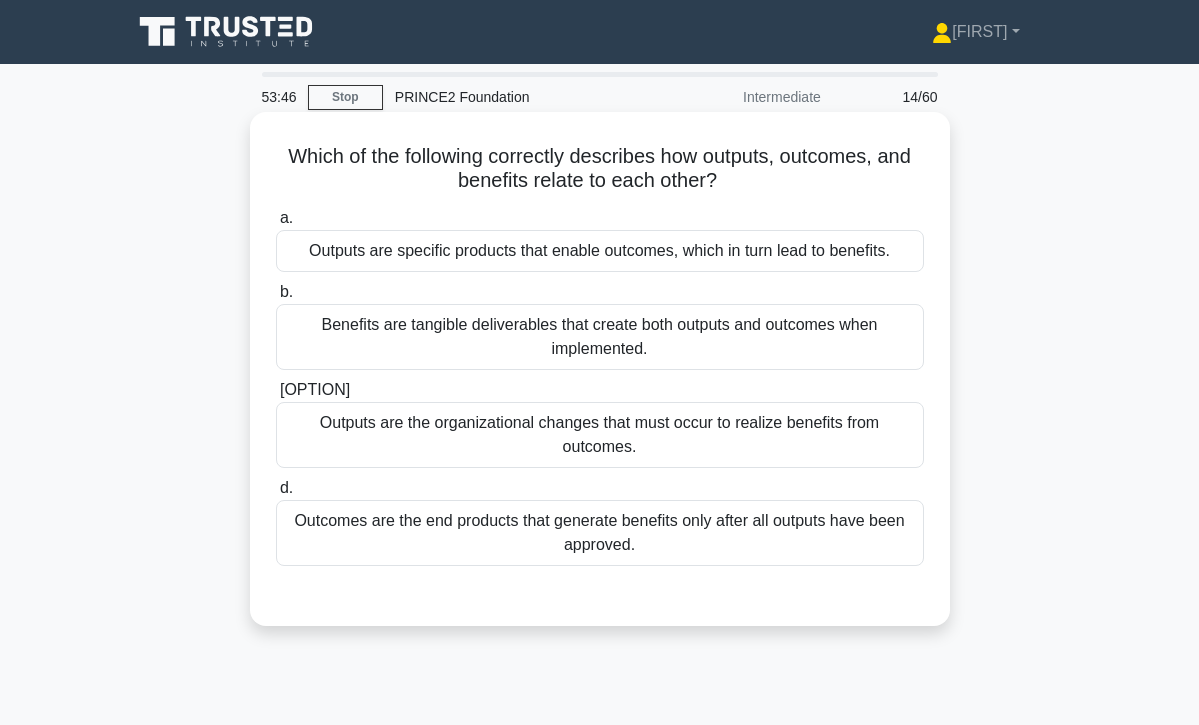 click on "Outputs are specific products that enable outcomes, which in turn lead to benefits." at bounding box center [600, 251] 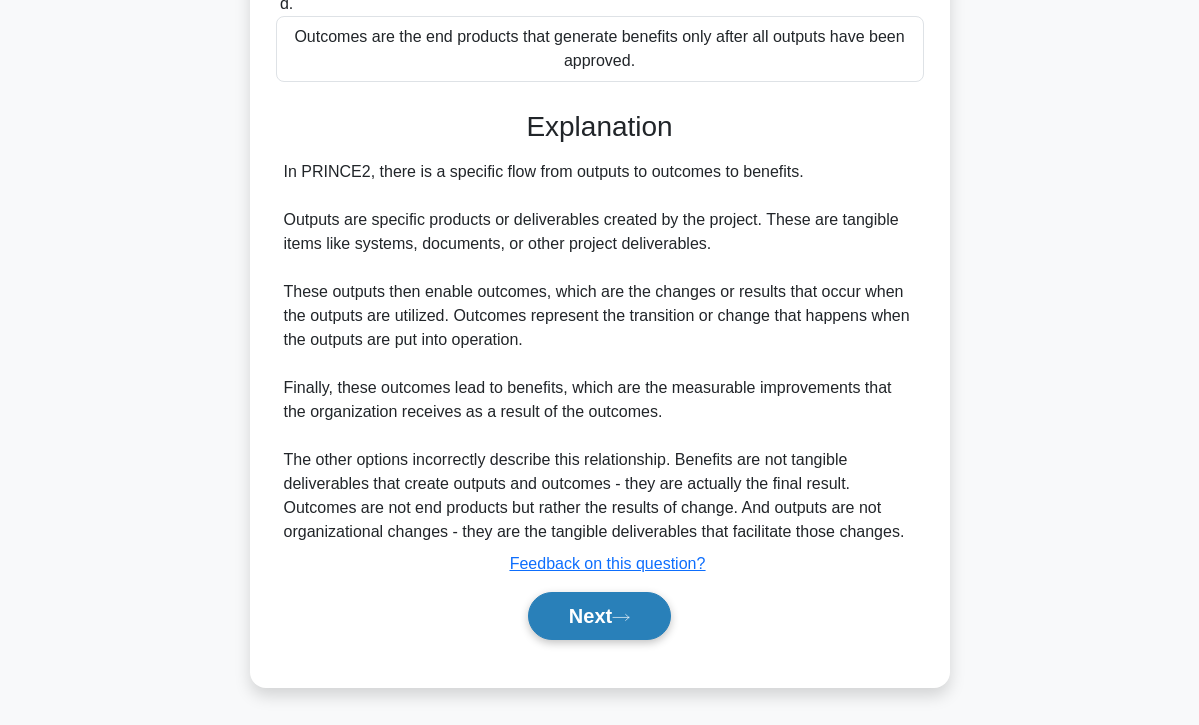 click on "Next" at bounding box center (599, 616) 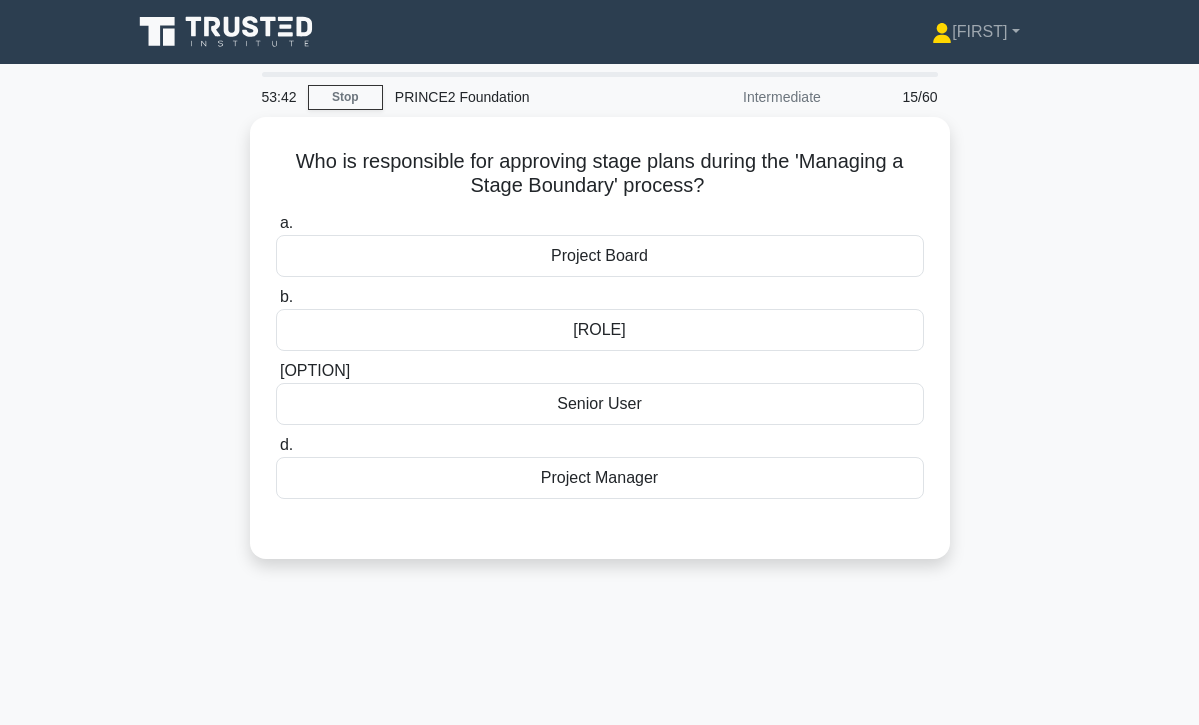 scroll, scrollTop: 0, scrollLeft: 0, axis: both 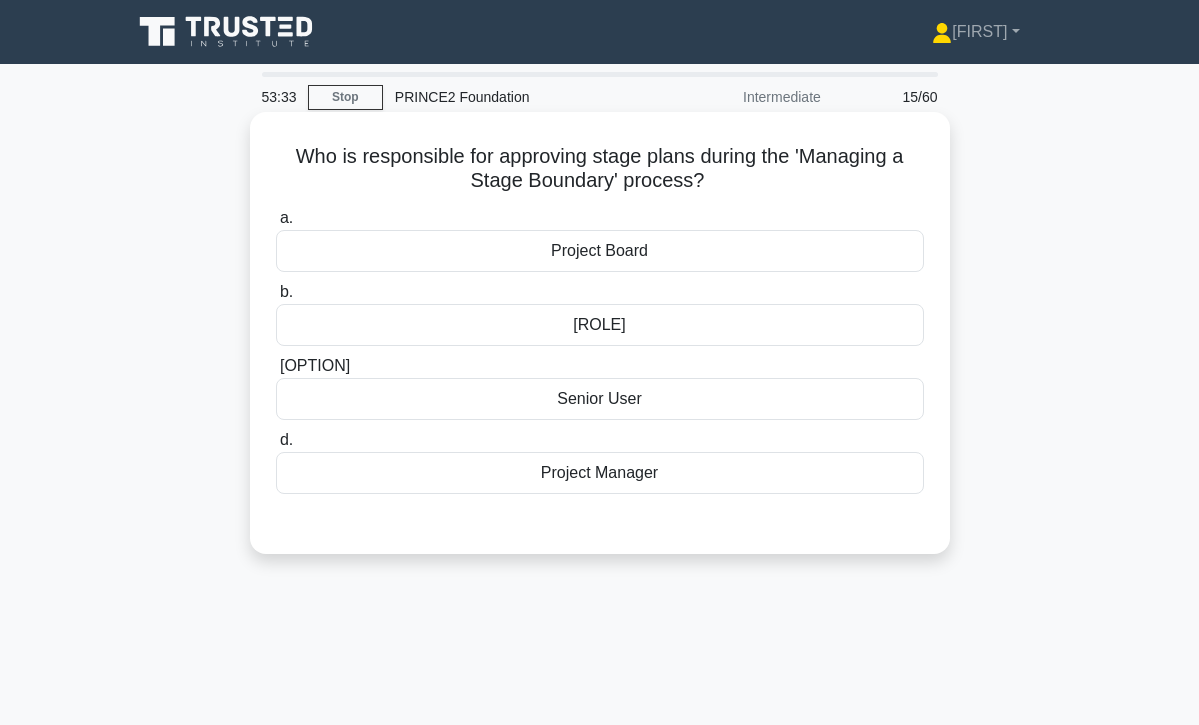 click on "Project Manager" at bounding box center (600, 473) 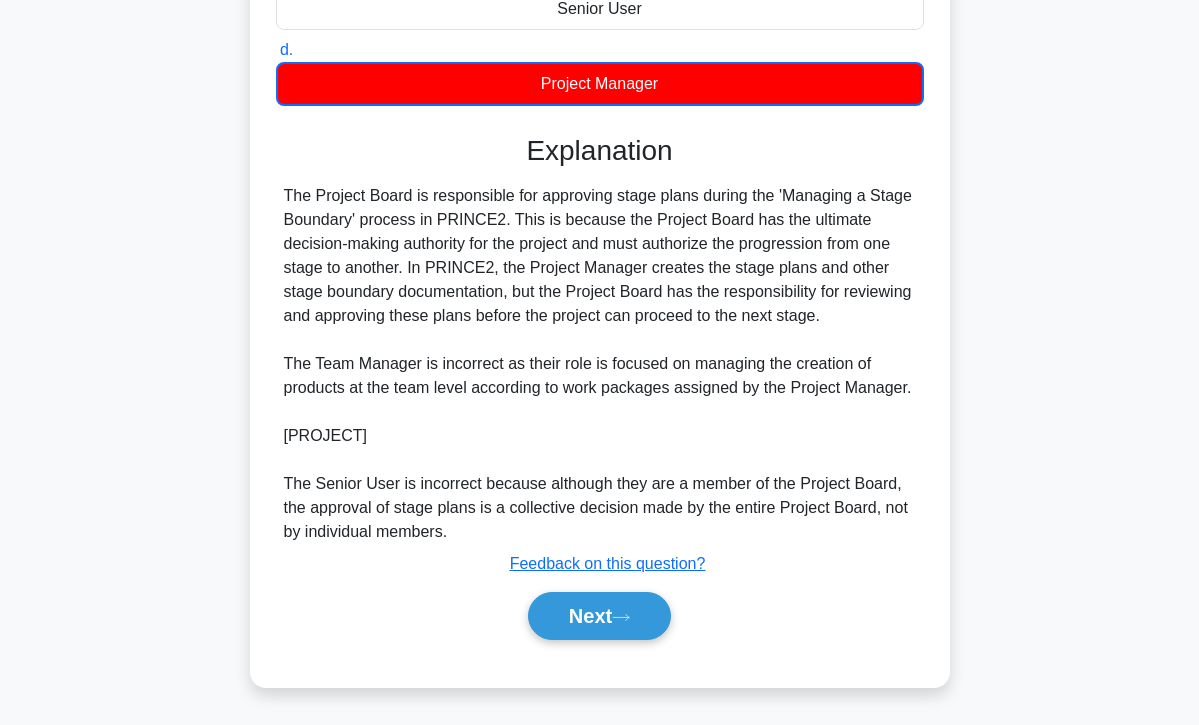 scroll, scrollTop: 438, scrollLeft: 0, axis: vertical 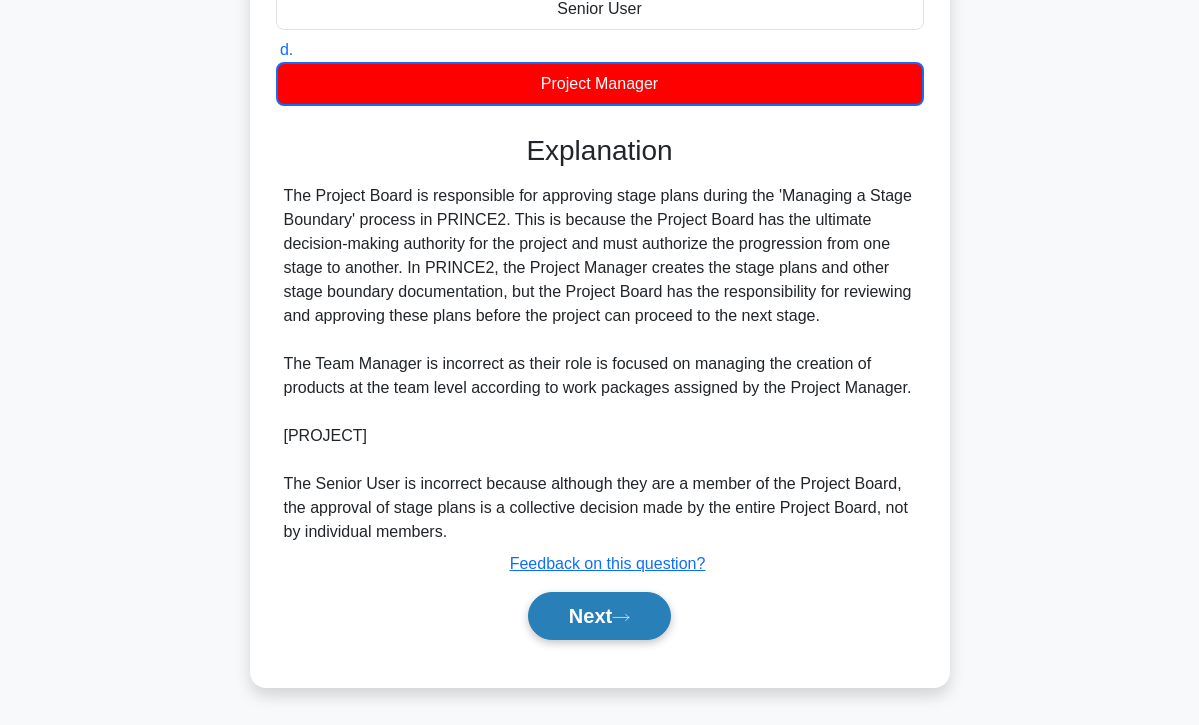 click on "Next" at bounding box center (599, 616) 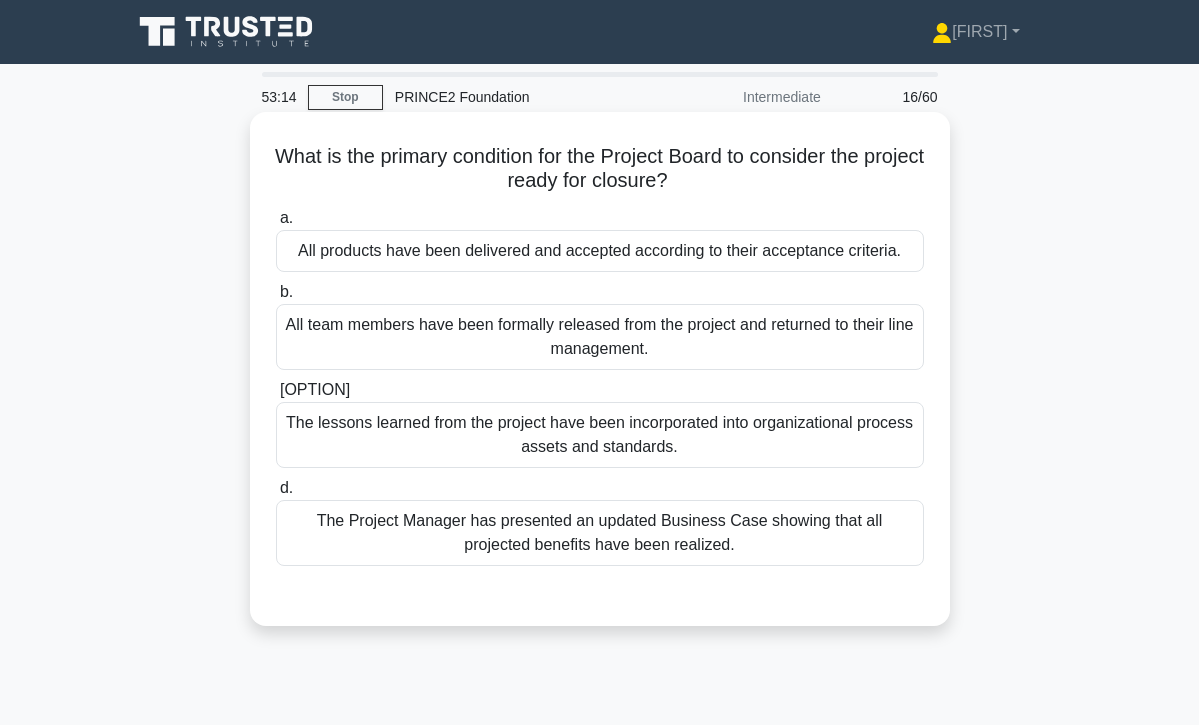 scroll, scrollTop: 0, scrollLeft: 0, axis: both 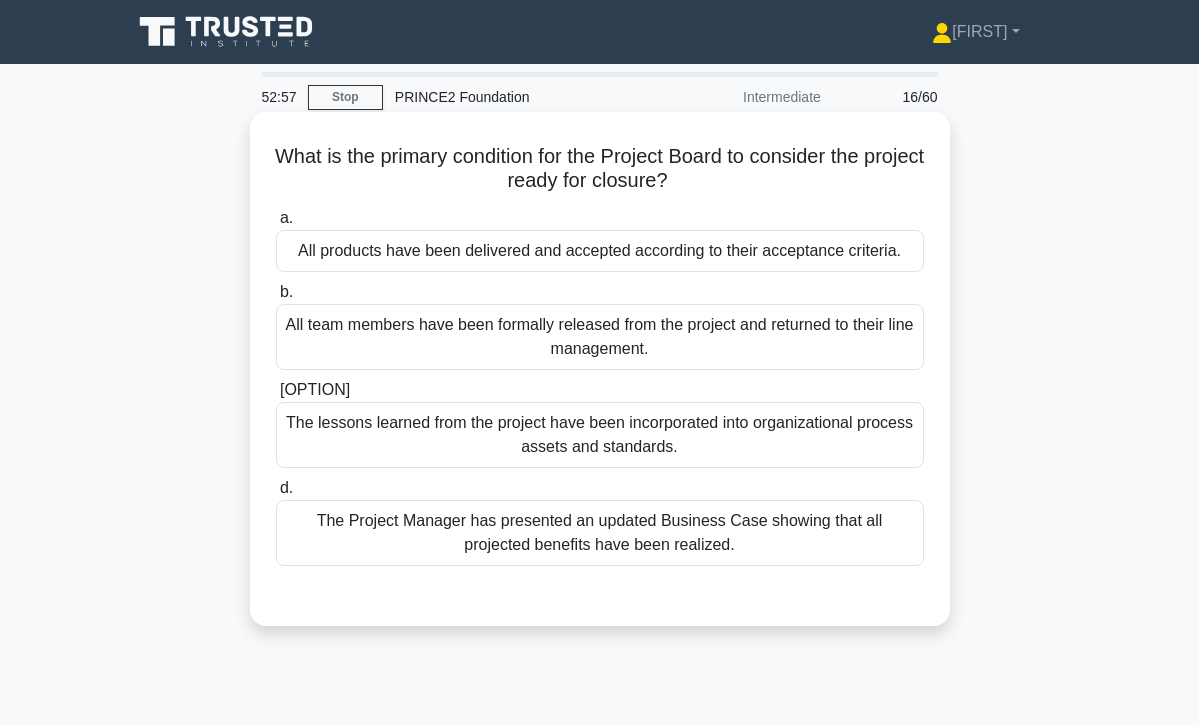 click on "All products have been delivered and accepted according to their acceptance criteria." at bounding box center (600, 251) 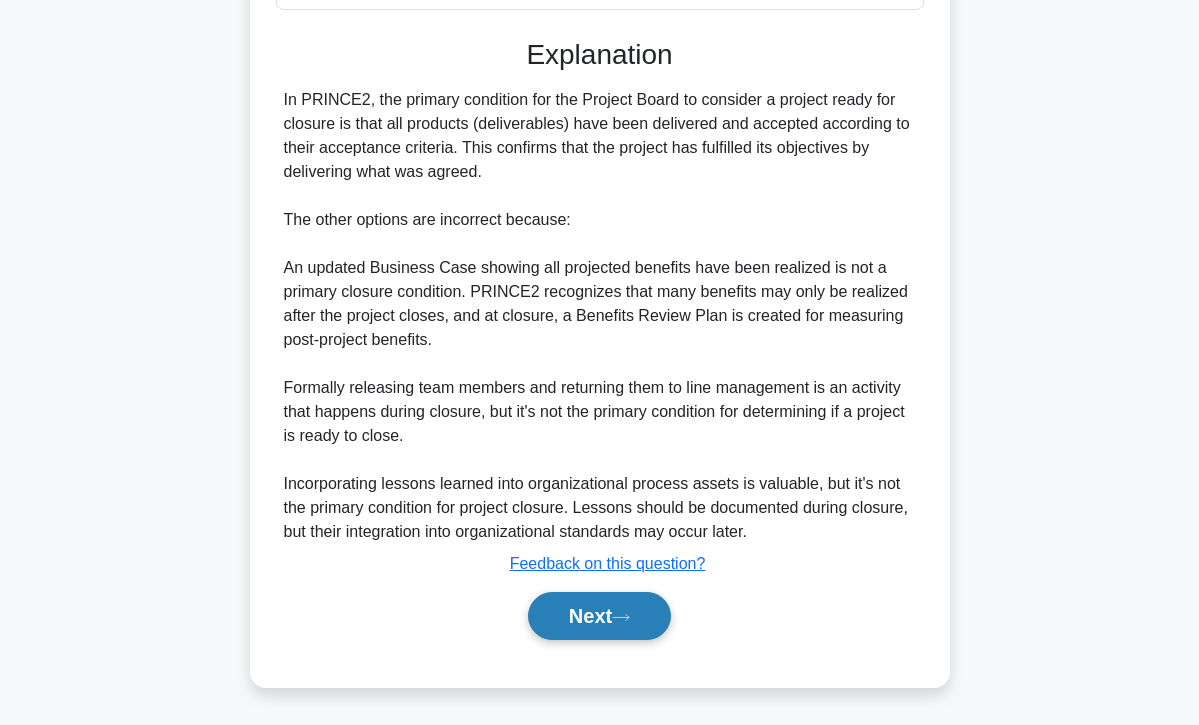 click on "Next" at bounding box center (599, 616) 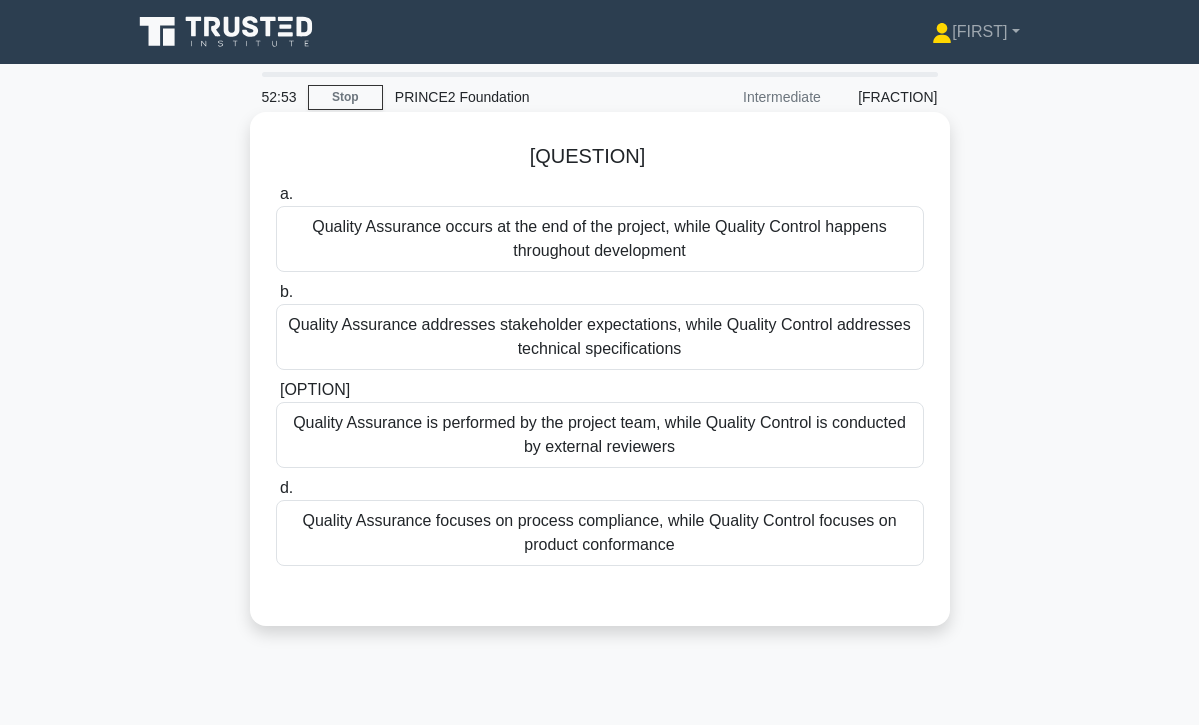 scroll, scrollTop: 0, scrollLeft: 0, axis: both 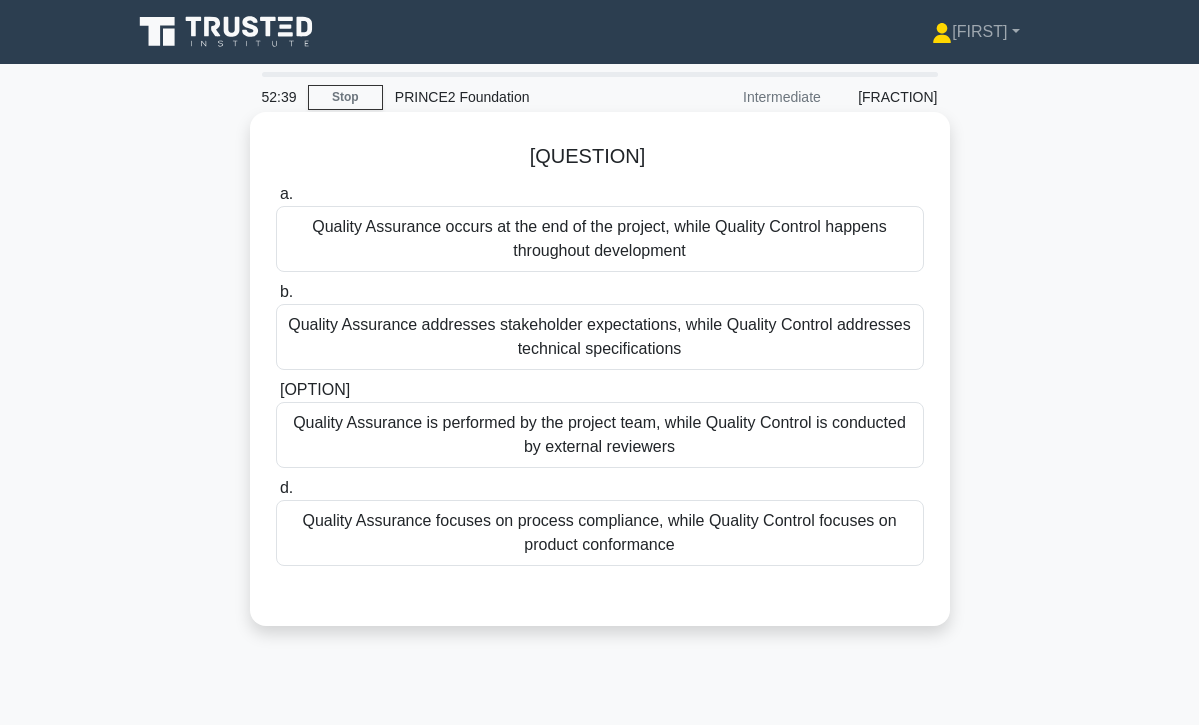 click on "Quality Assurance focuses on process compliance, while Quality Control focuses on product conformance" at bounding box center [600, 533] 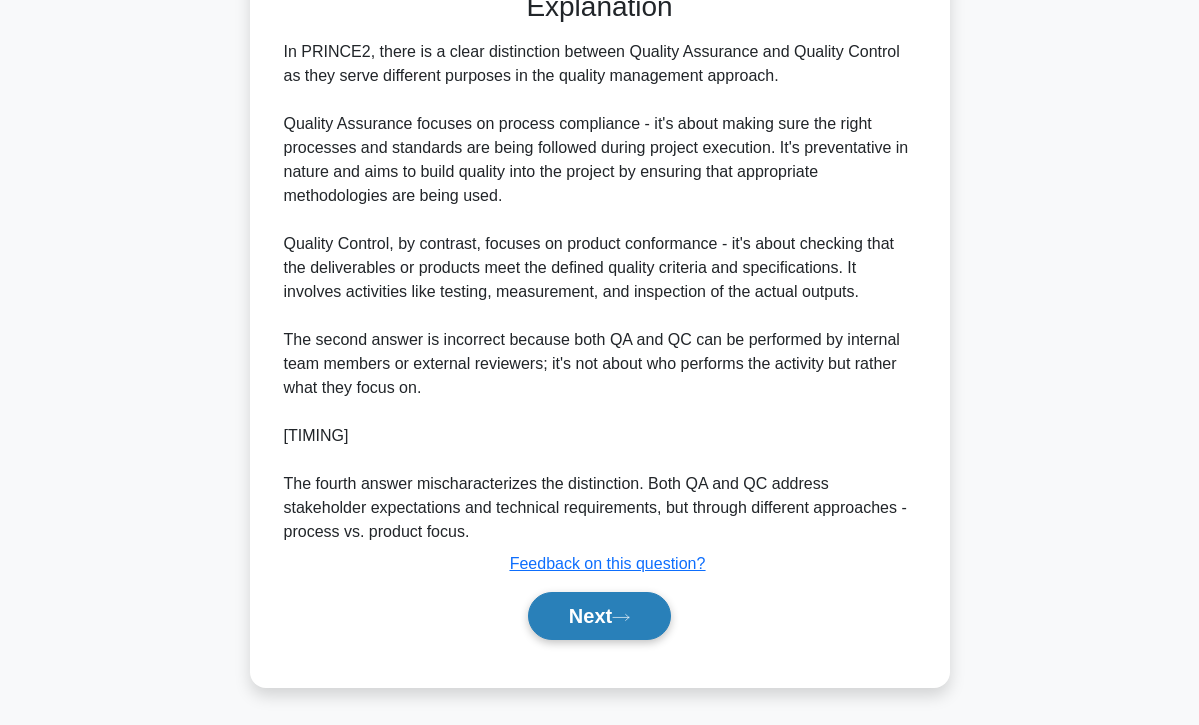 click at bounding box center (621, 617) 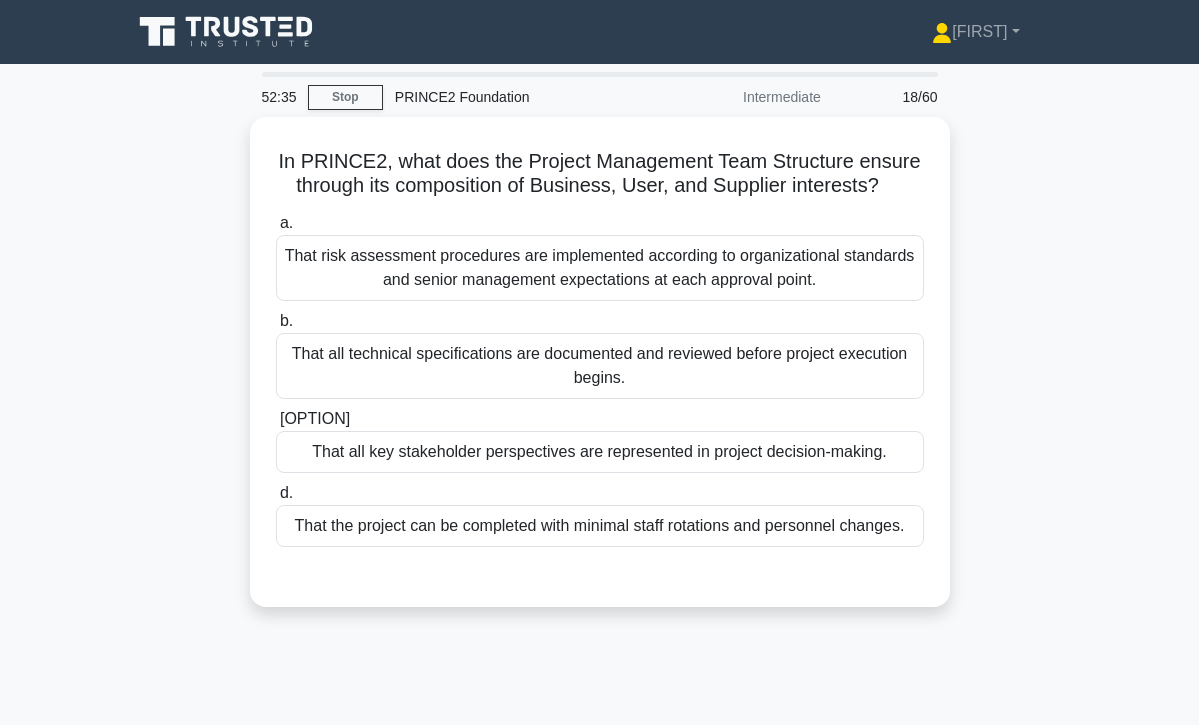 scroll, scrollTop: 0, scrollLeft: 0, axis: both 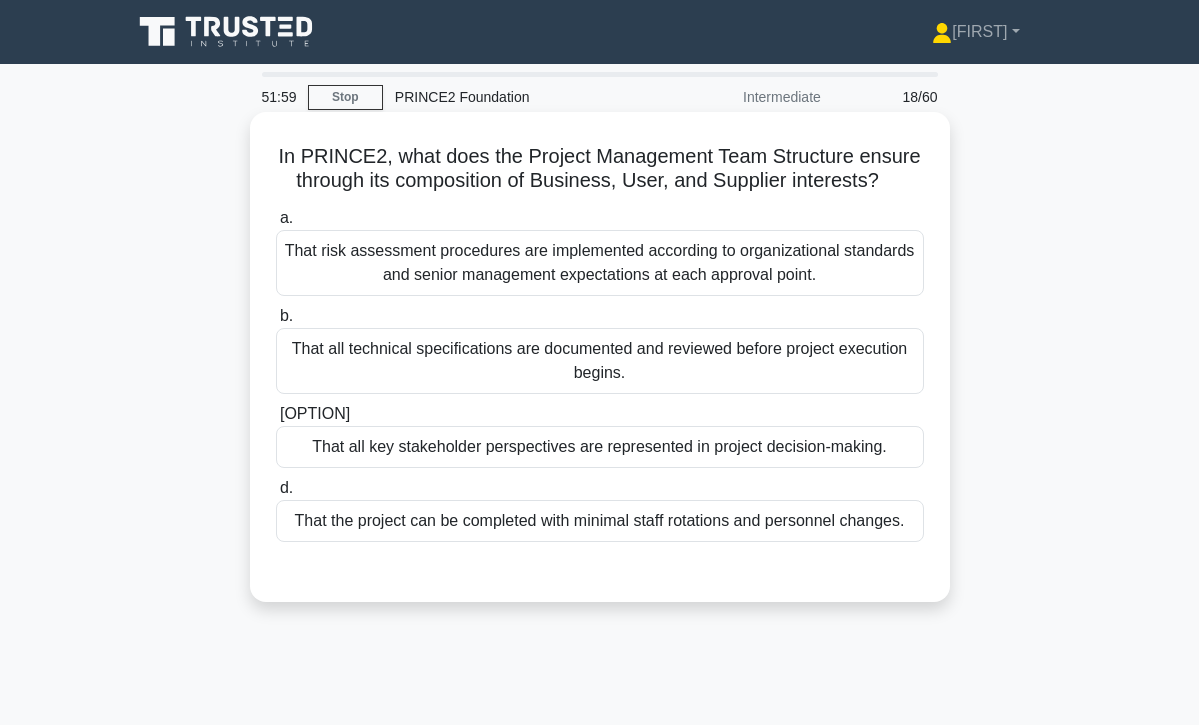 click on "That all technical specifications are documented and reviewed before project execution begins." at bounding box center (600, 361) 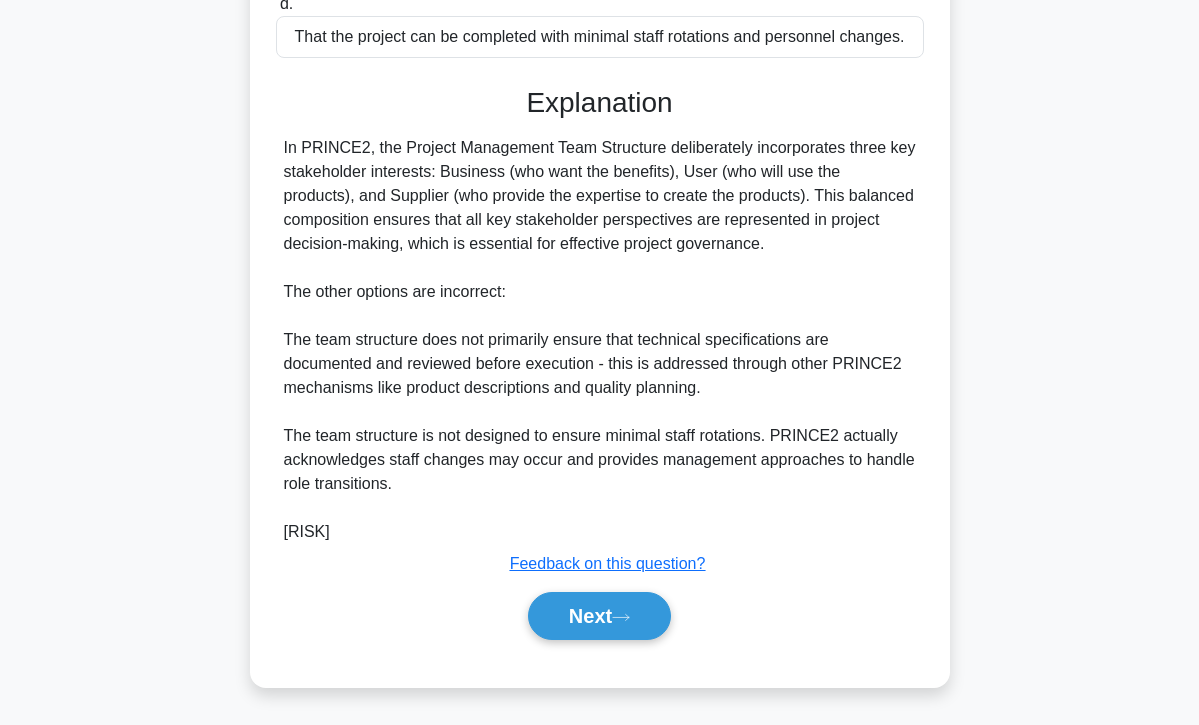 scroll, scrollTop: 534, scrollLeft: 0, axis: vertical 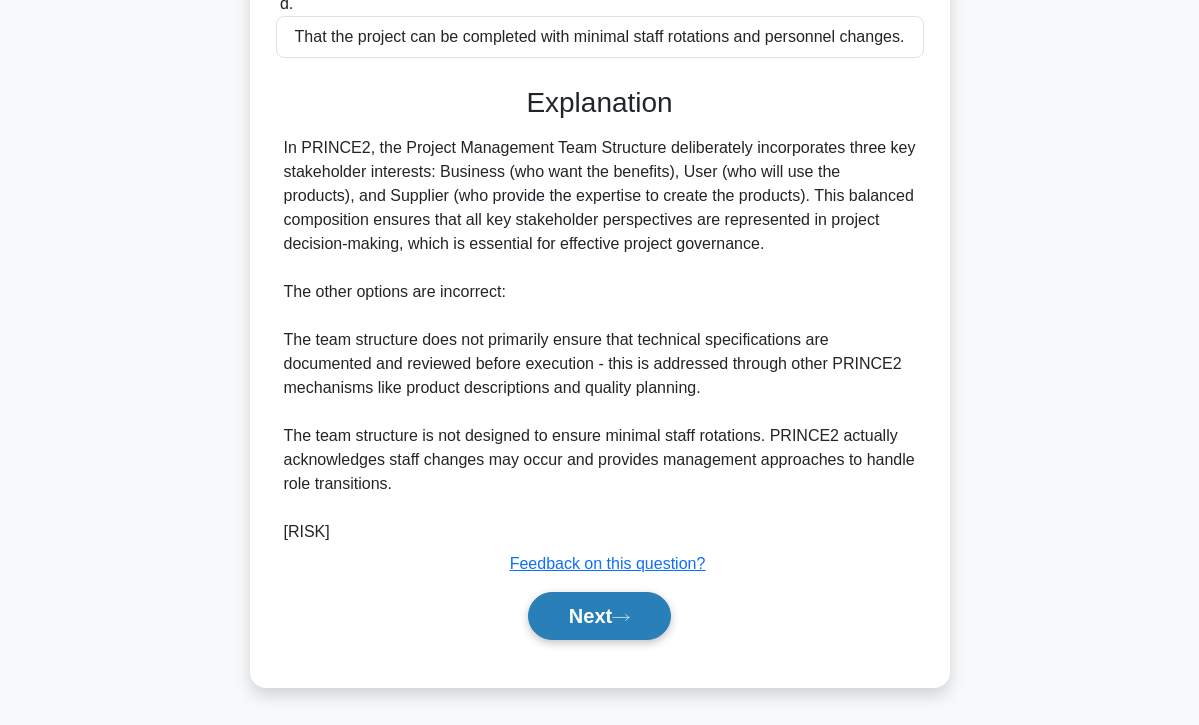 click on "Next" at bounding box center (599, 616) 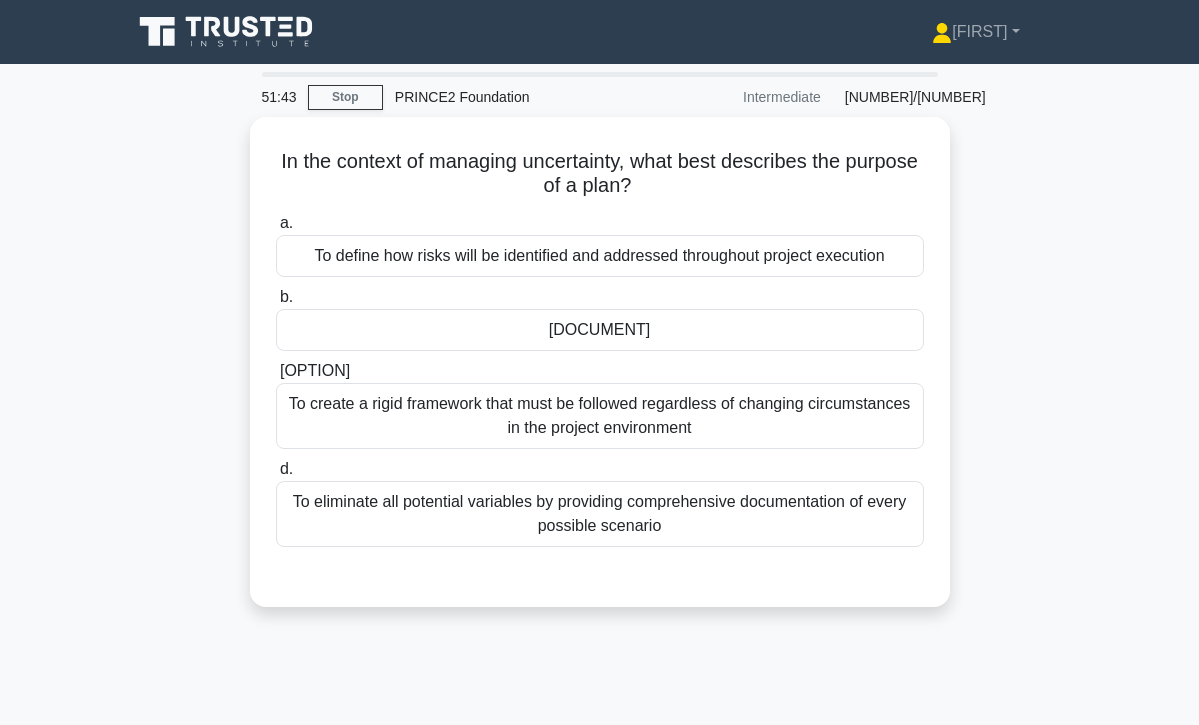 scroll, scrollTop: 0, scrollLeft: 0, axis: both 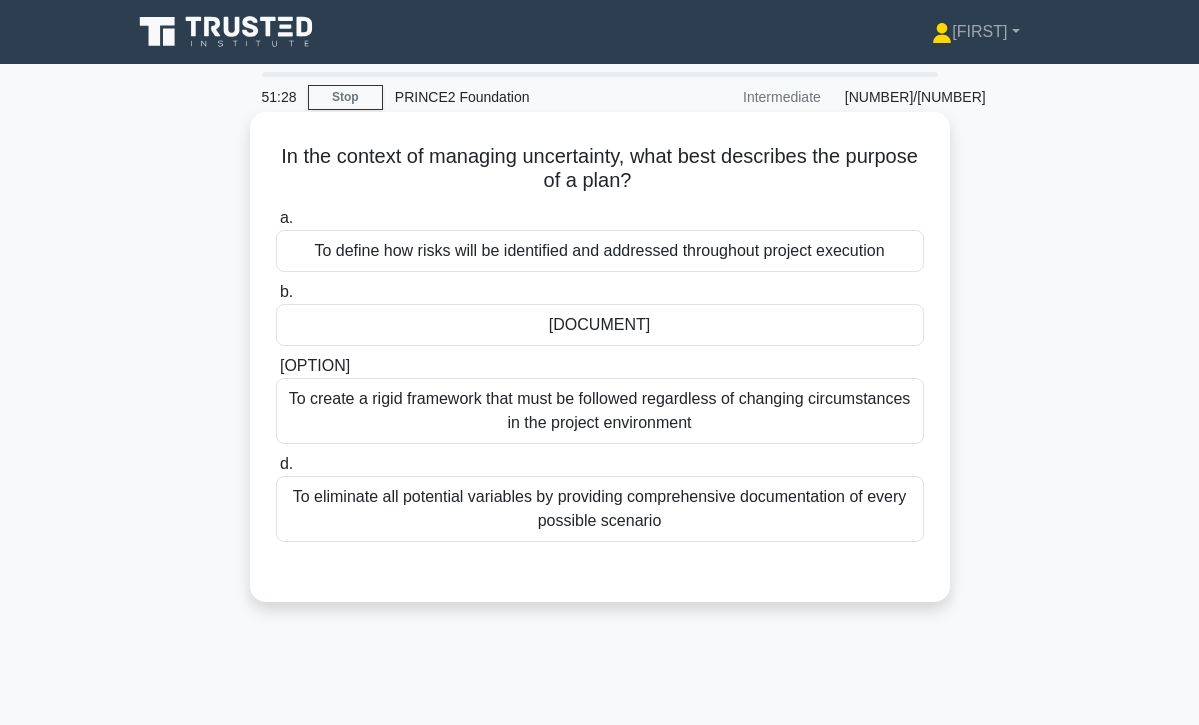 click on "To define how risks will be identified and addressed throughout project execution" at bounding box center (600, 251) 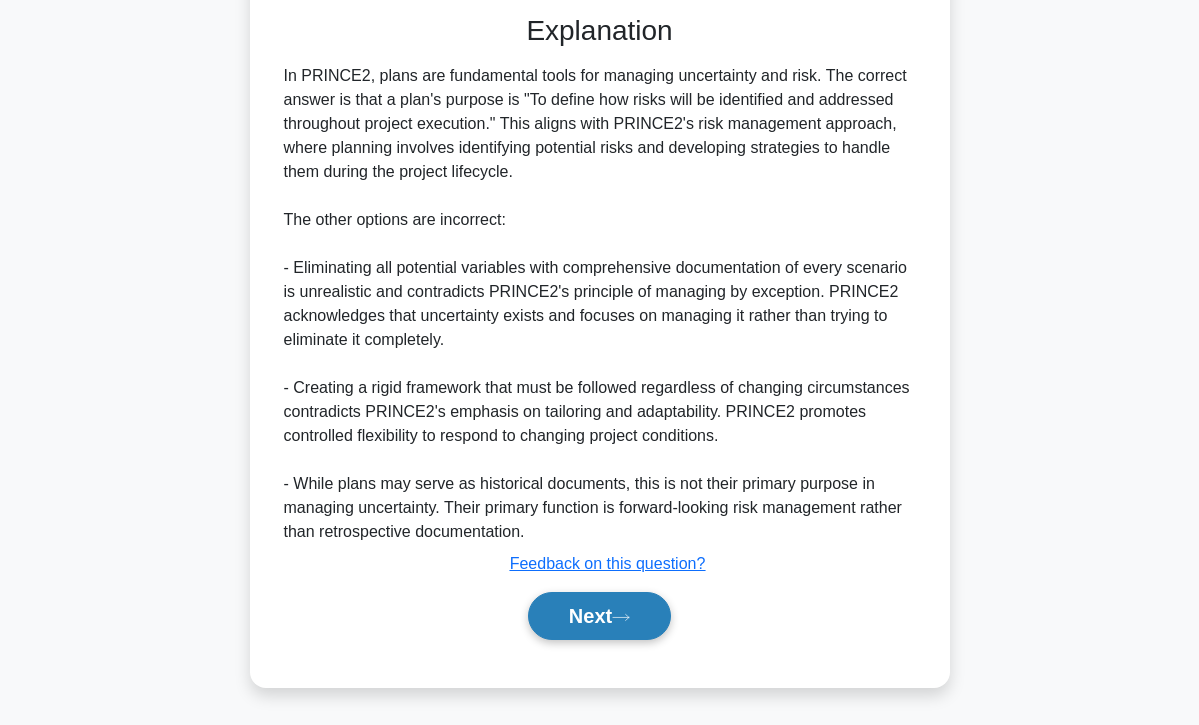 click on "Next" at bounding box center (599, 616) 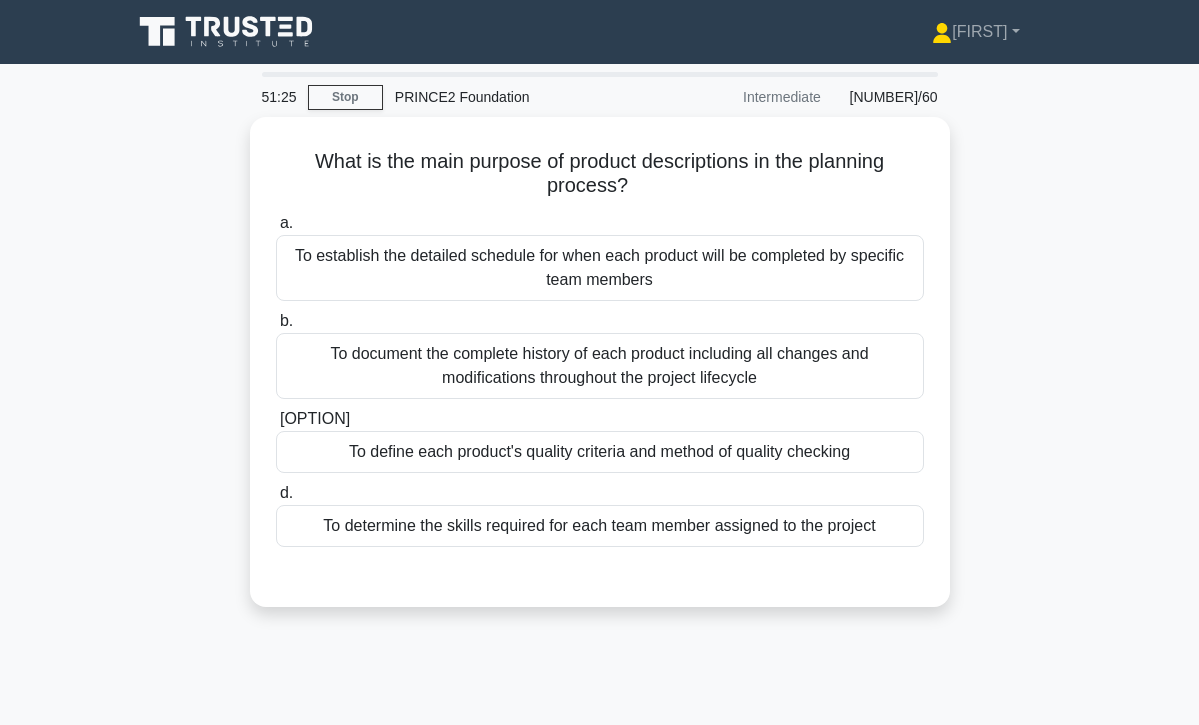 scroll, scrollTop: 0, scrollLeft: 0, axis: both 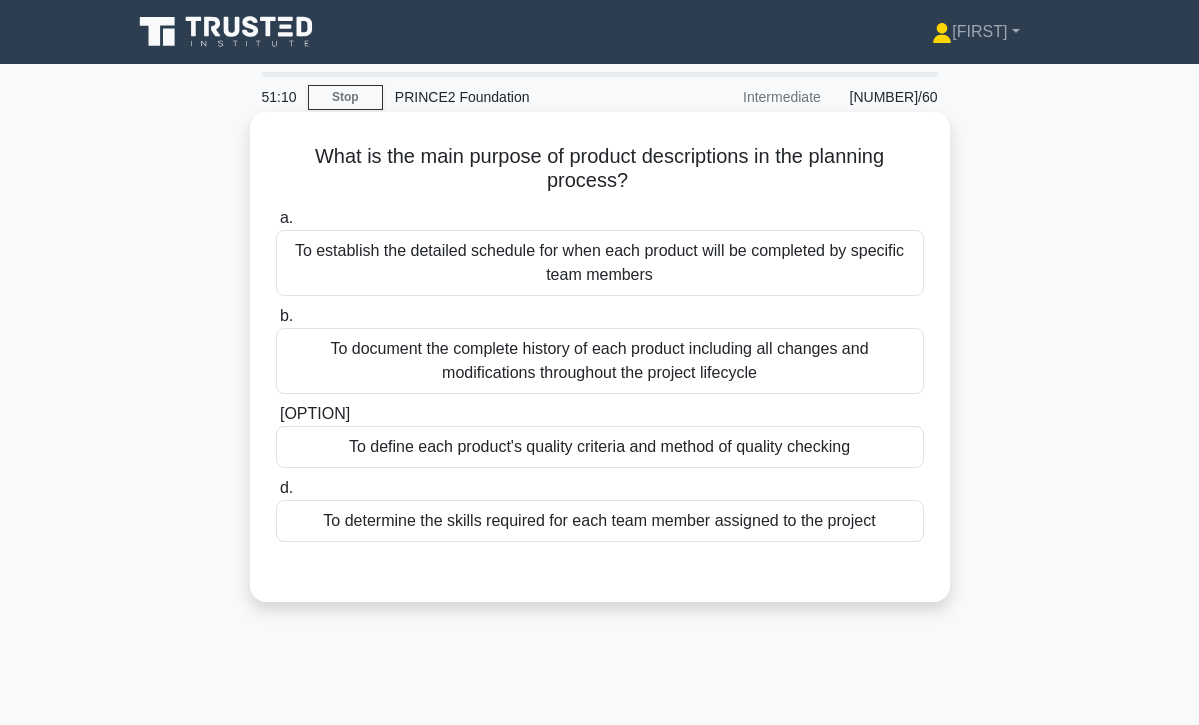 click on "To define each product's quality criteria and method of quality checking" at bounding box center [600, 447] 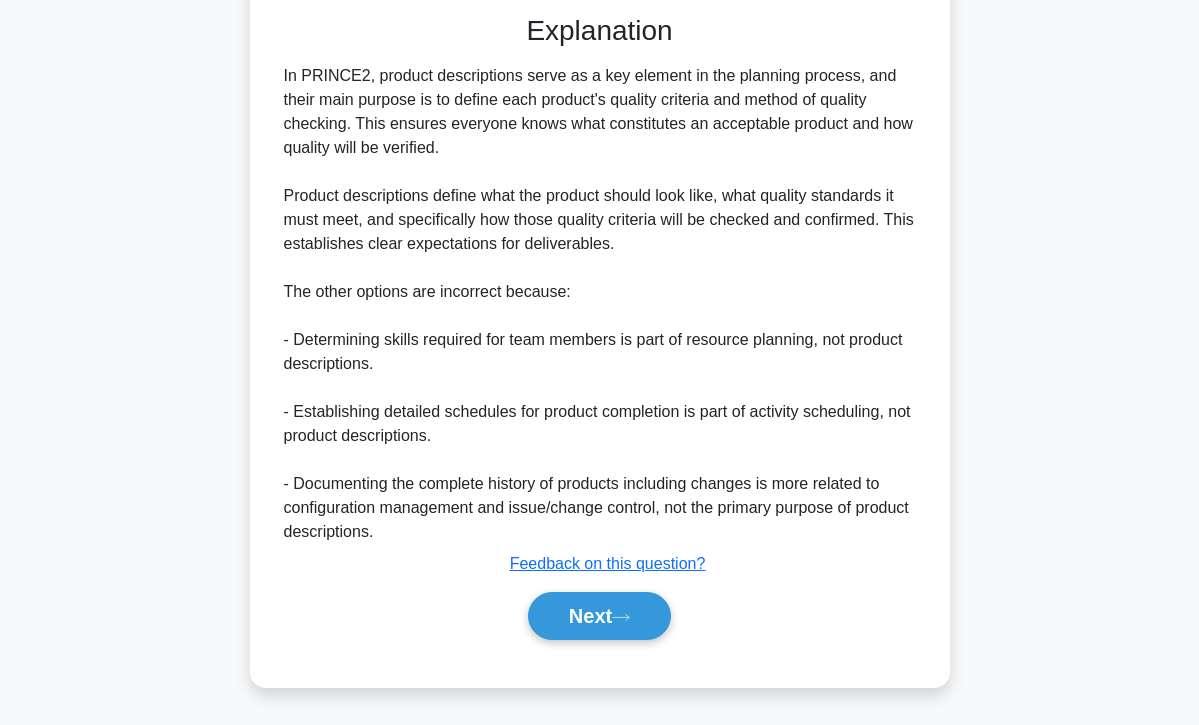 scroll, scrollTop: 556, scrollLeft: 0, axis: vertical 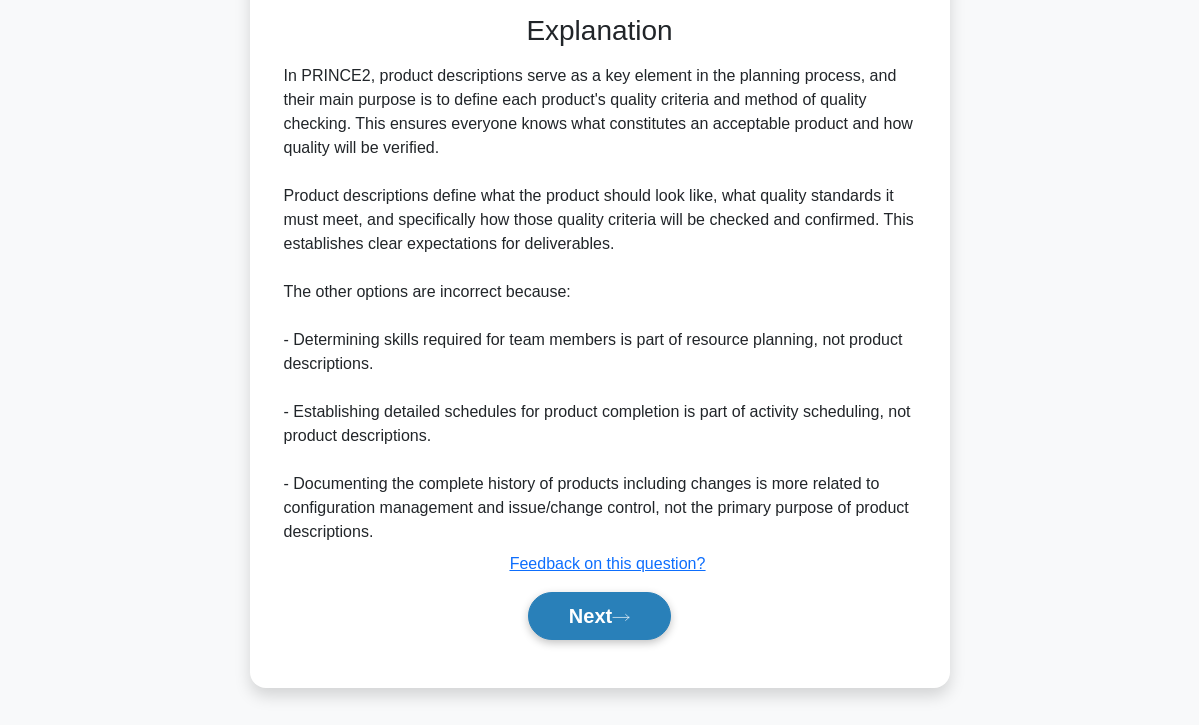 click on "Next" at bounding box center (599, 616) 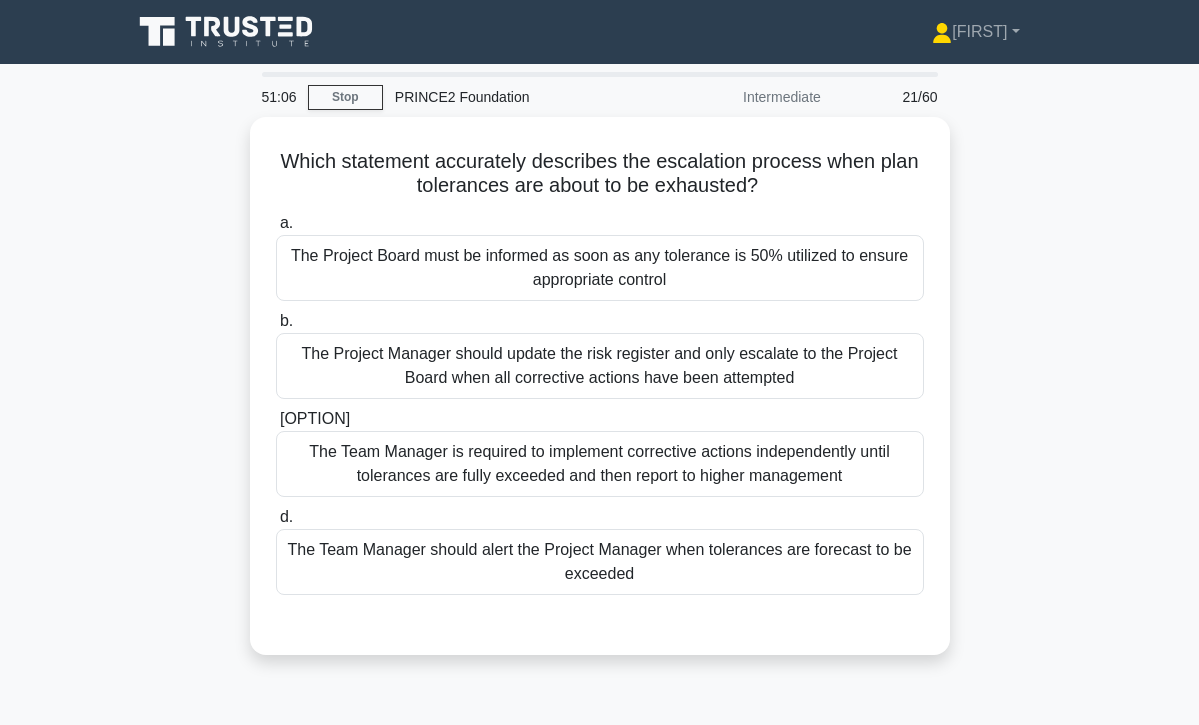 scroll, scrollTop: 0, scrollLeft: 0, axis: both 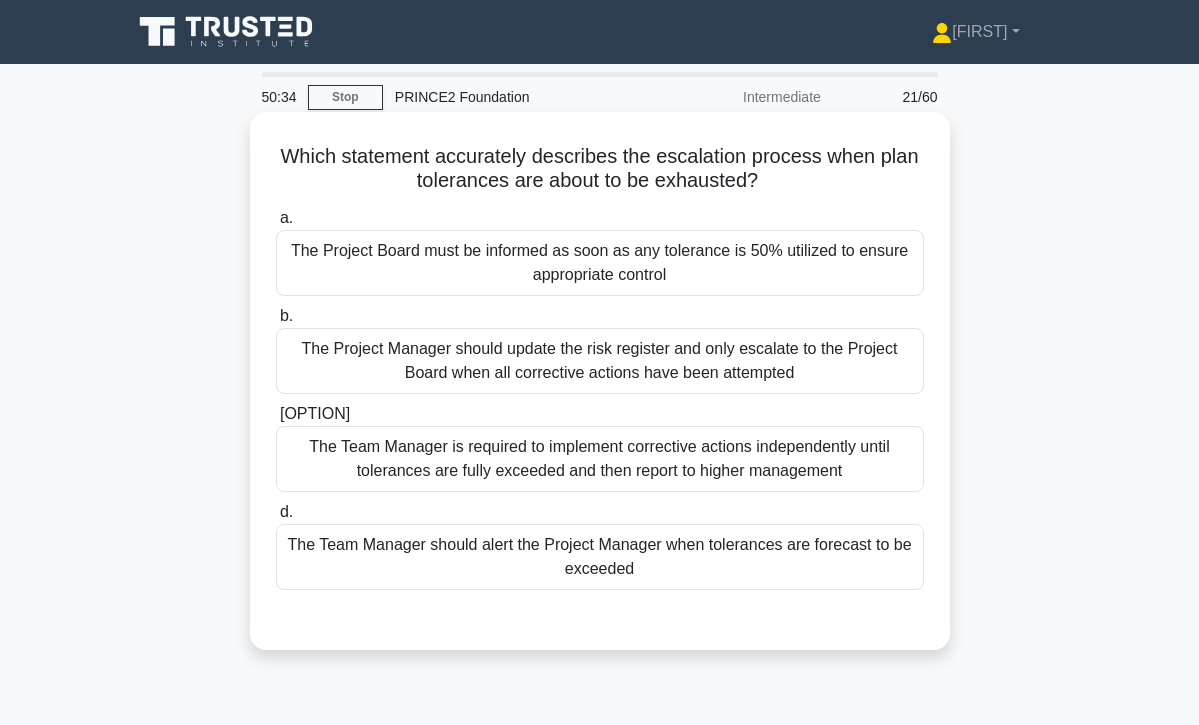 click on "The Project Manager should update the risk register and only escalate to the Project Board when all corrective actions have been attempted" at bounding box center [600, 361] 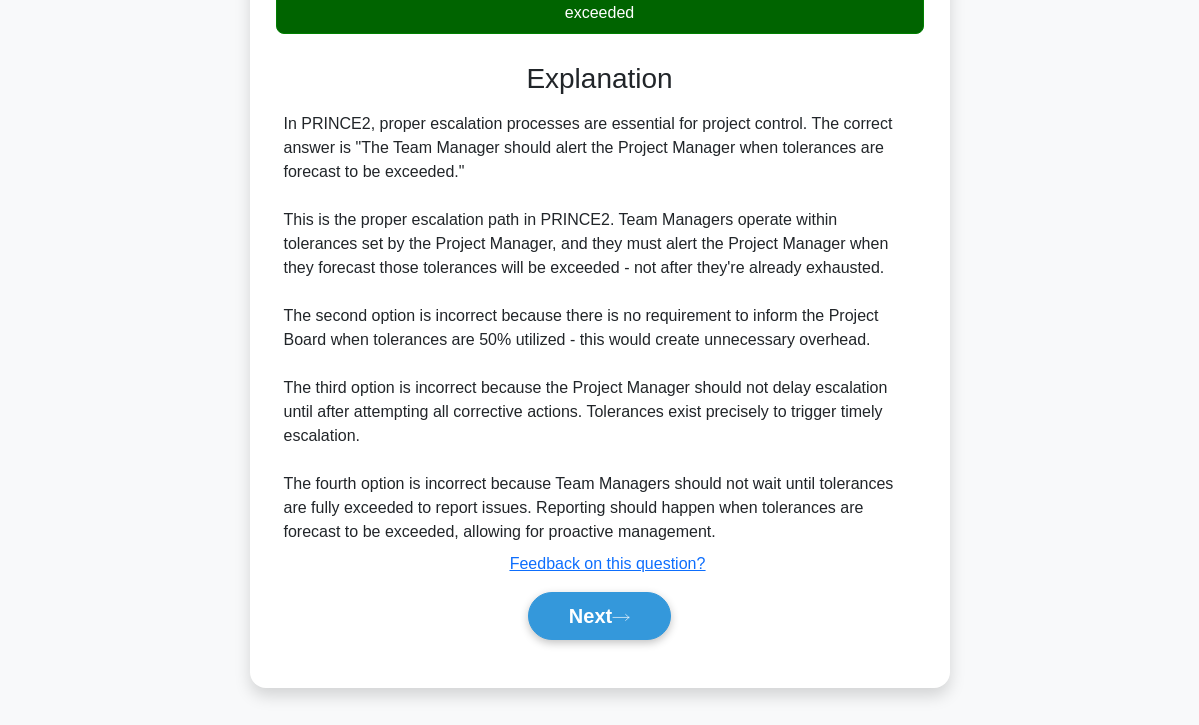 scroll, scrollTop: 558, scrollLeft: 0, axis: vertical 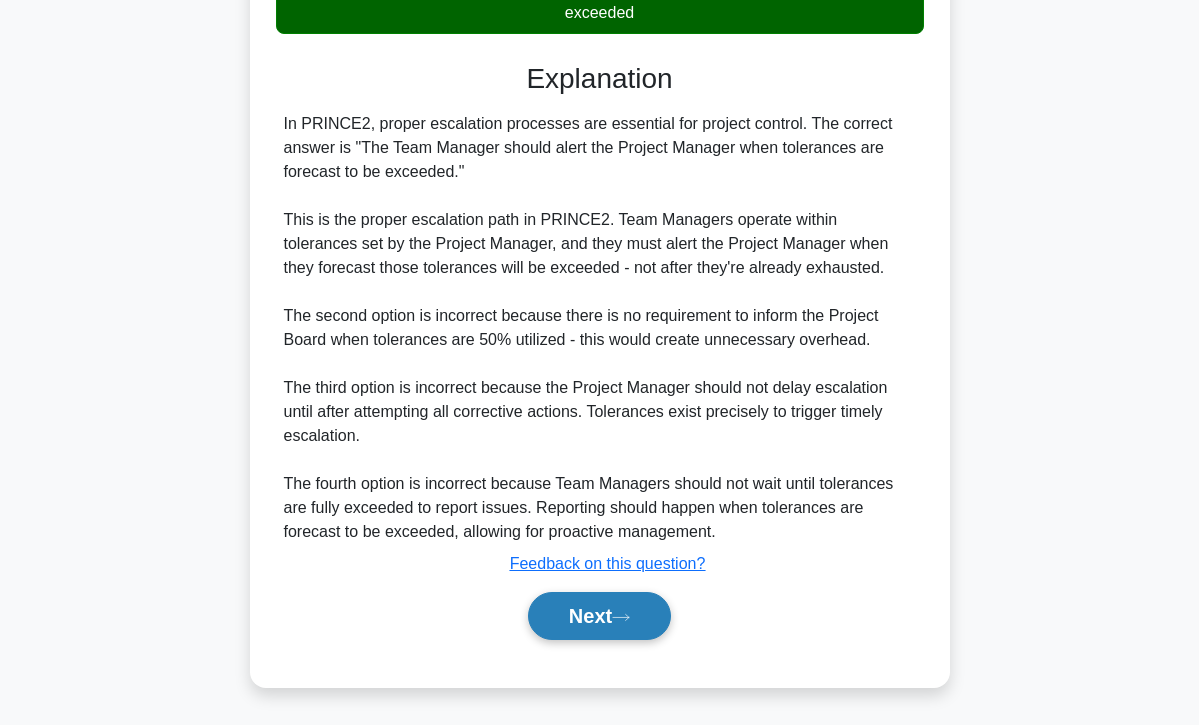 click on "Next" at bounding box center (599, 616) 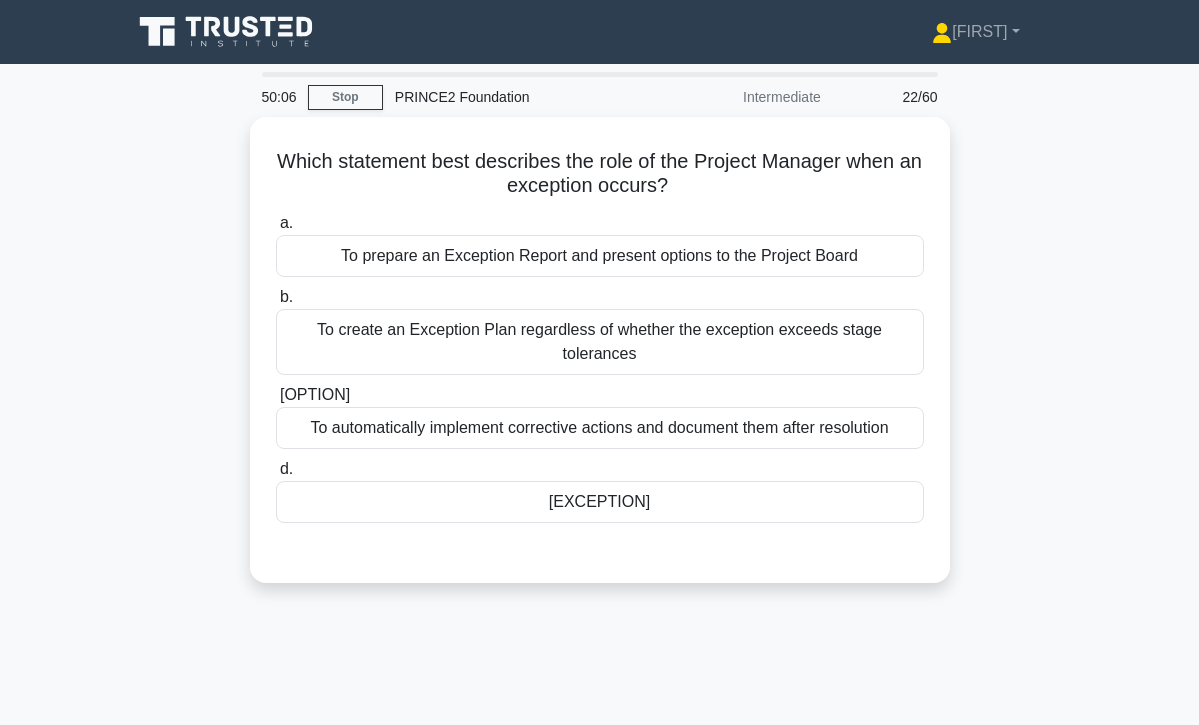 scroll, scrollTop: 0, scrollLeft: 0, axis: both 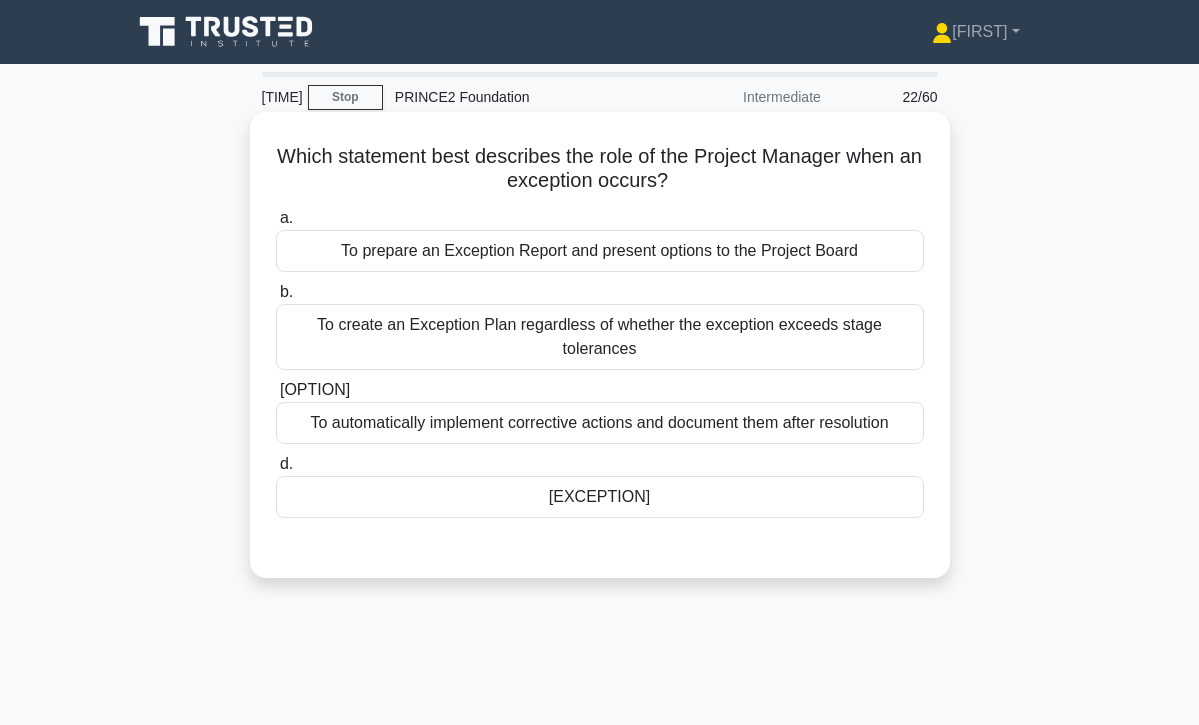 click on "To prepare an Exception Report and present options to the Project Board" at bounding box center (600, 251) 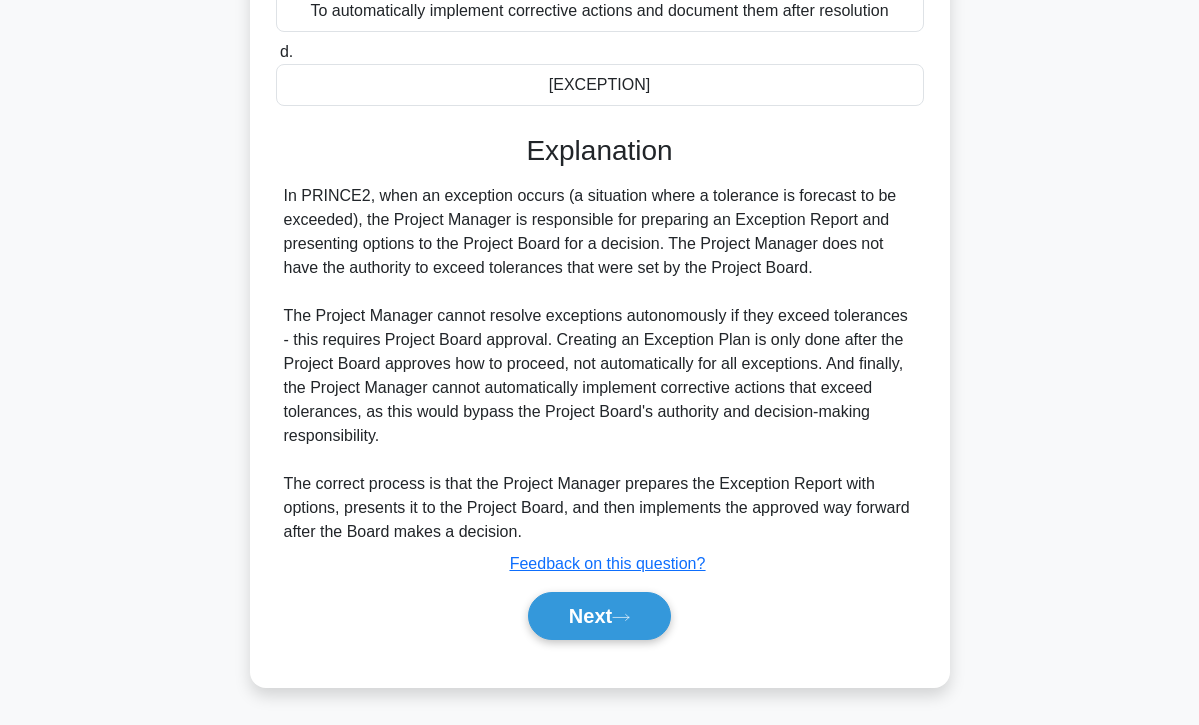 scroll, scrollTop: 412, scrollLeft: 0, axis: vertical 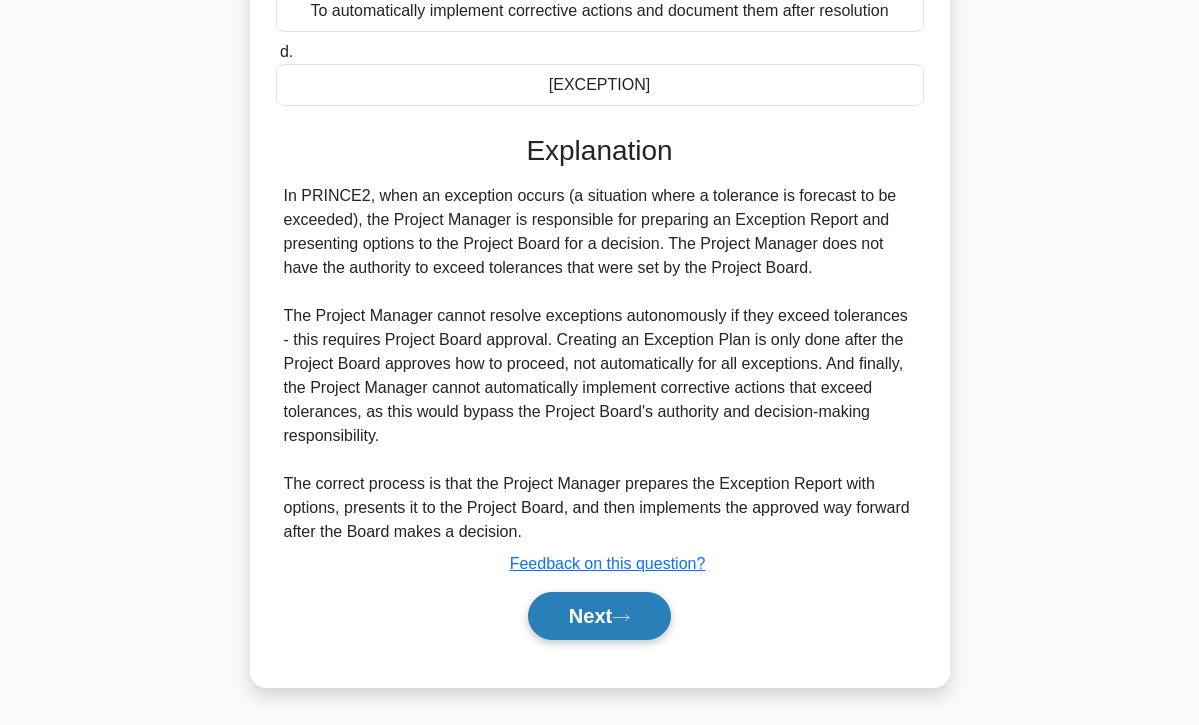 click on "Next" at bounding box center [599, 616] 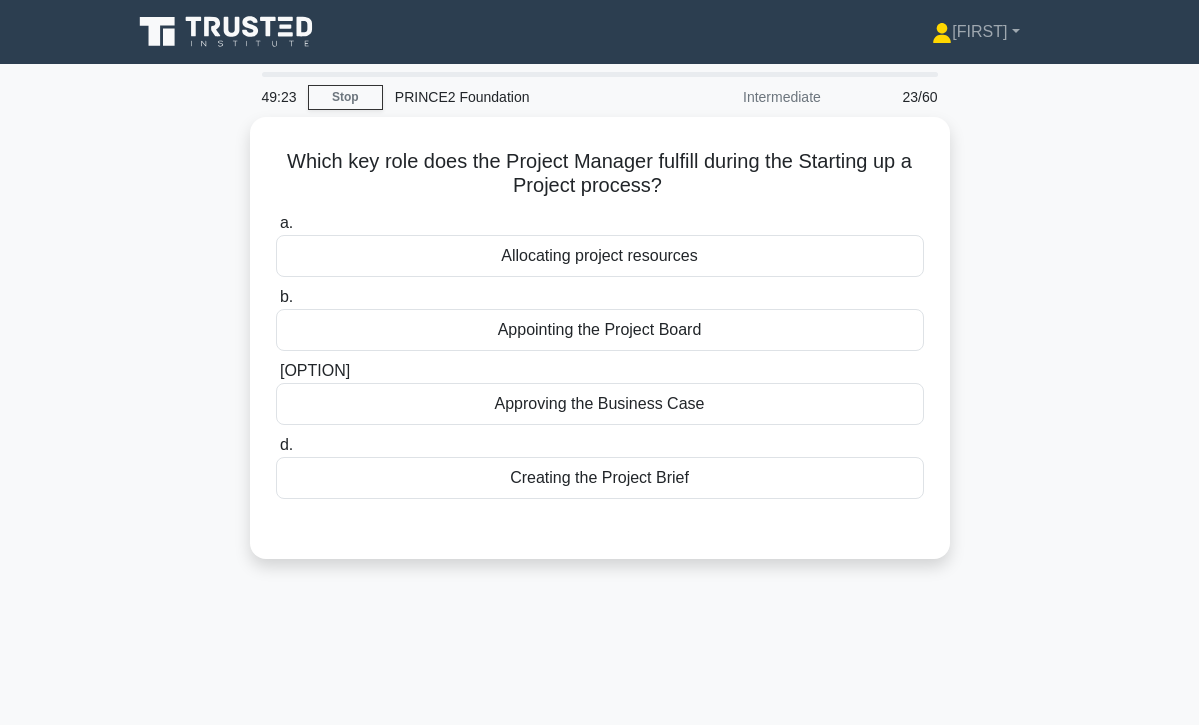 scroll, scrollTop: 0, scrollLeft: 0, axis: both 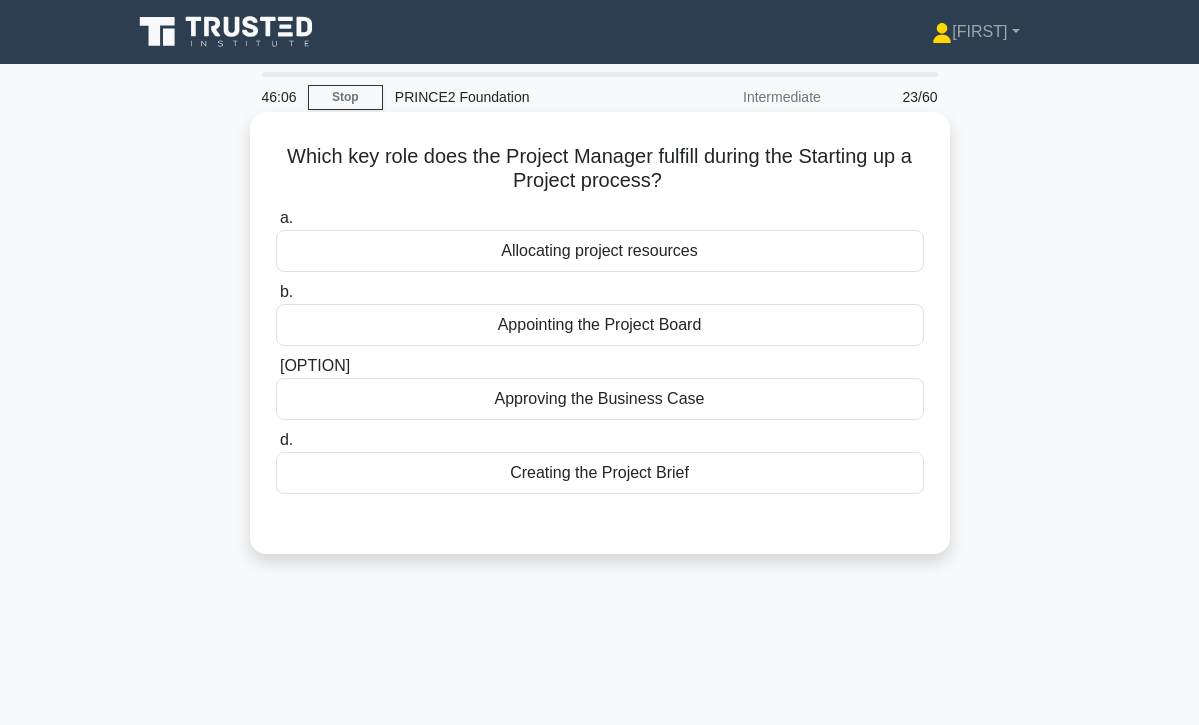 click on "Creating the Project Brief" at bounding box center (600, 473) 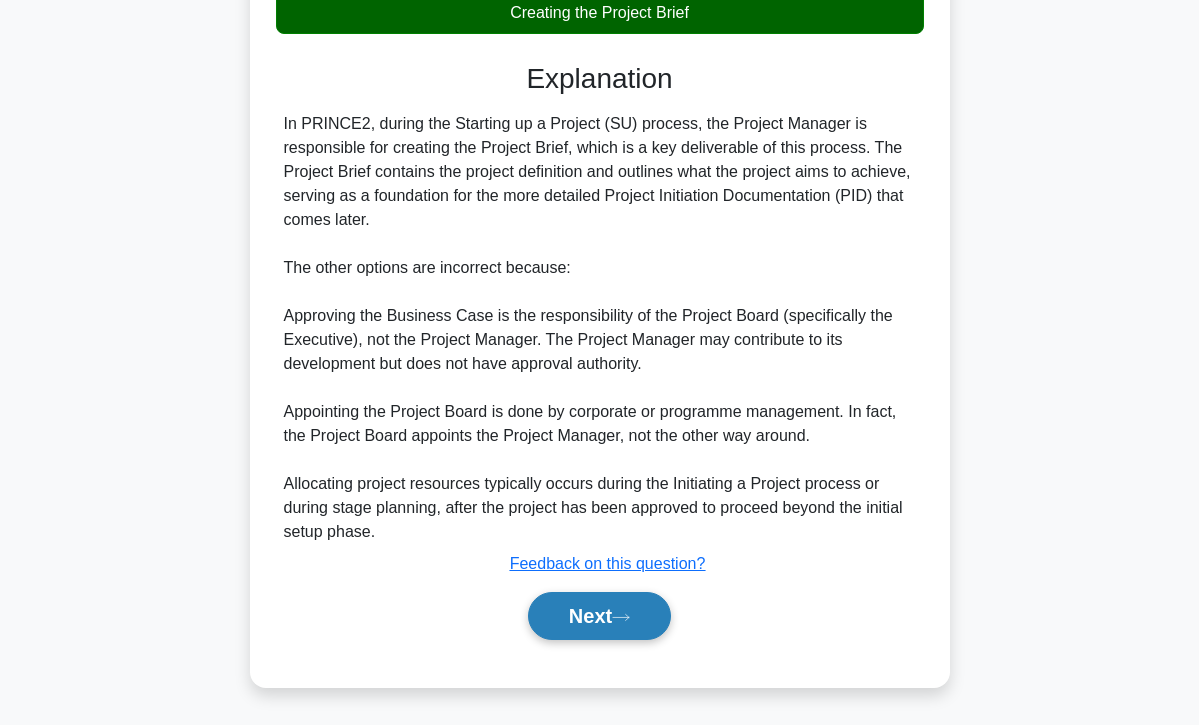 click on "Next" at bounding box center [599, 616] 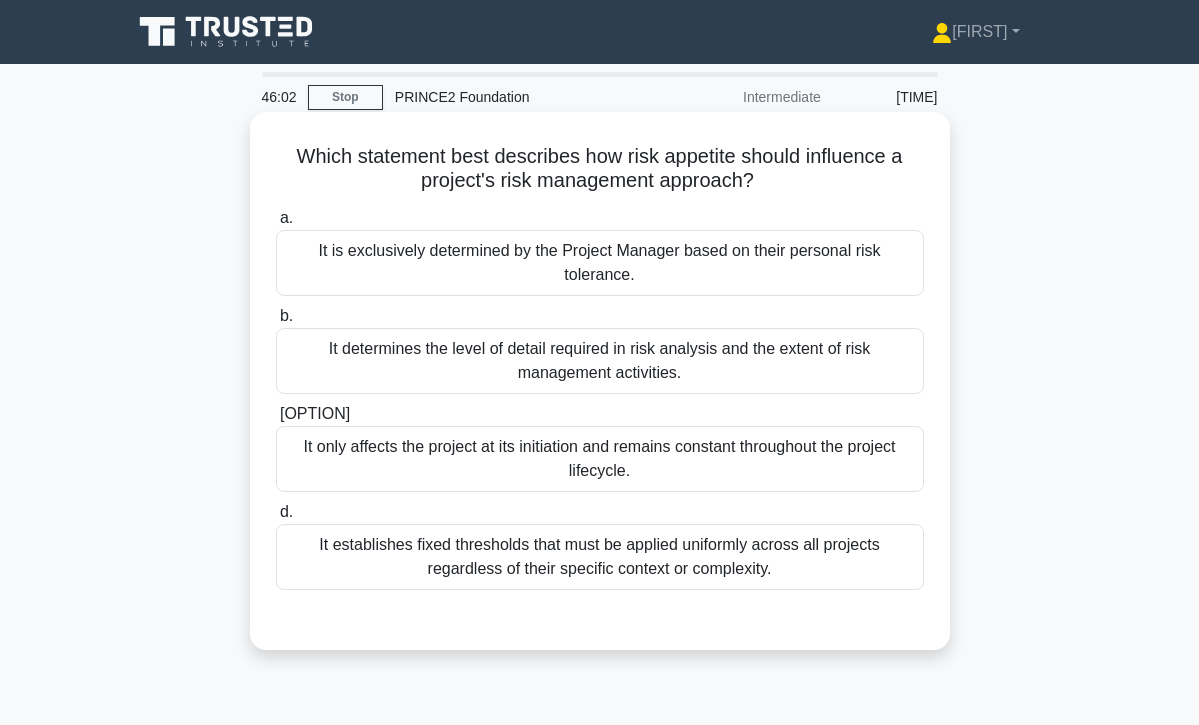 scroll, scrollTop: 0, scrollLeft: 0, axis: both 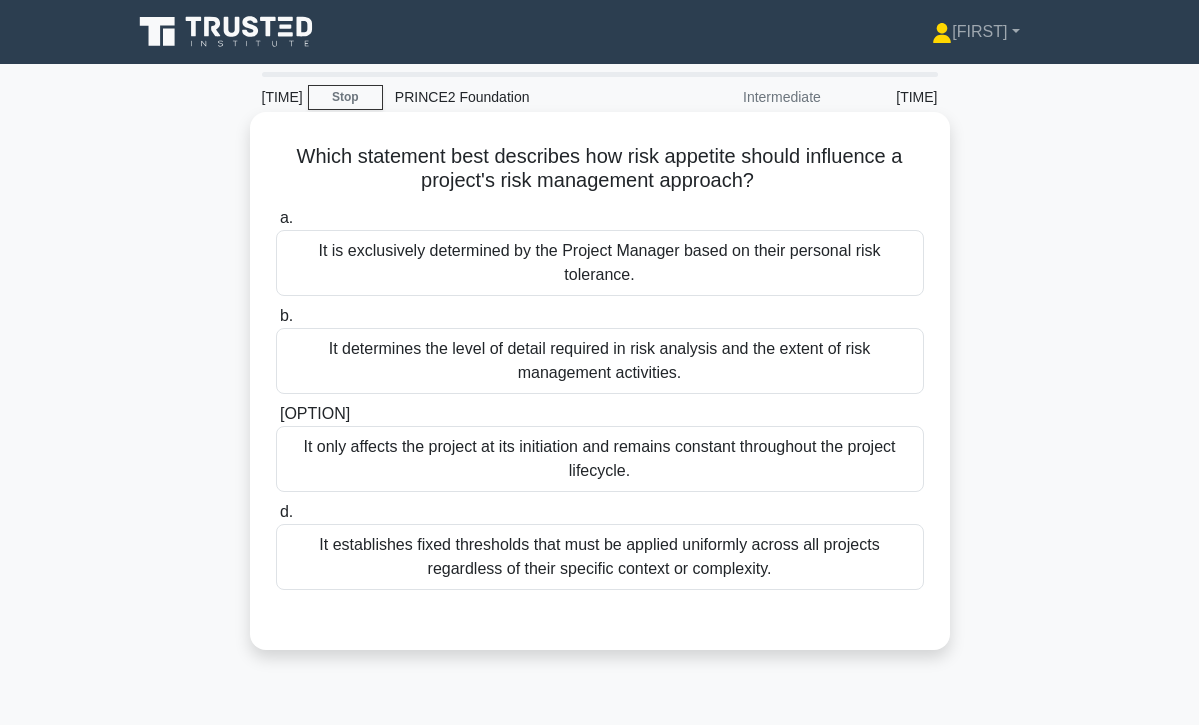 click on "It determines the level of detail required in risk analysis and the extent of risk management activities." at bounding box center (600, 361) 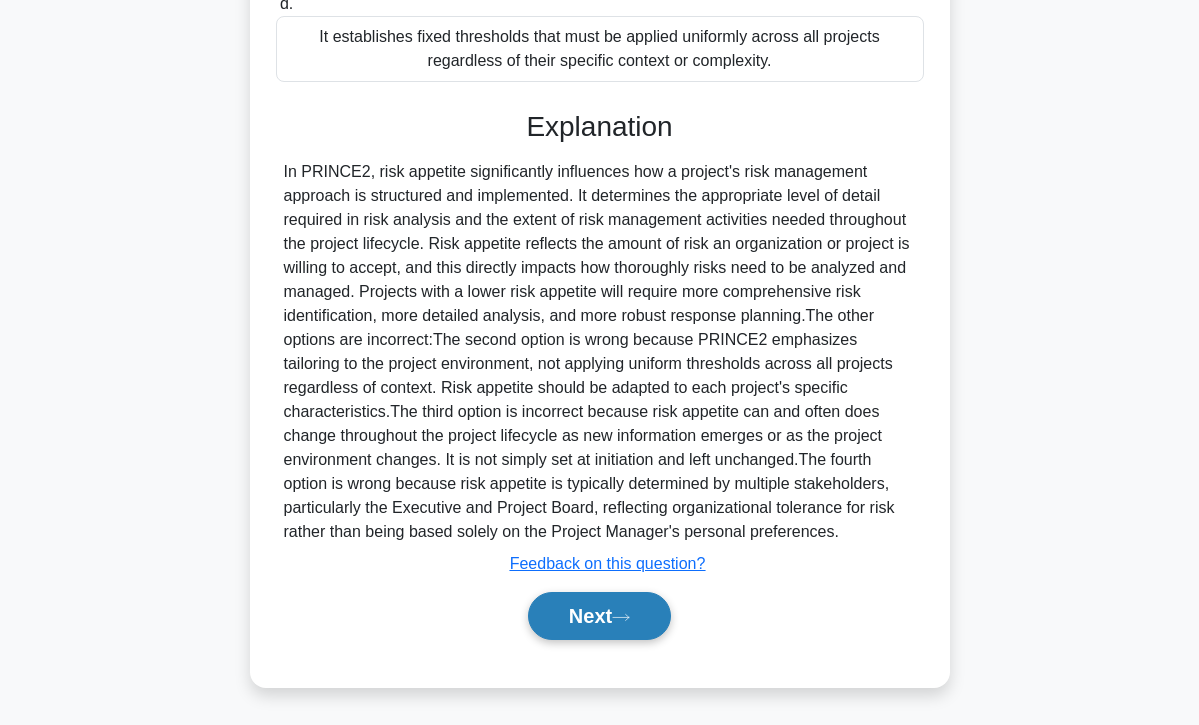 click on "Next" at bounding box center [599, 616] 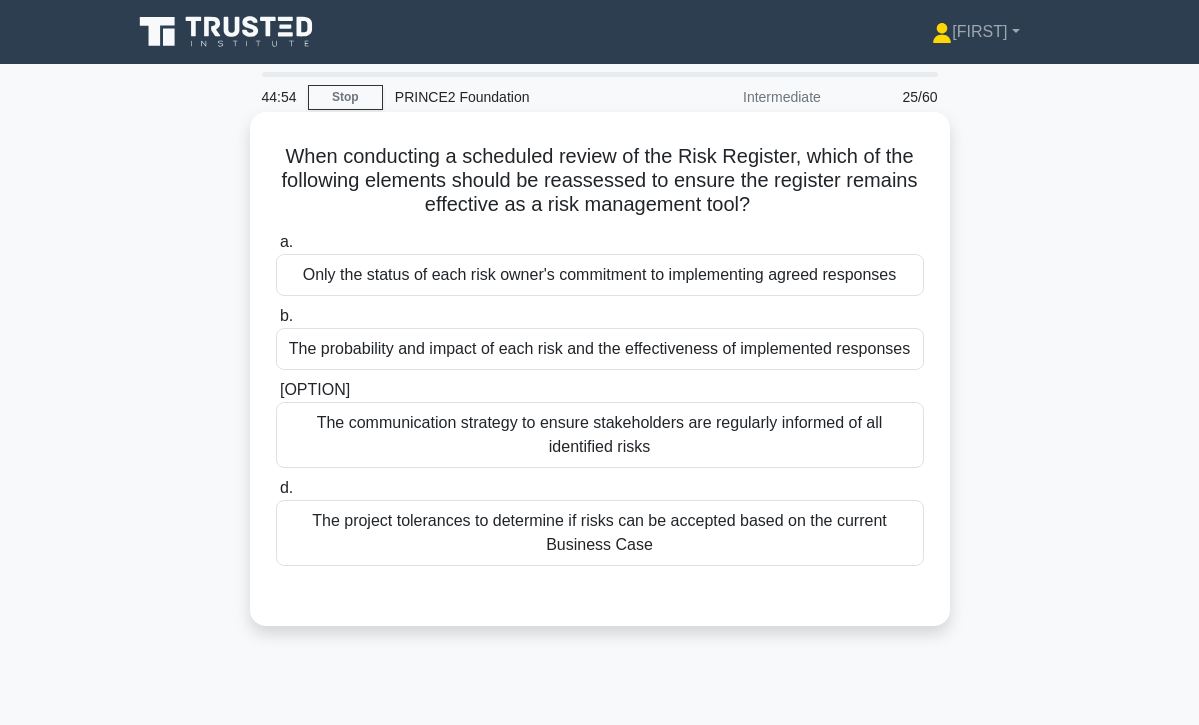 scroll, scrollTop: 0, scrollLeft: 0, axis: both 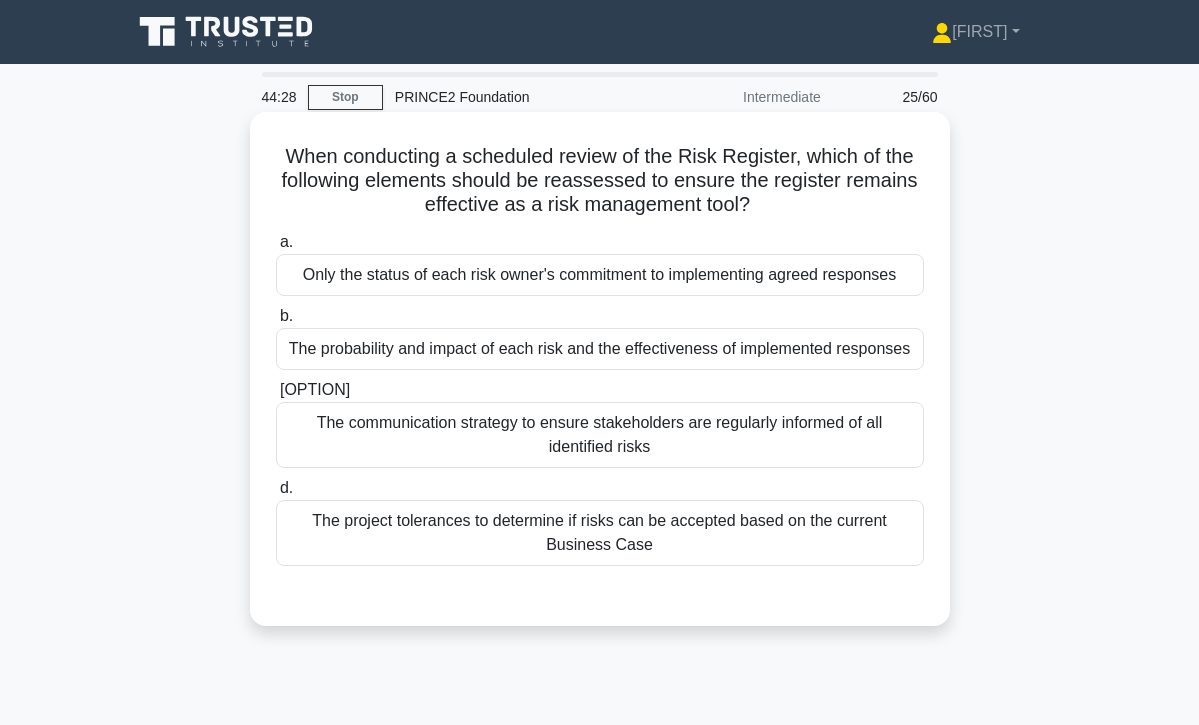 click on "The probability and impact of each risk and the effectiveness of implemented responses" at bounding box center [600, 349] 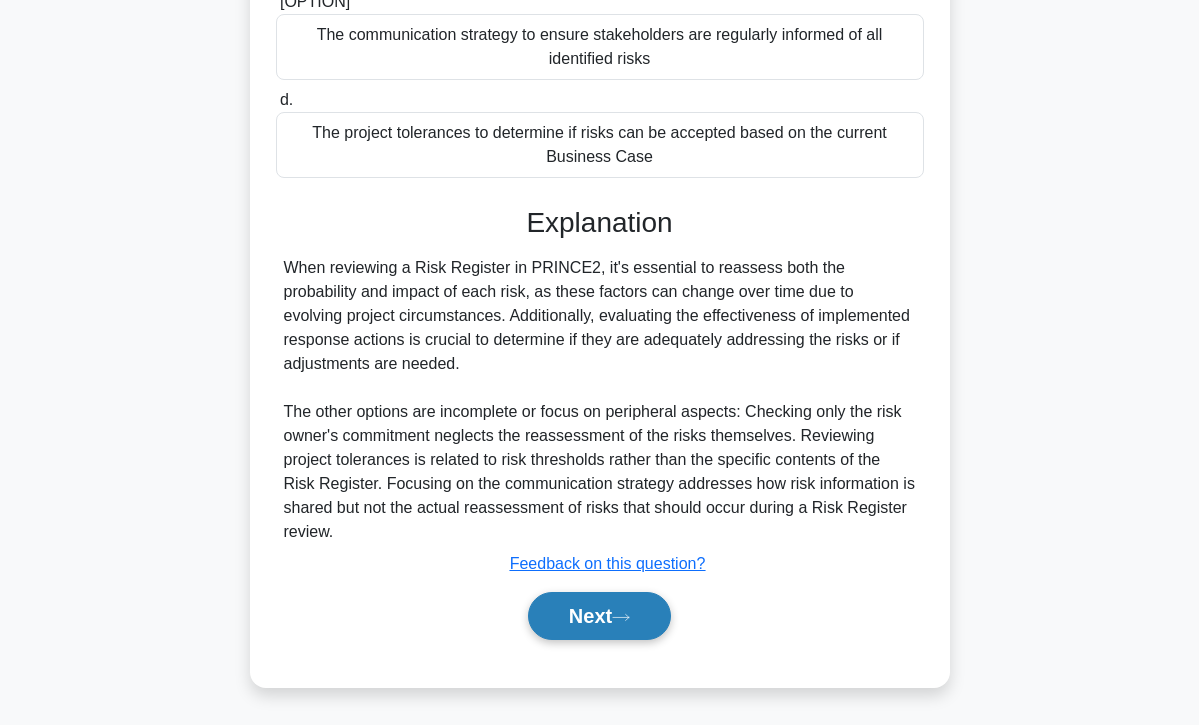click on "Next" at bounding box center [599, 616] 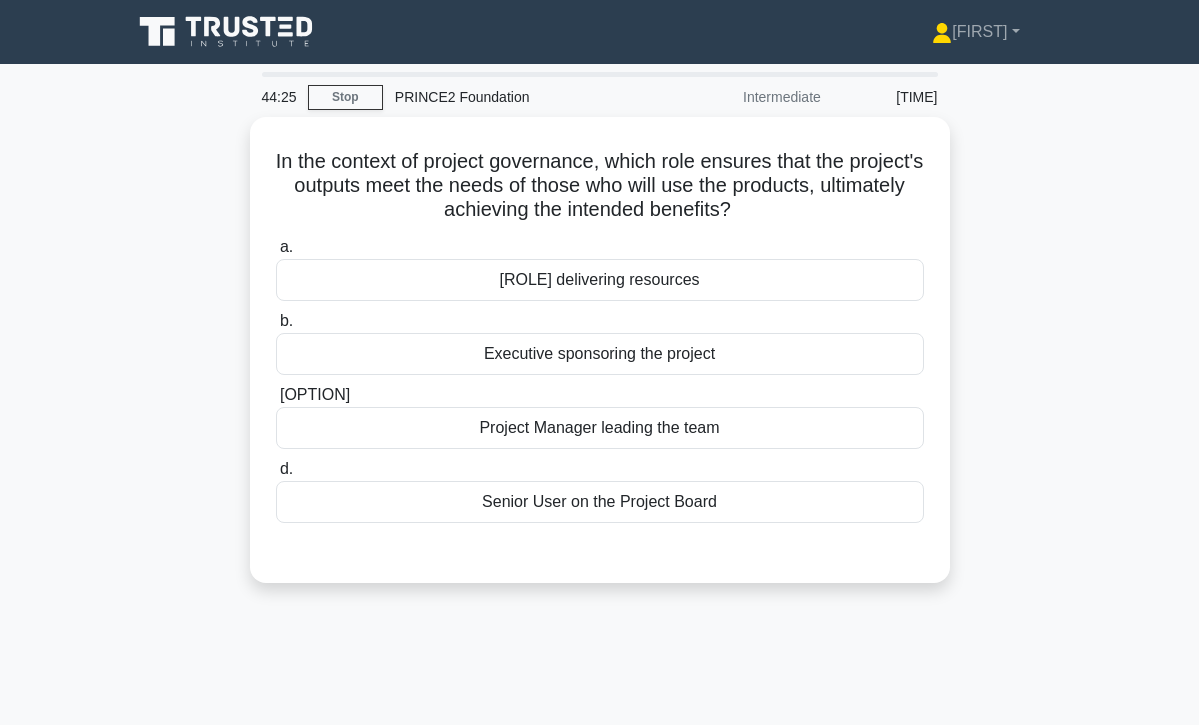 scroll, scrollTop: 0, scrollLeft: 0, axis: both 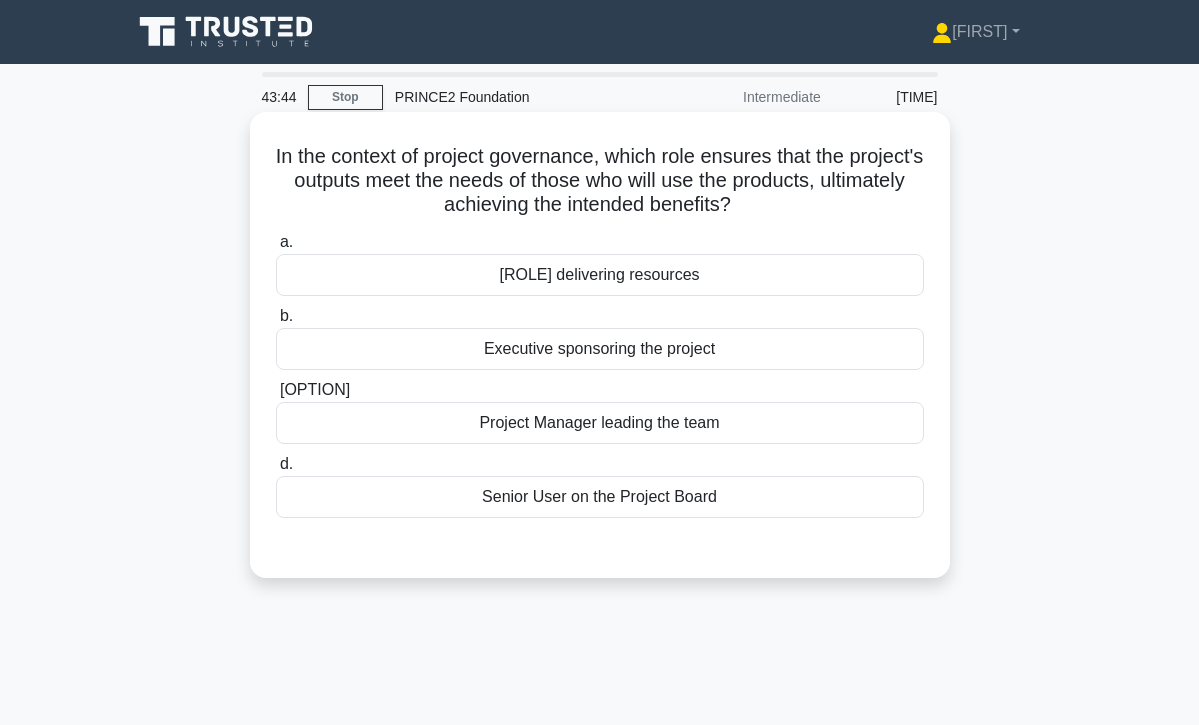 click on "Senior User on the Project Board" at bounding box center [600, 497] 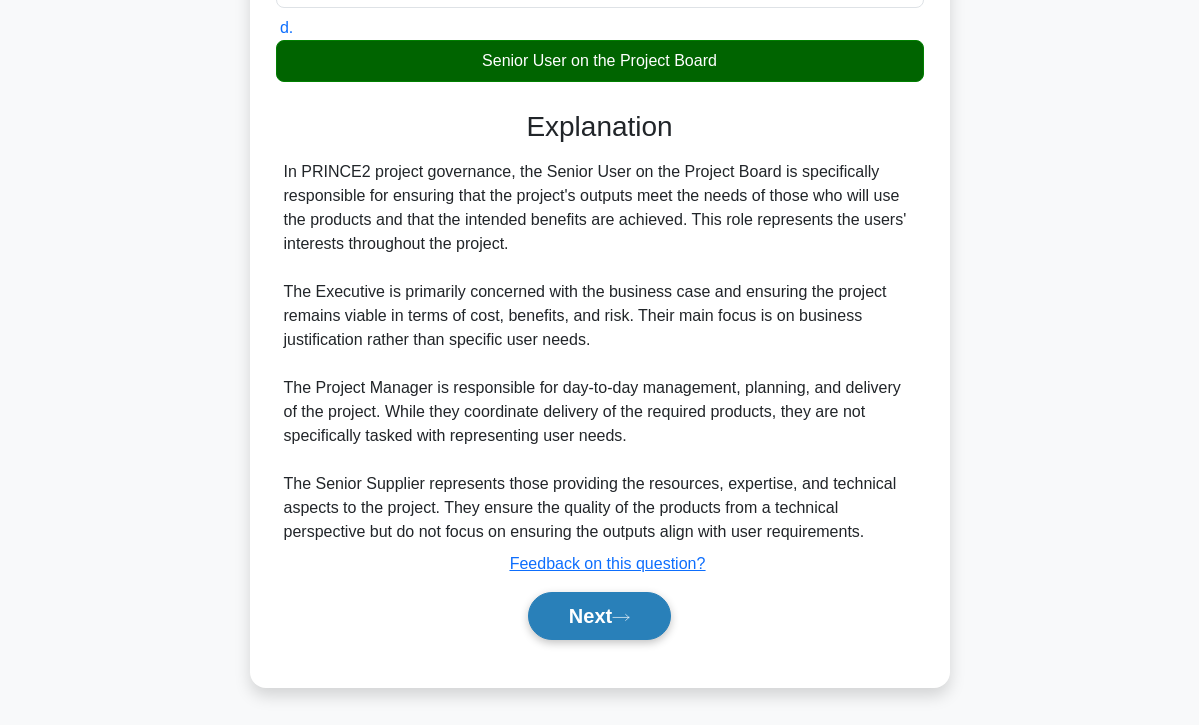 click on "Next" at bounding box center [599, 616] 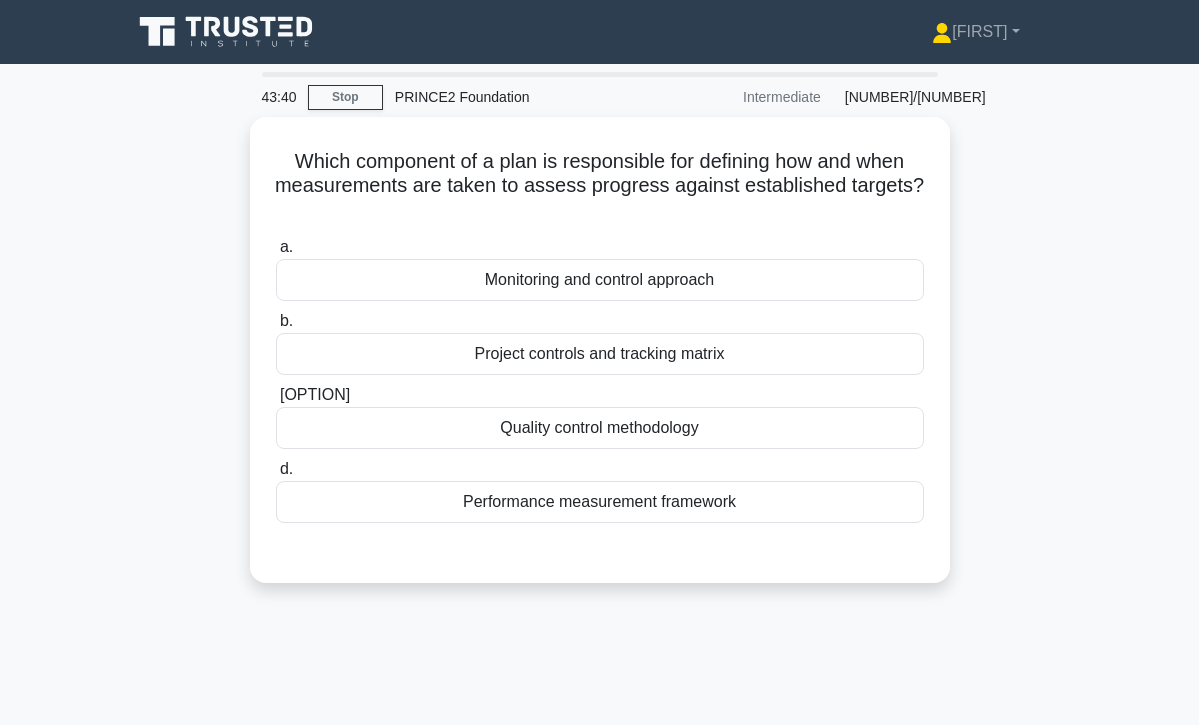 scroll, scrollTop: 0, scrollLeft: 0, axis: both 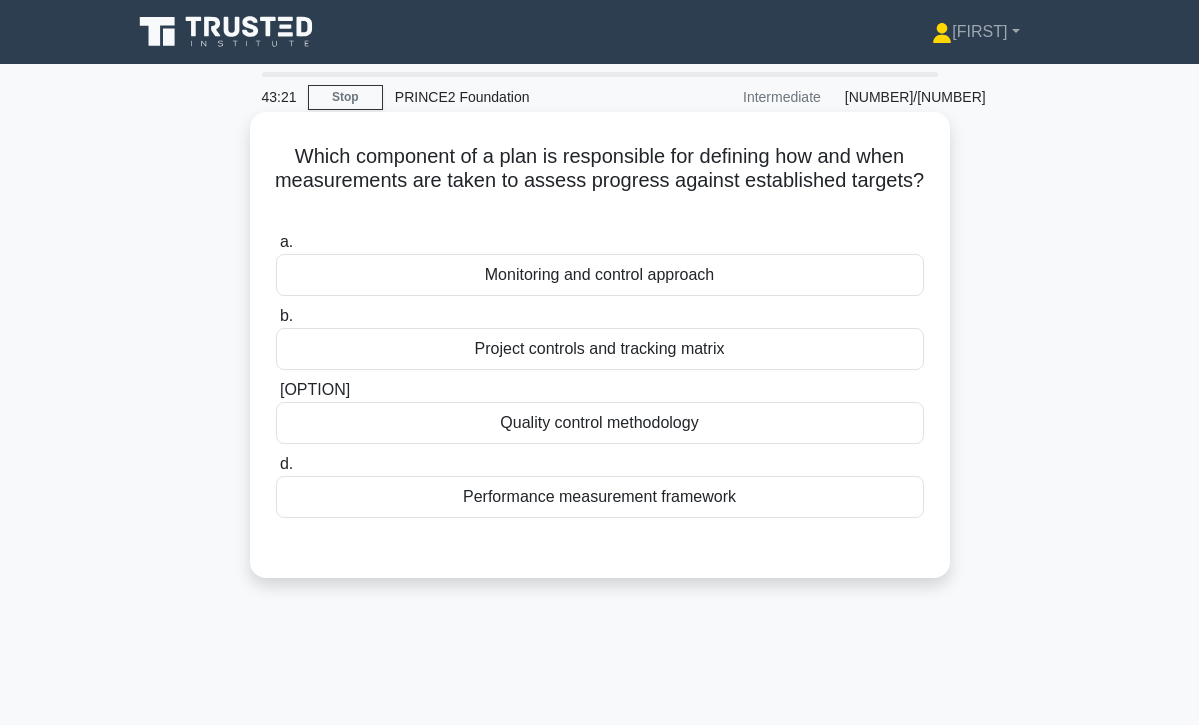 click on "Monitoring and control approach" at bounding box center (600, 275) 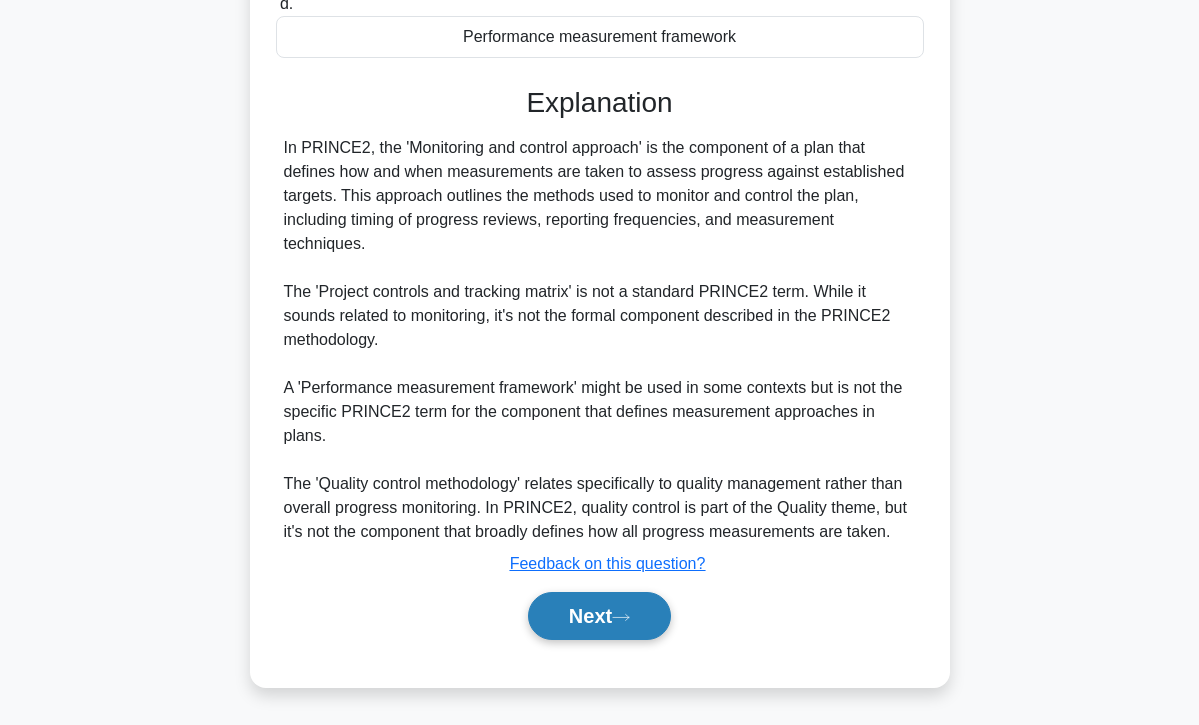 click on "Next" at bounding box center [599, 616] 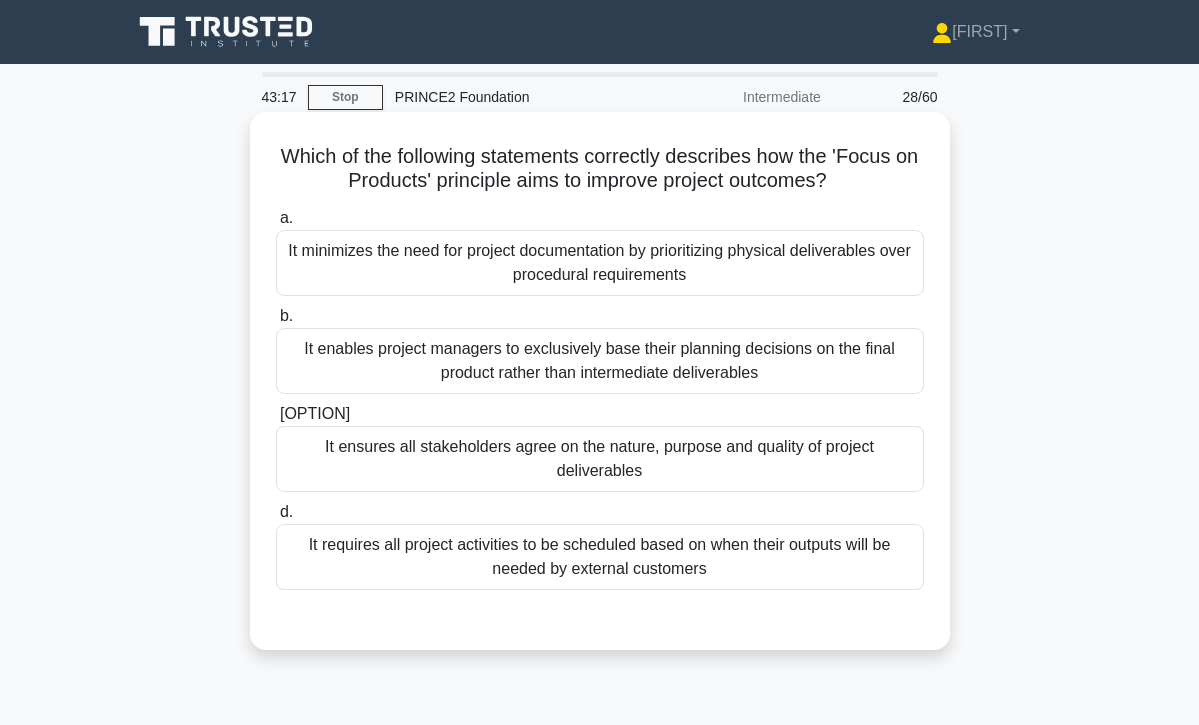scroll, scrollTop: 0, scrollLeft: 0, axis: both 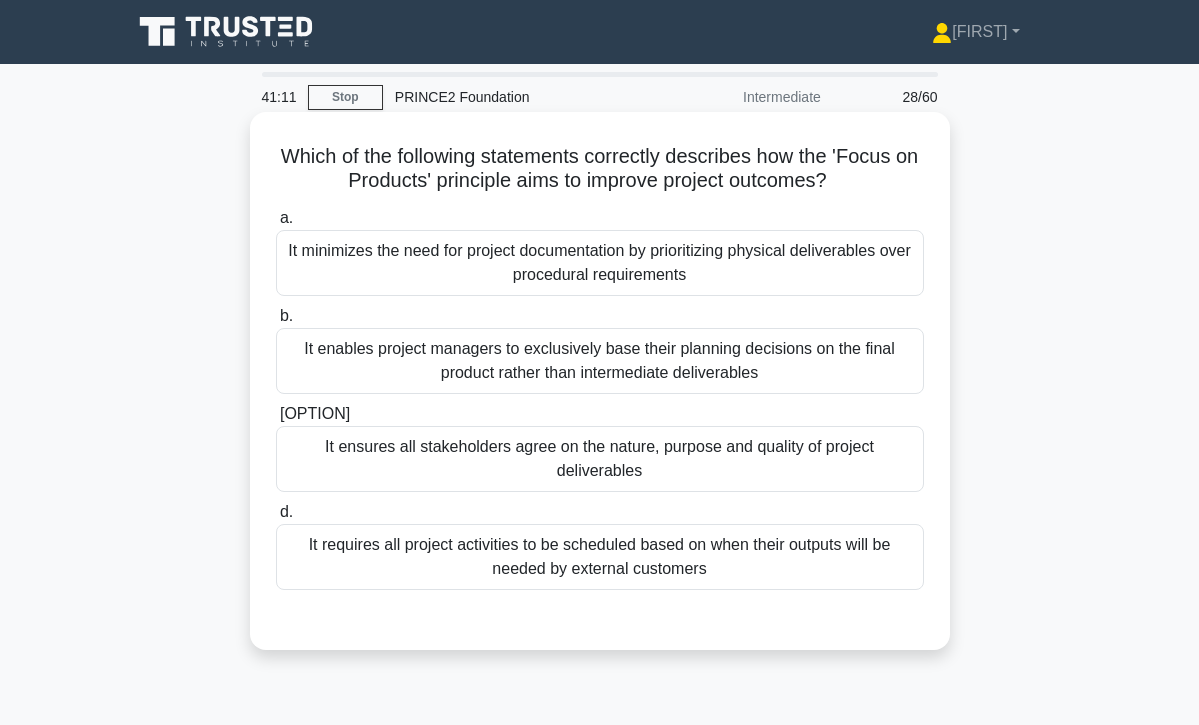 click on "It ensures all stakeholders agree on the nature, purpose and quality of project deliverables" at bounding box center (600, 459) 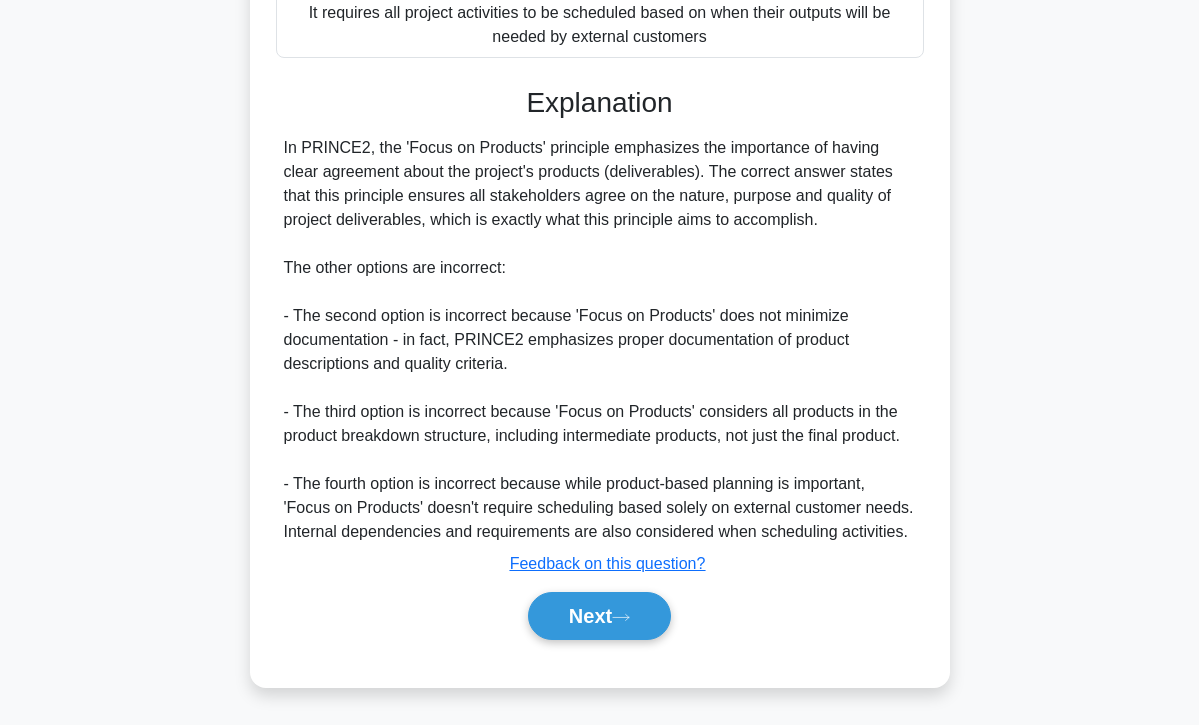 scroll, scrollTop: 532, scrollLeft: 0, axis: vertical 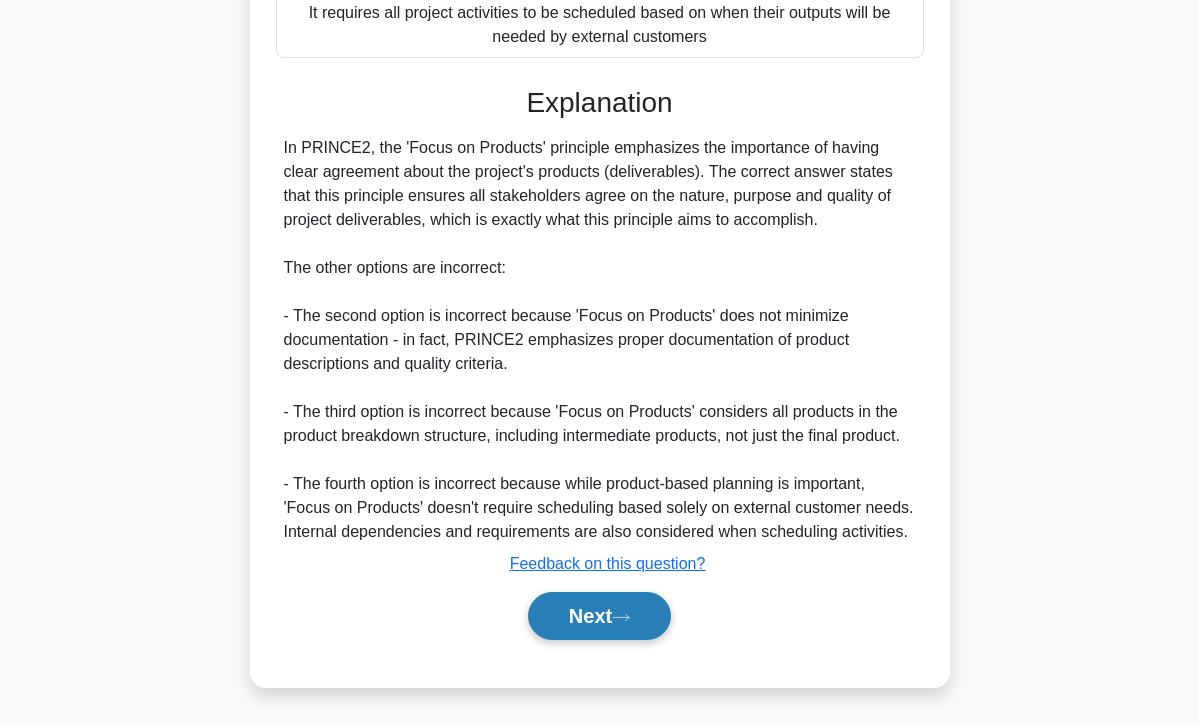 click on "Next" at bounding box center (599, 616) 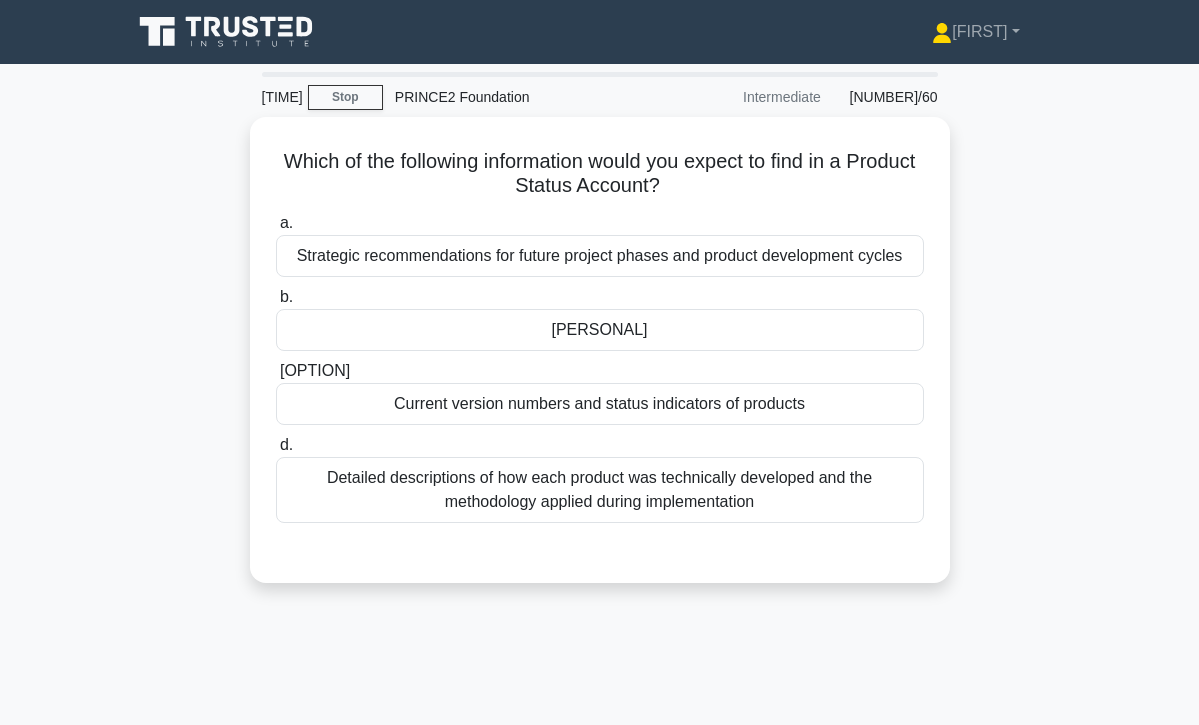 scroll, scrollTop: 0, scrollLeft: 0, axis: both 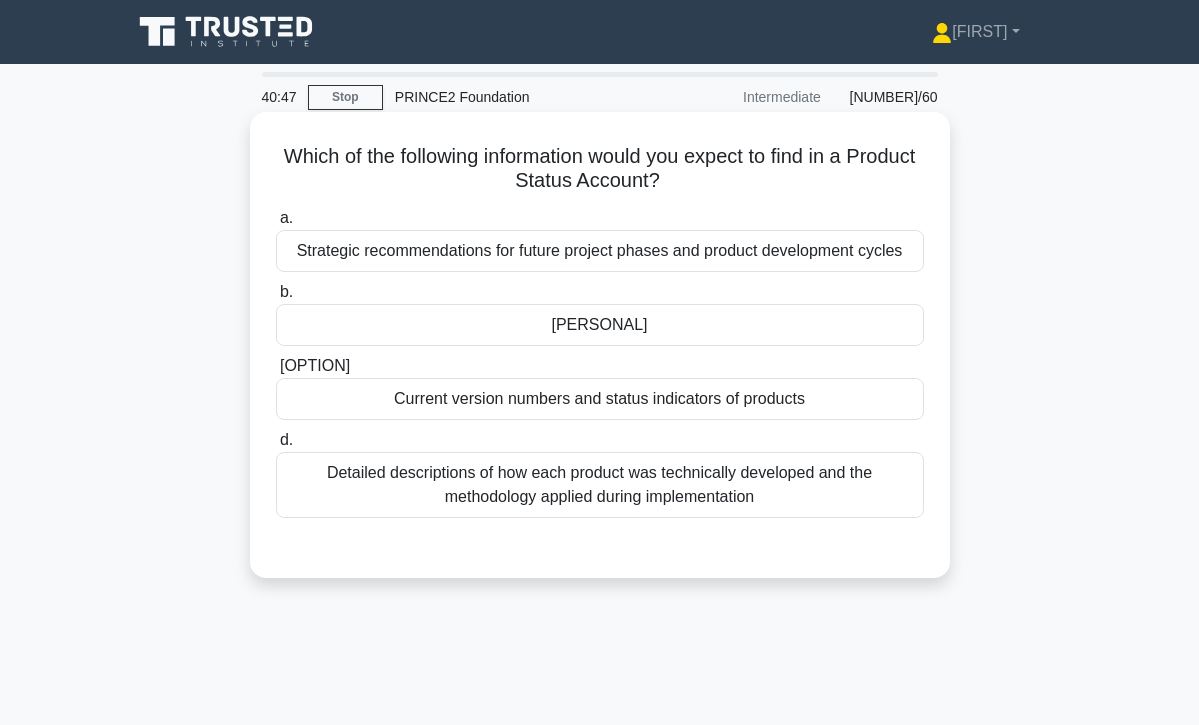click on "Detailed descriptions of how each product was technically developed and the methodology applied during implementation" at bounding box center (600, 485) 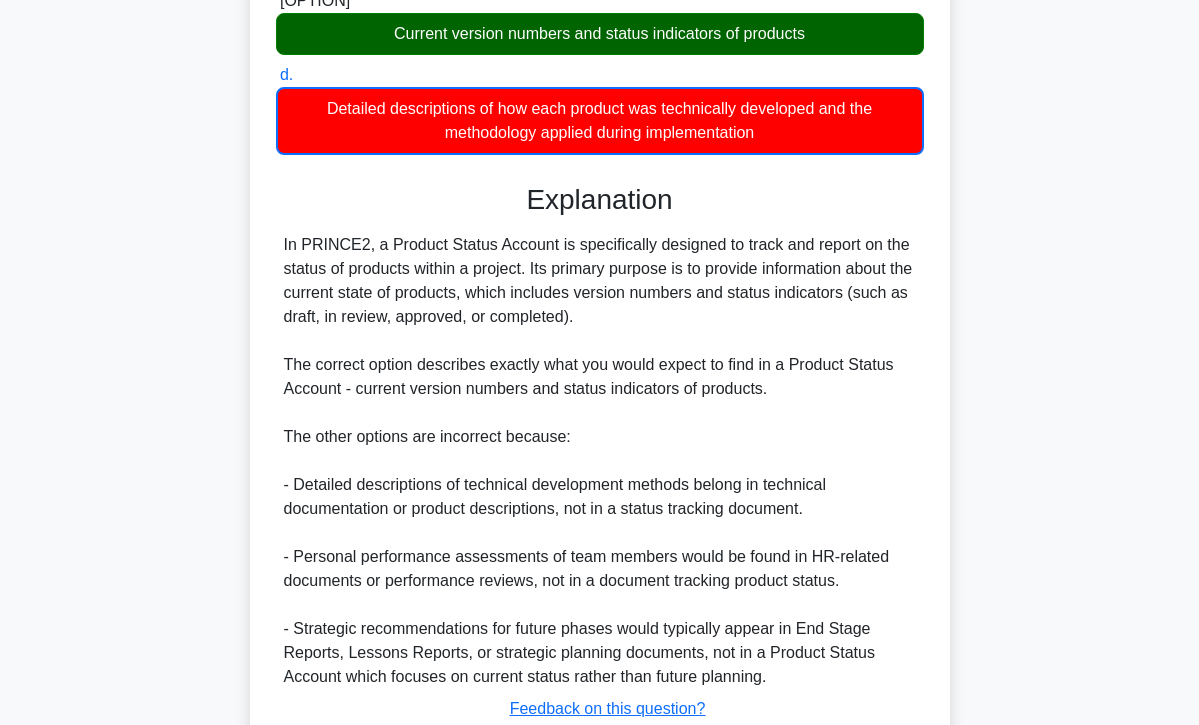 scroll, scrollTop: 450, scrollLeft: 0, axis: vertical 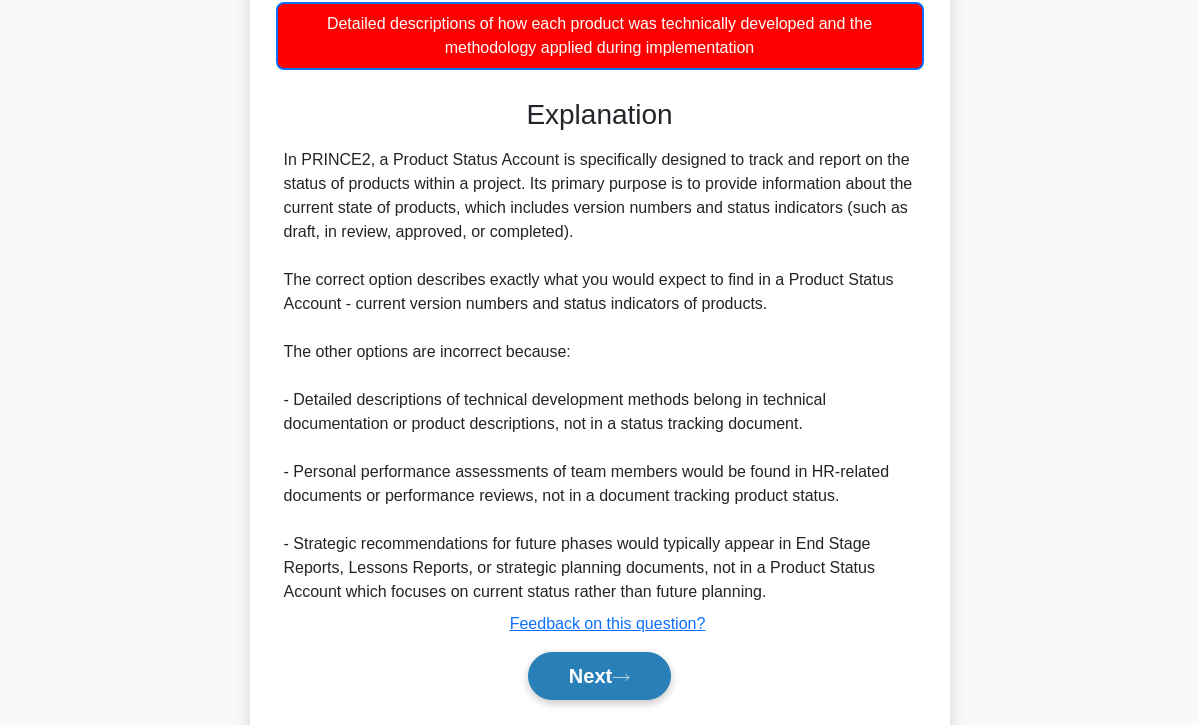 click on "Next" at bounding box center [599, 676] 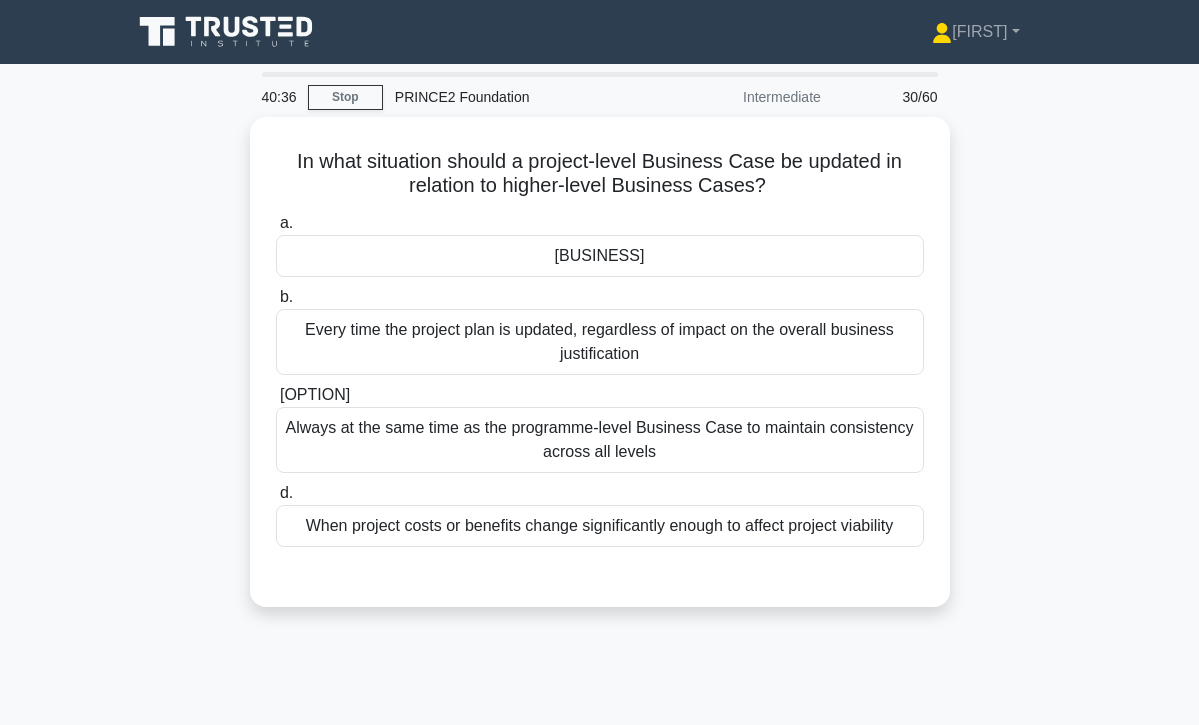 scroll, scrollTop: 0, scrollLeft: 0, axis: both 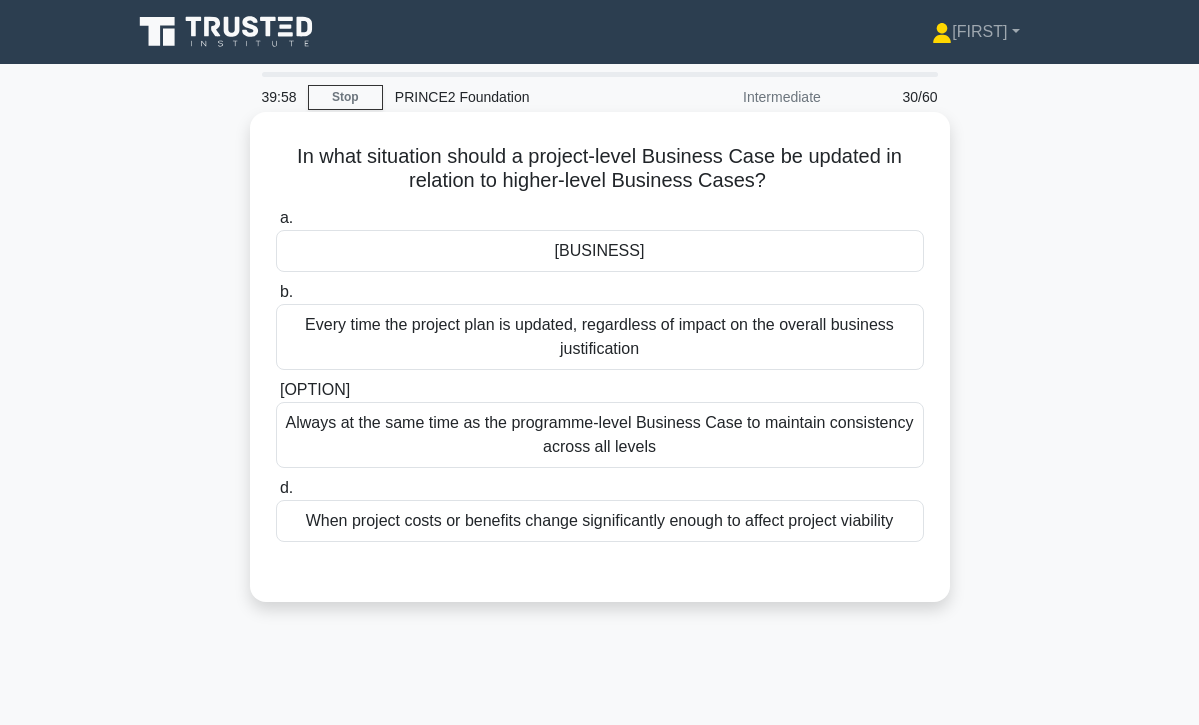 click on "When project costs or benefits change significantly enough to affect project viability" at bounding box center [600, 521] 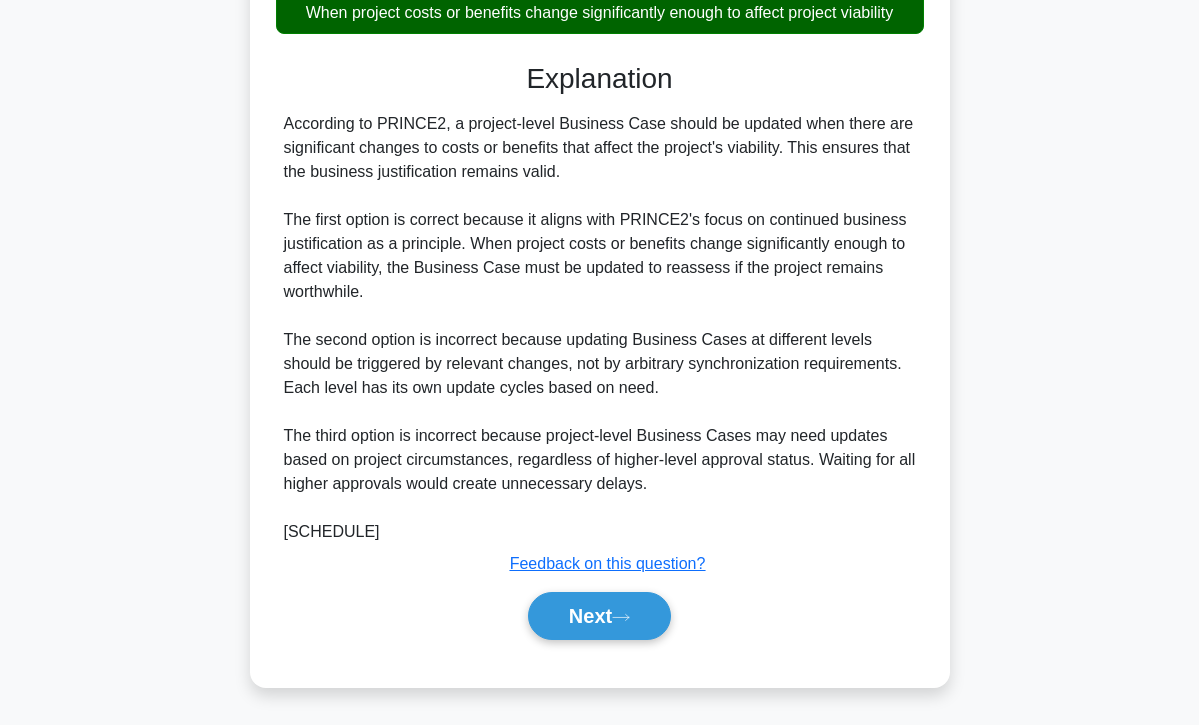 scroll, scrollTop: 580, scrollLeft: 0, axis: vertical 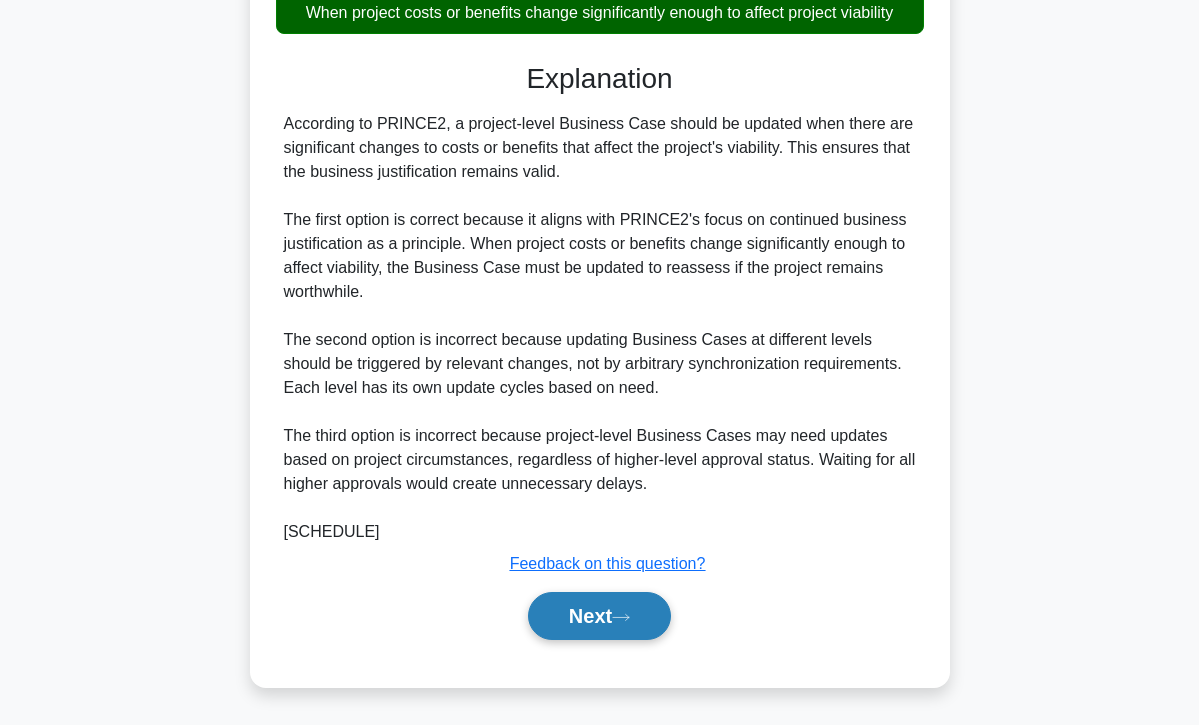 click on "Next" at bounding box center (599, 616) 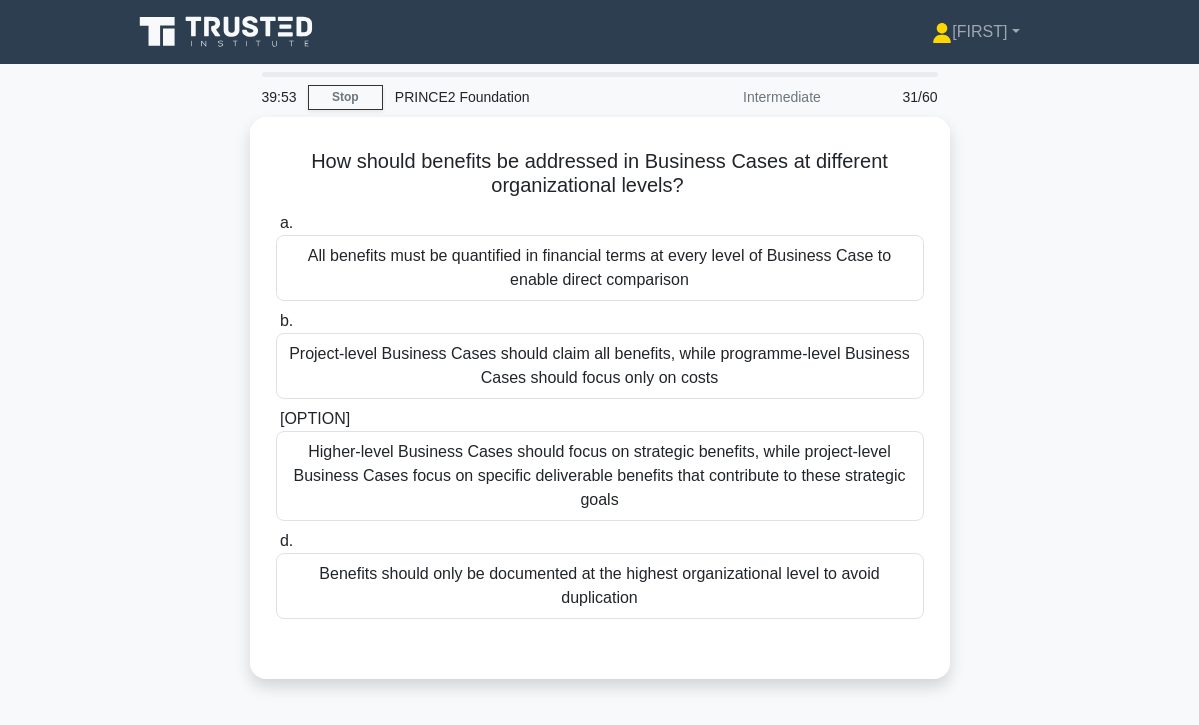 scroll, scrollTop: 0, scrollLeft: 0, axis: both 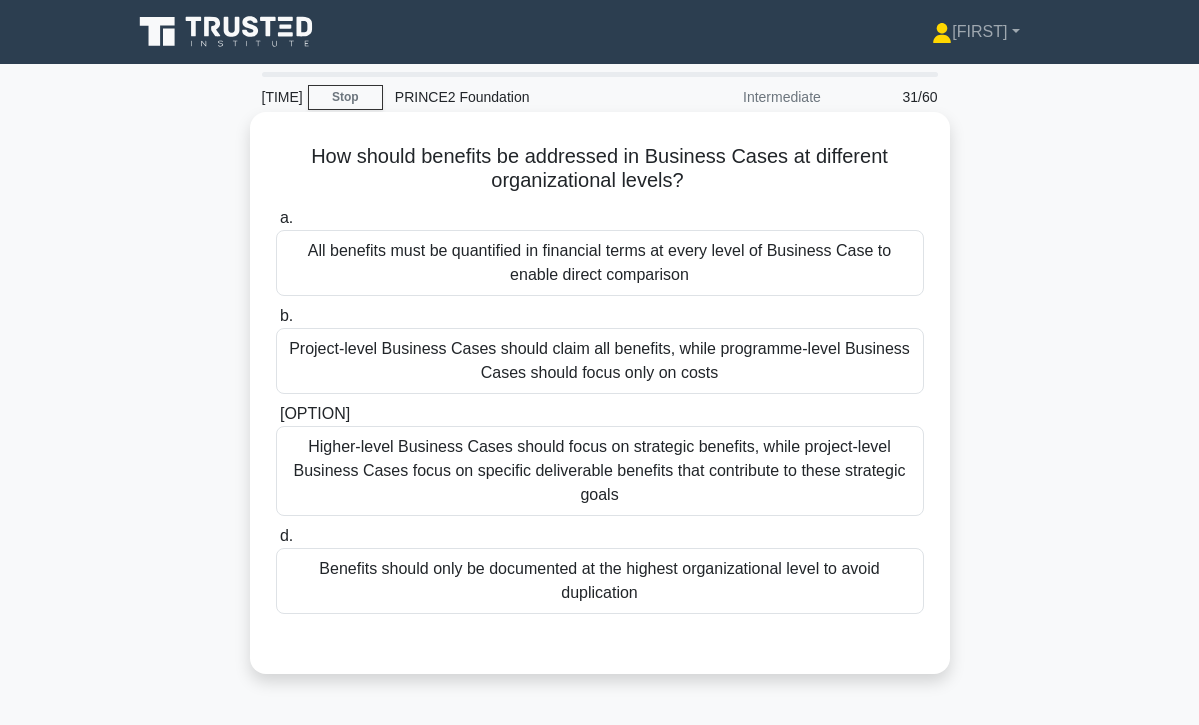 click on "Higher-level Business Cases should focus on strategic benefits, while project-level Business Cases focus on specific deliverable benefits that contribute to these strategic goals" at bounding box center (600, 471) 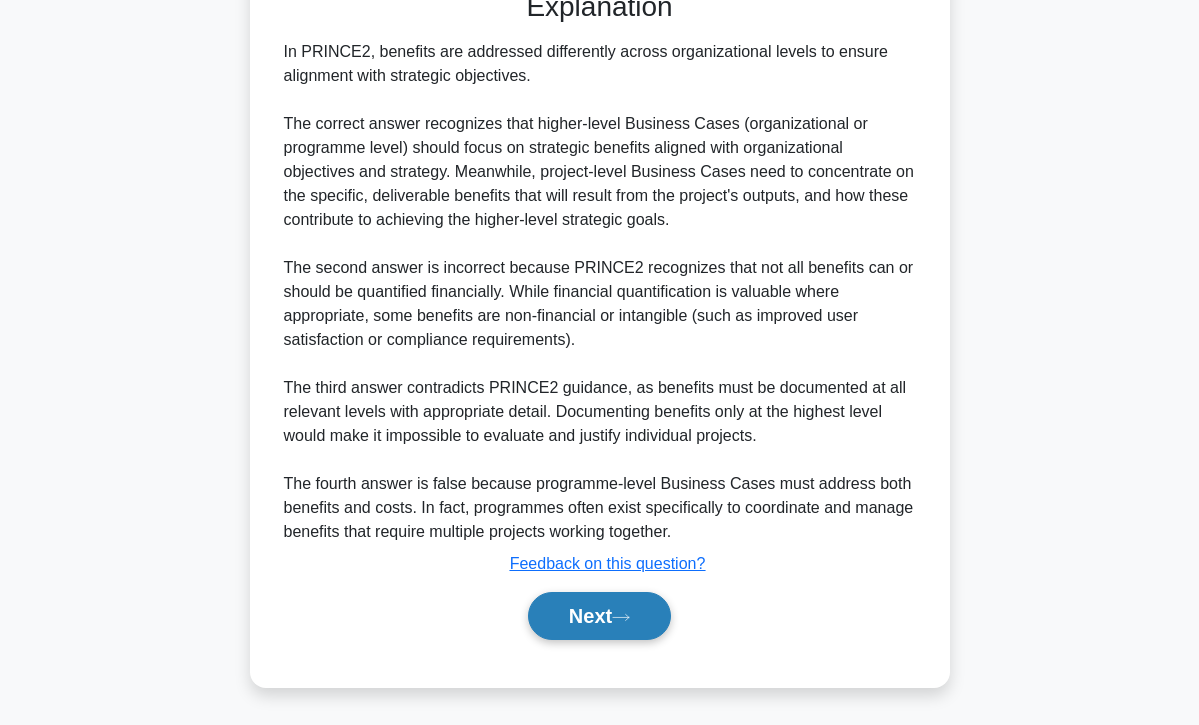 click on "Next" at bounding box center (599, 616) 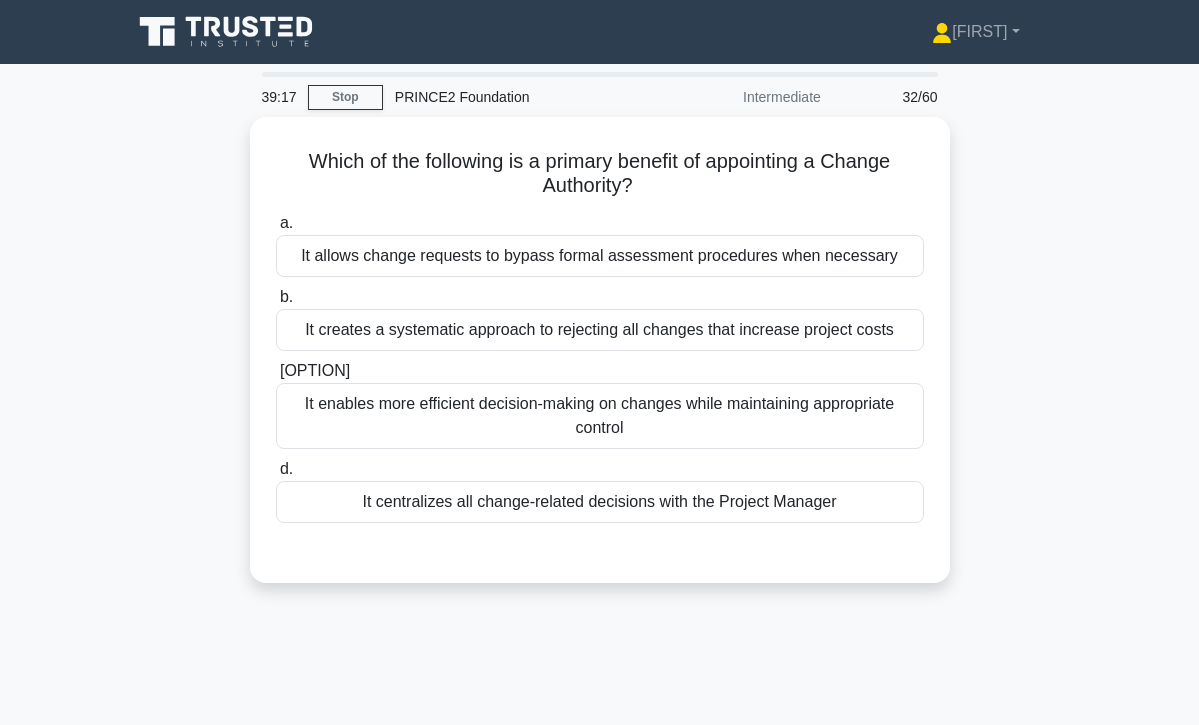 scroll, scrollTop: 0, scrollLeft: 0, axis: both 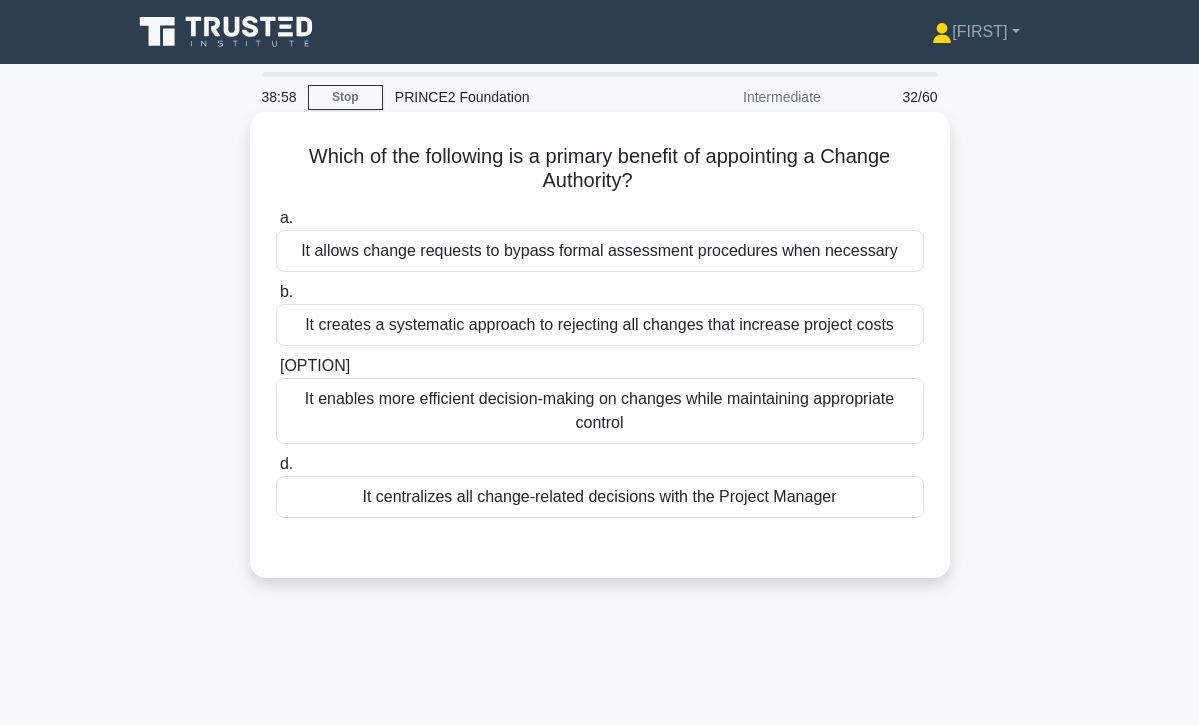 click on "It enables more efficient decision-making on changes while maintaining appropriate control" at bounding box center (600, 411) 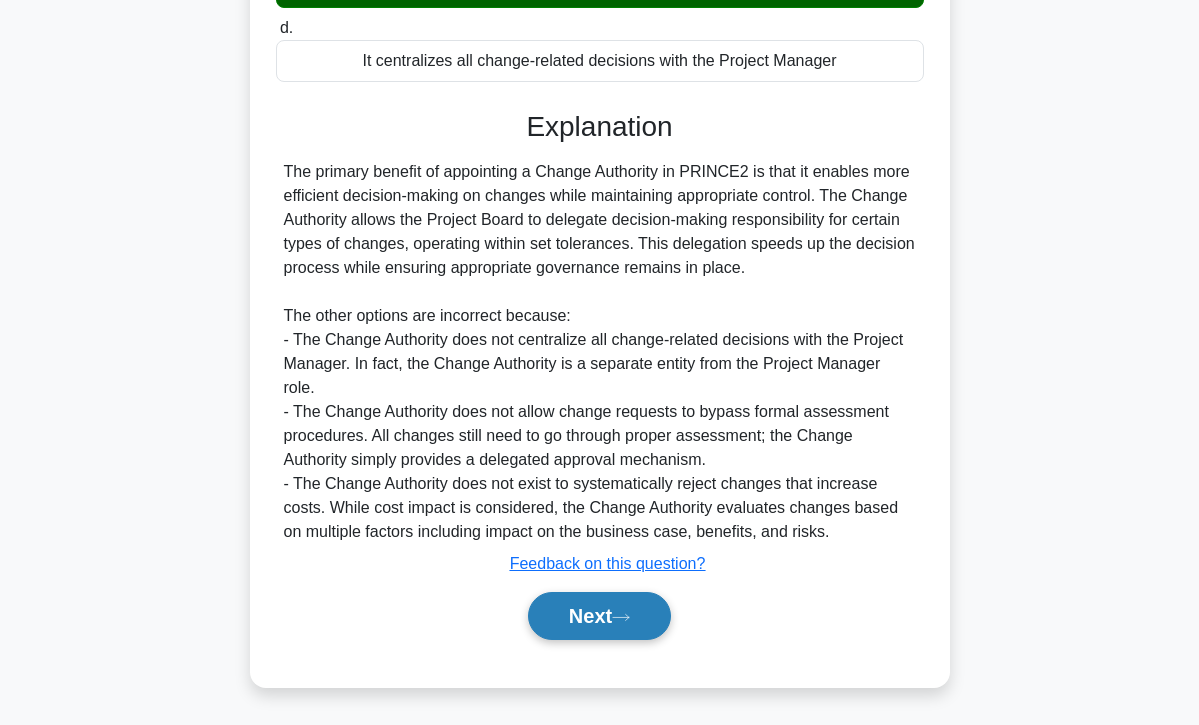click on "Next" at bounding box center (599, 616) 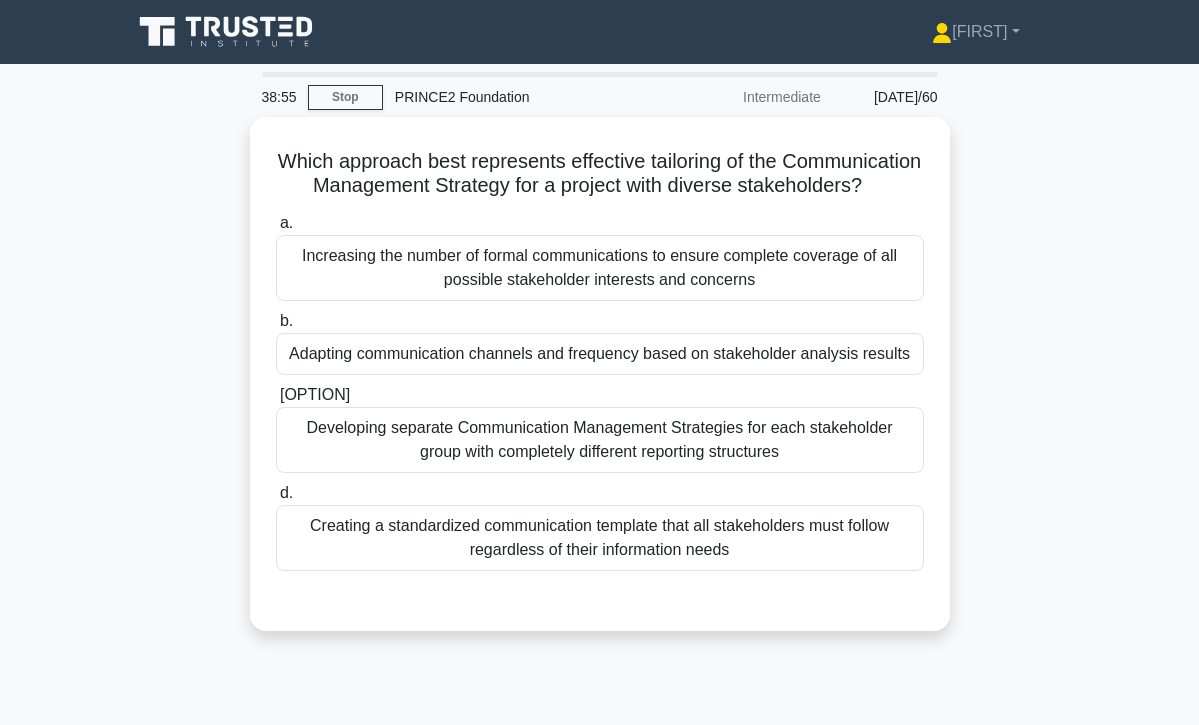 scroll, scrollTop: 0, scrollLeft: 0, axis: both 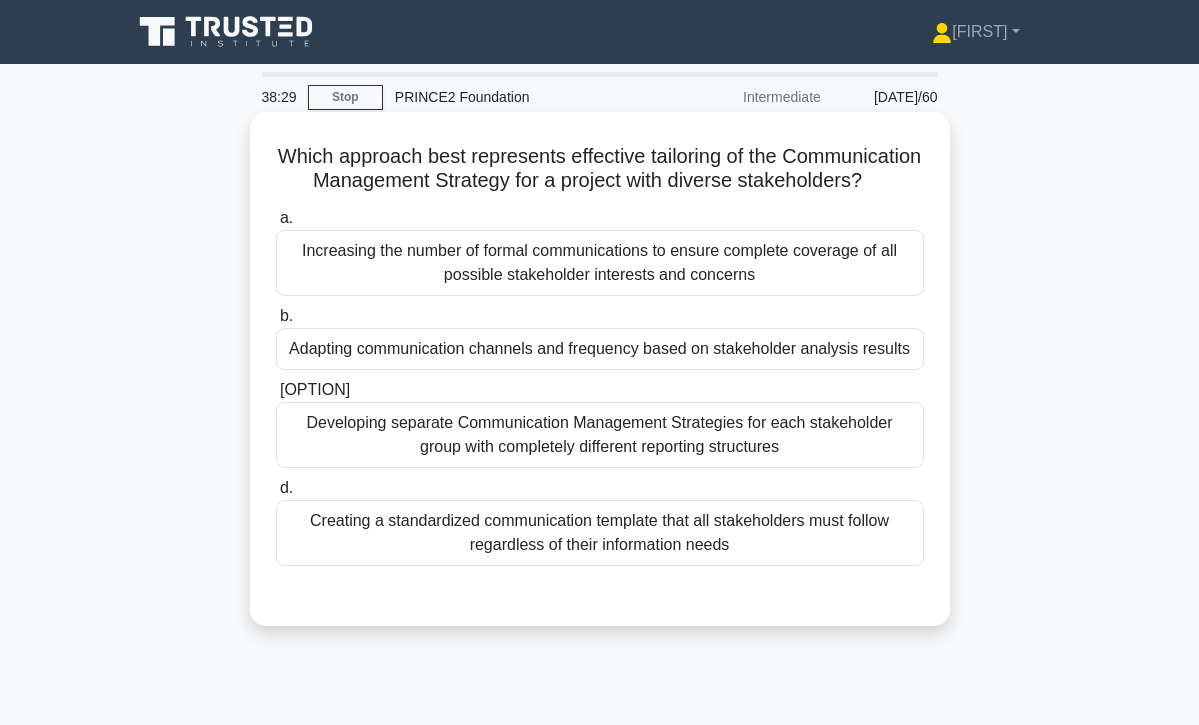 click on "Adapting communication channels and frequency based on stakeholder analysis results" at bounding box center (600, 349) 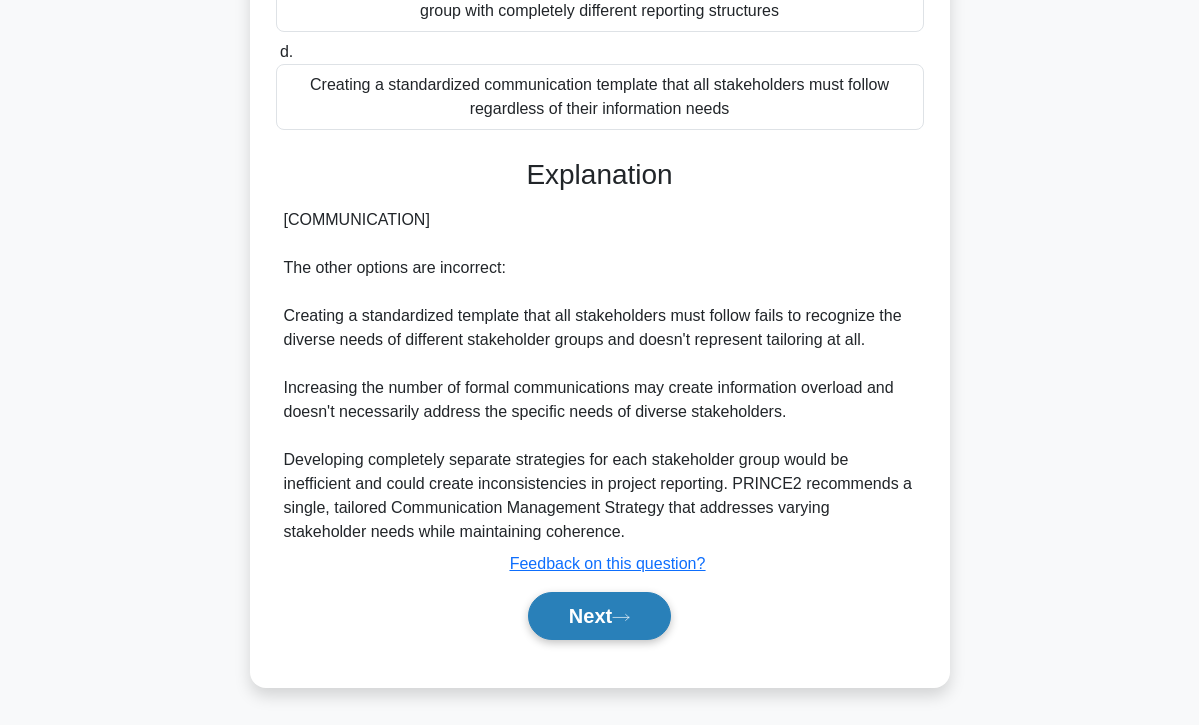 click on "Next" at bounding box center (599, 616) 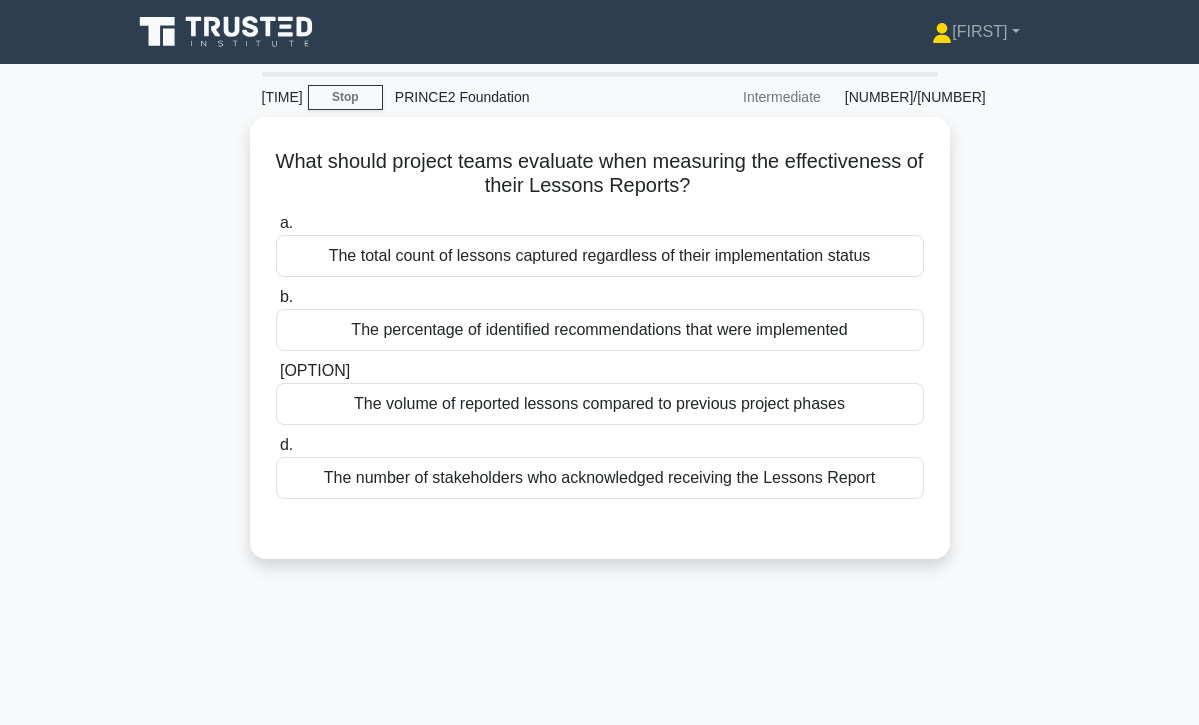 scroll, scrollTop: 0, scrollLeft: 0, axis: both 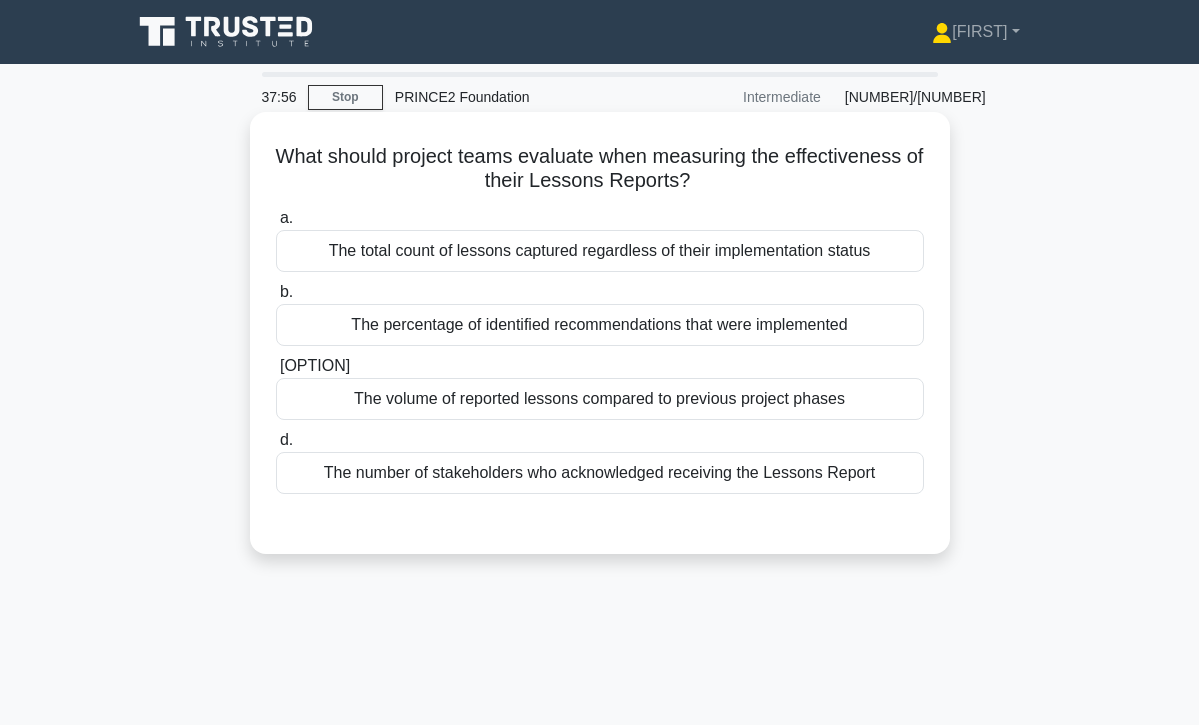 click on "The total count of lessons captured regardless of their implementation status" at bounding box center (600, 251) 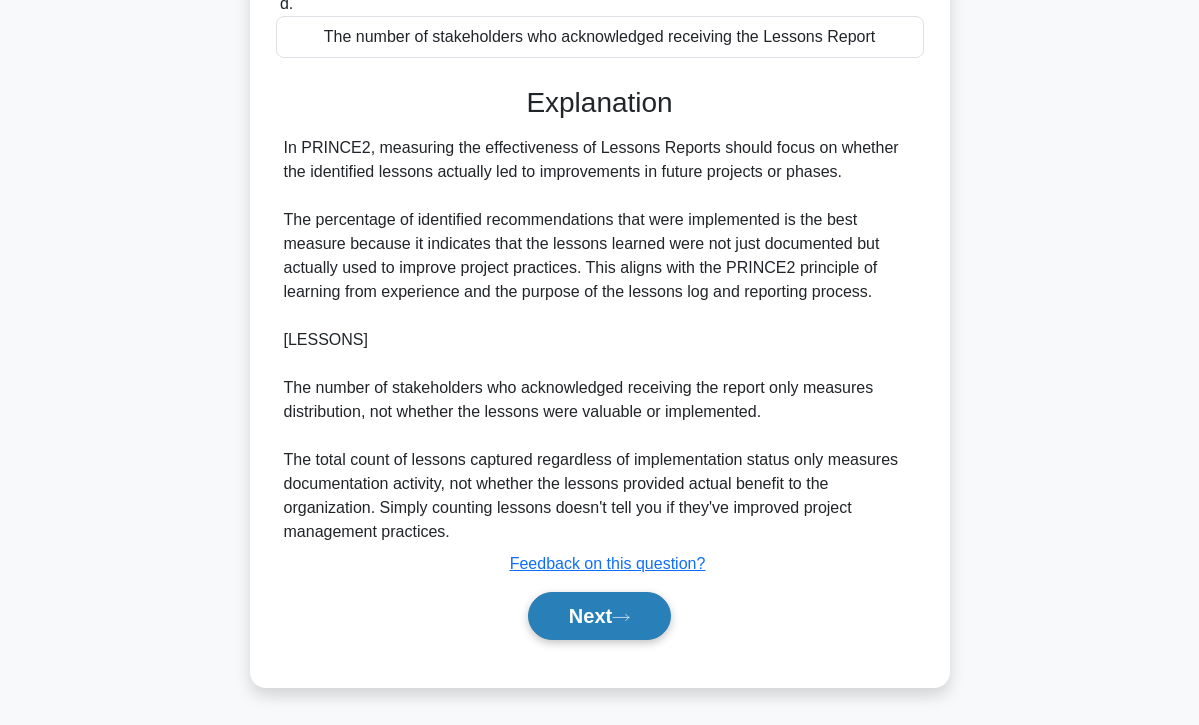 scroll, scrollTop: 462, scrollLeft: 0, axis: vertical 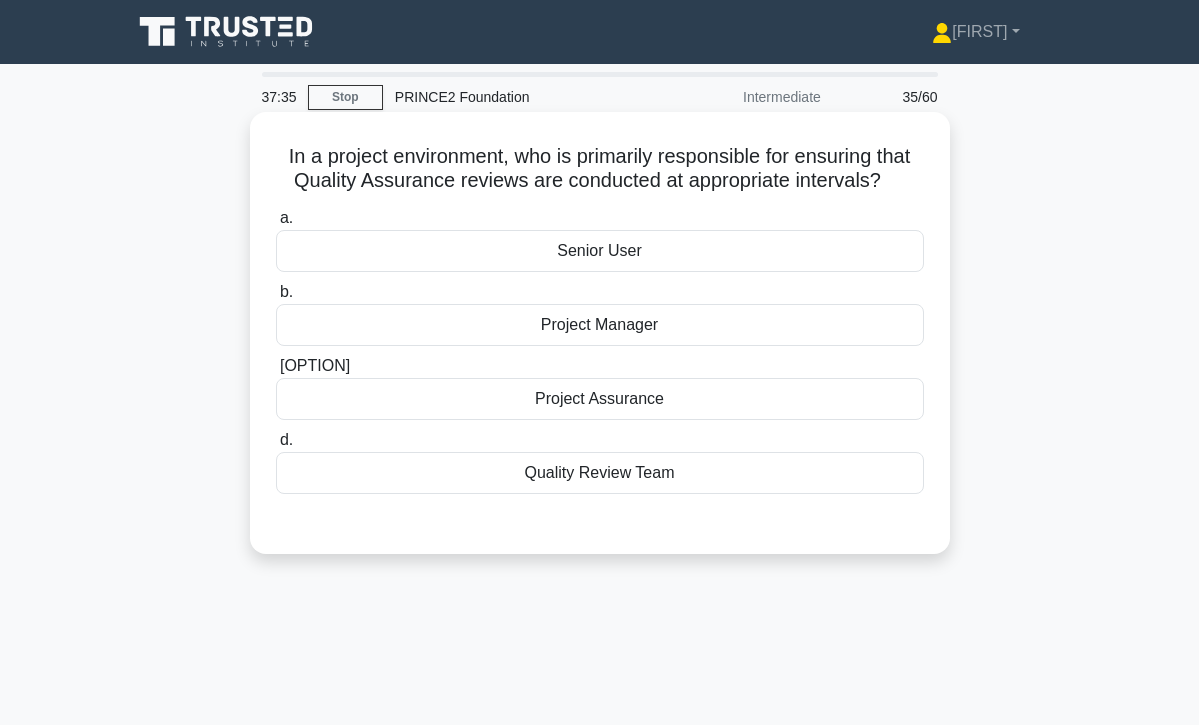 click on "Quality Review Team" at bounding box center [600, 473] 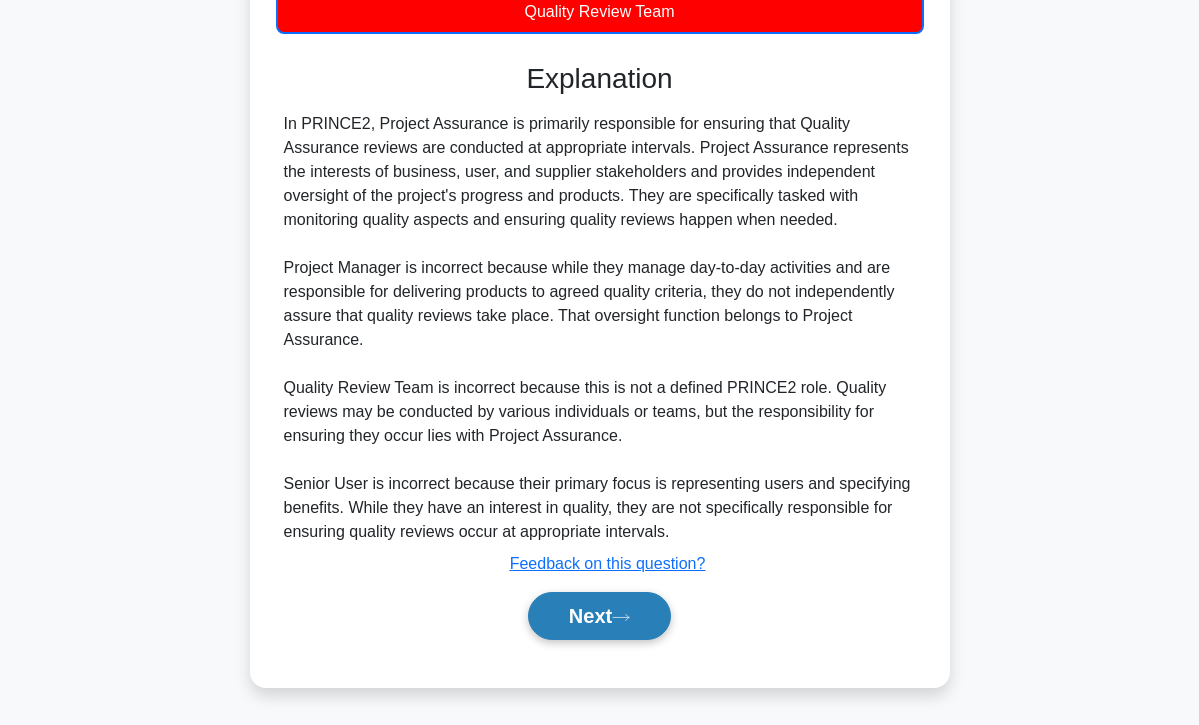 click on "Next" at bounding box center (599, 616) 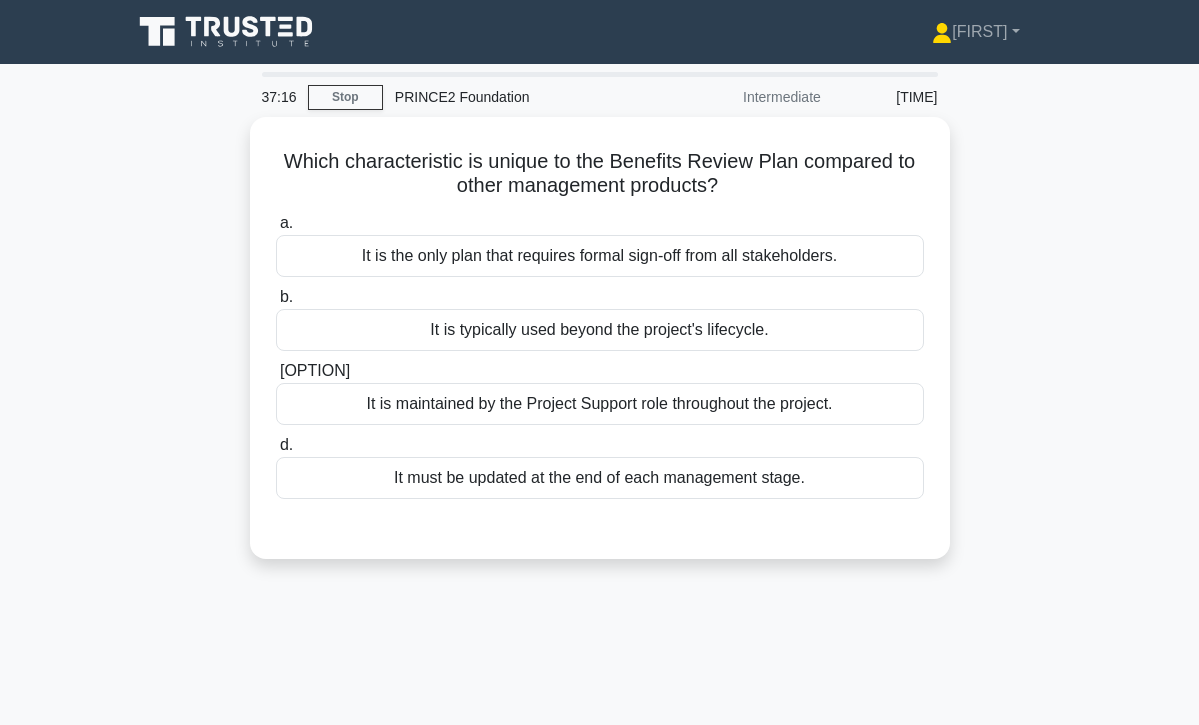scroll, scrollTop: 0, scrollLeft: 0, axis: both 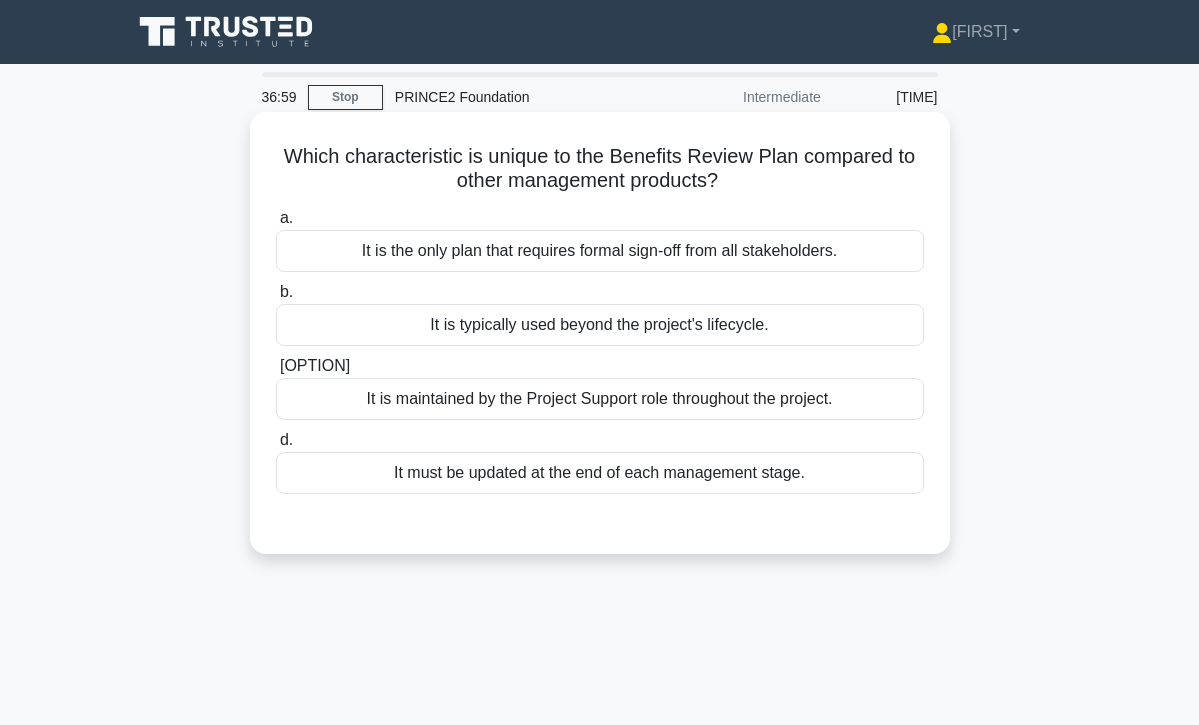 click on "It must be updated at the end of each management stage." at bounding box center [600, 473] 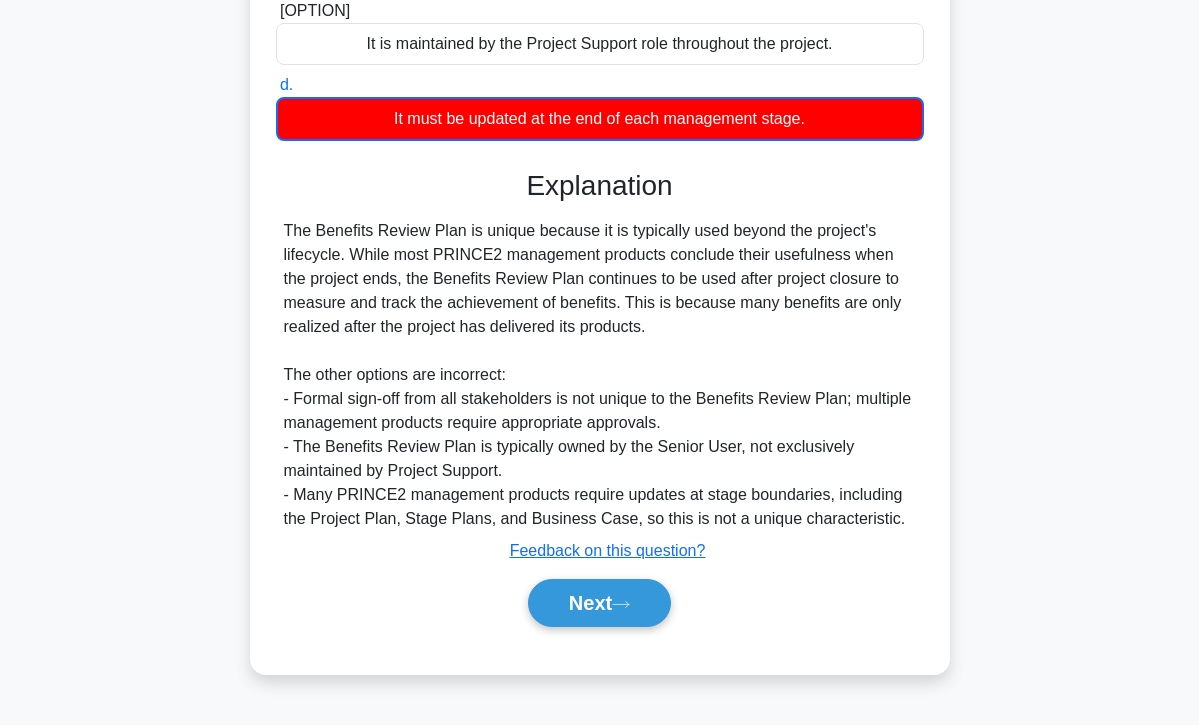 scroll, scrollTop: 355, scrollLeft: 0, axis: vertical 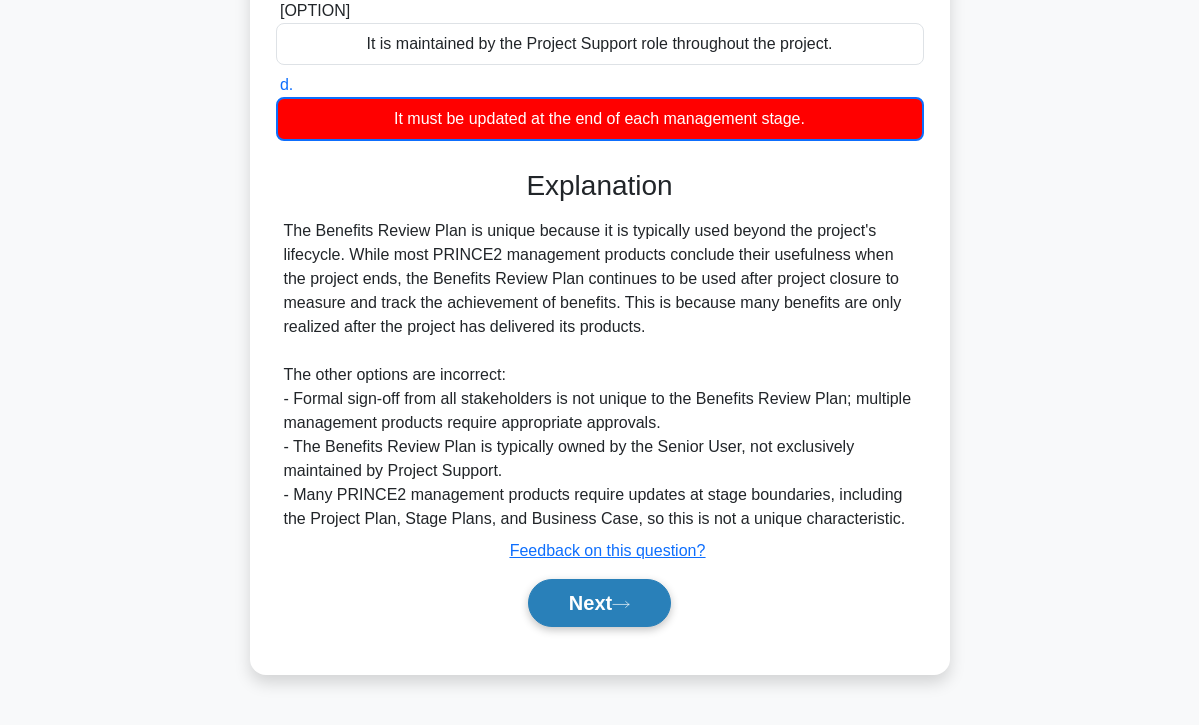 click on "Next" at bounding box center (599, 603) 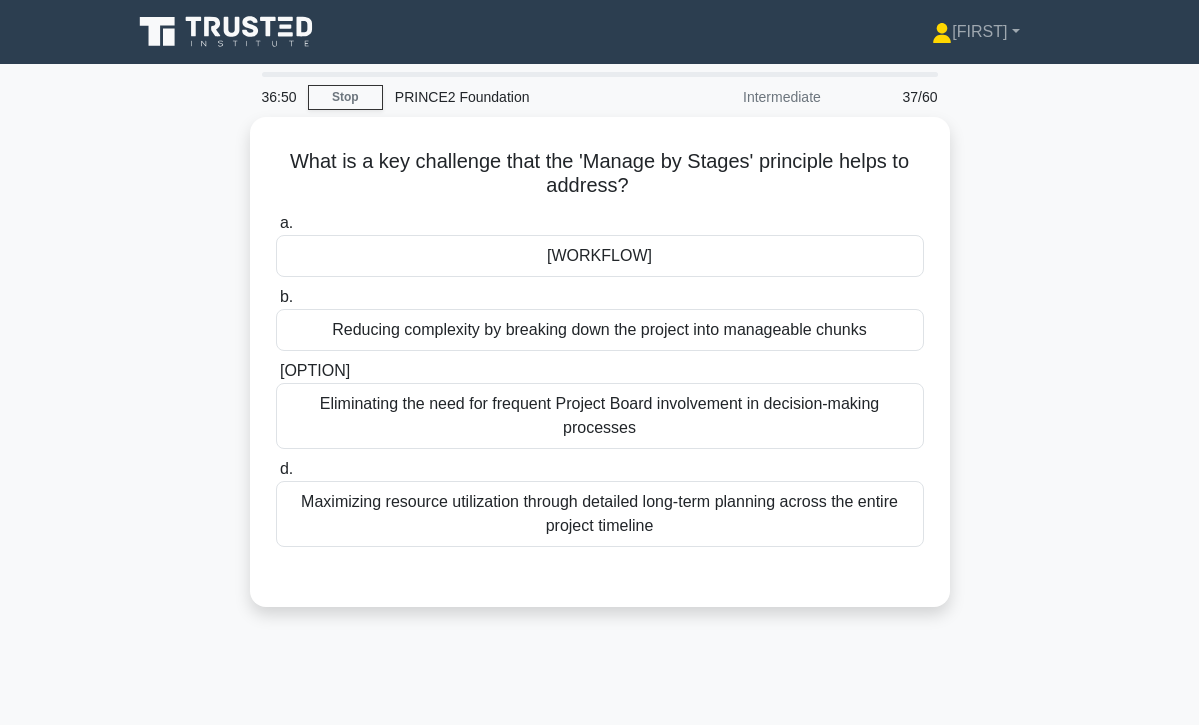scroll, scrollTop: 0, scrollLeft: 0, axis: both 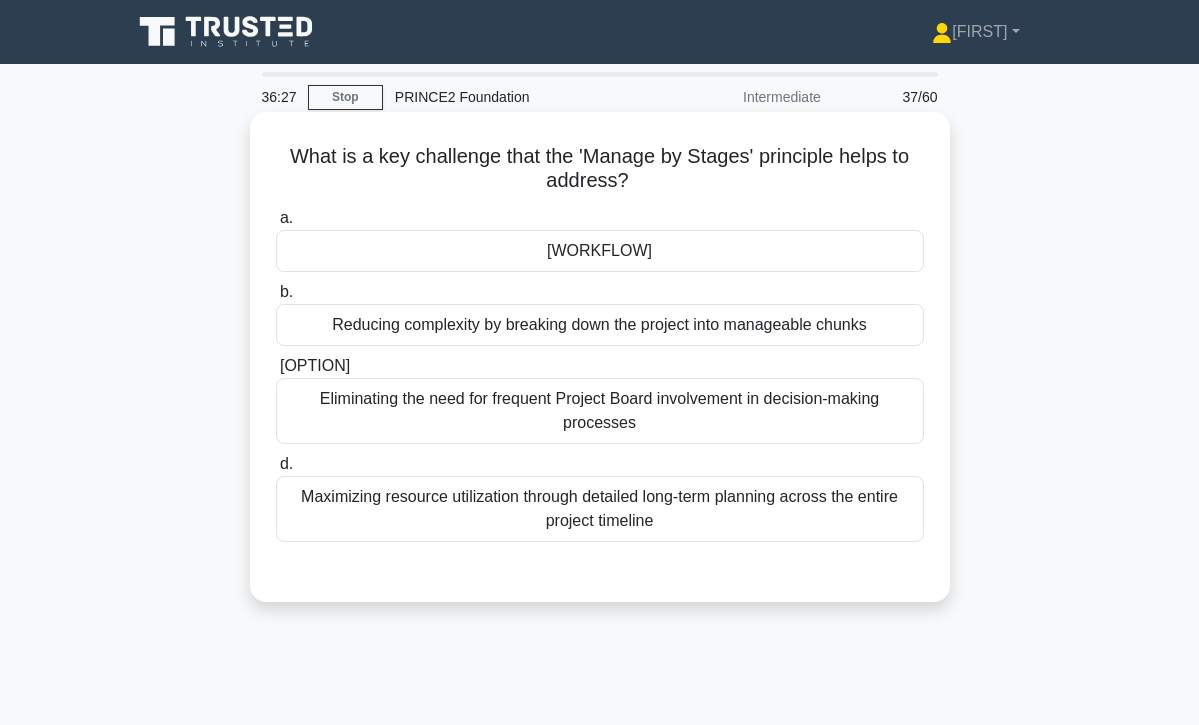 click on "Reducing complexity by breaking down the project into manageable chunks" at bounding box center [600, 325] 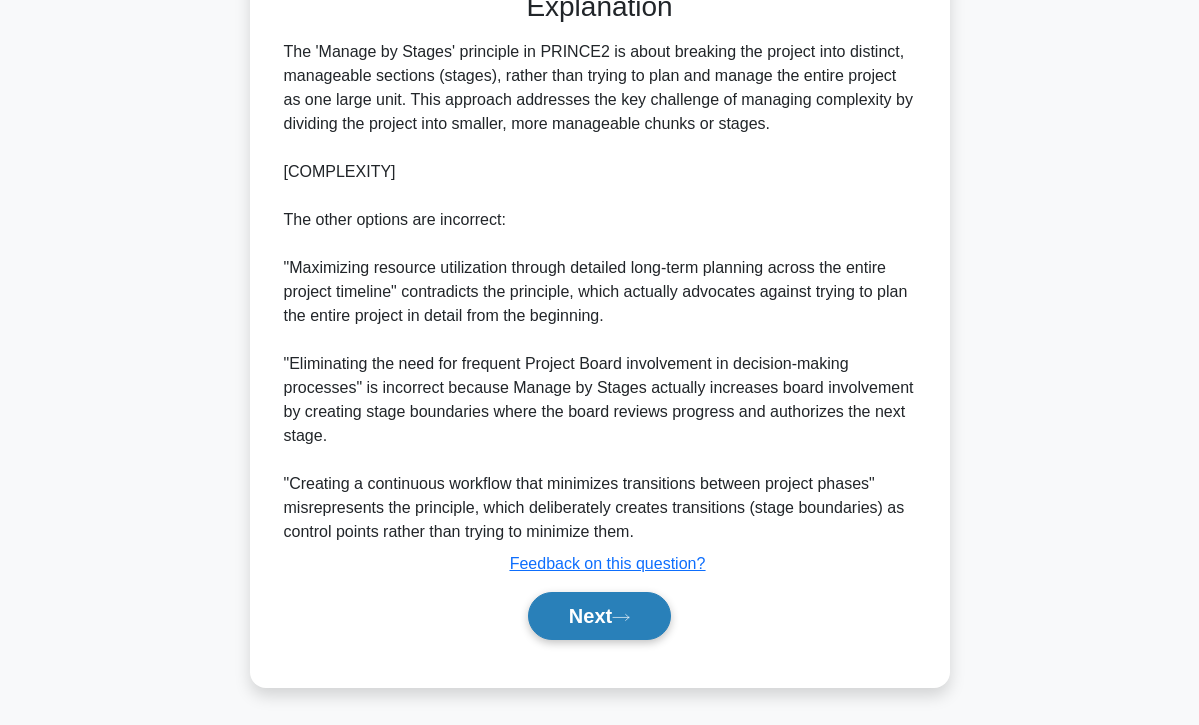 click on "Next" at bounding box center [599, 616] 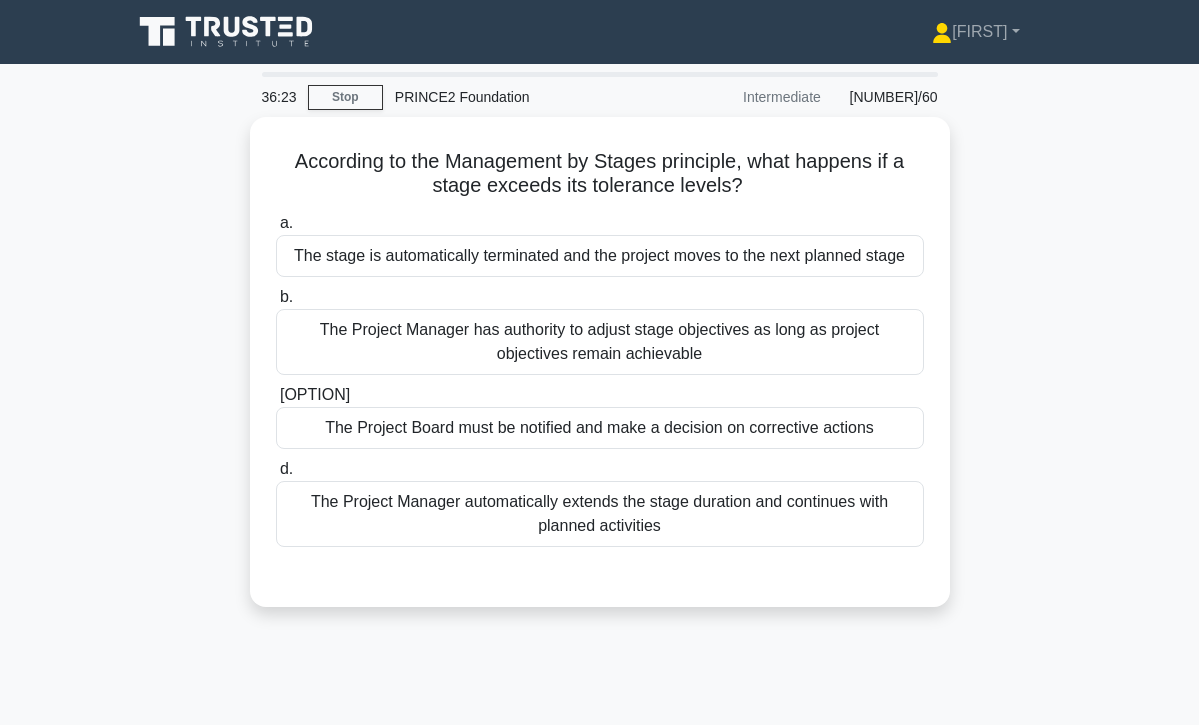 scroll, scrollTop: 0, scrollLeft: 0, axis: both 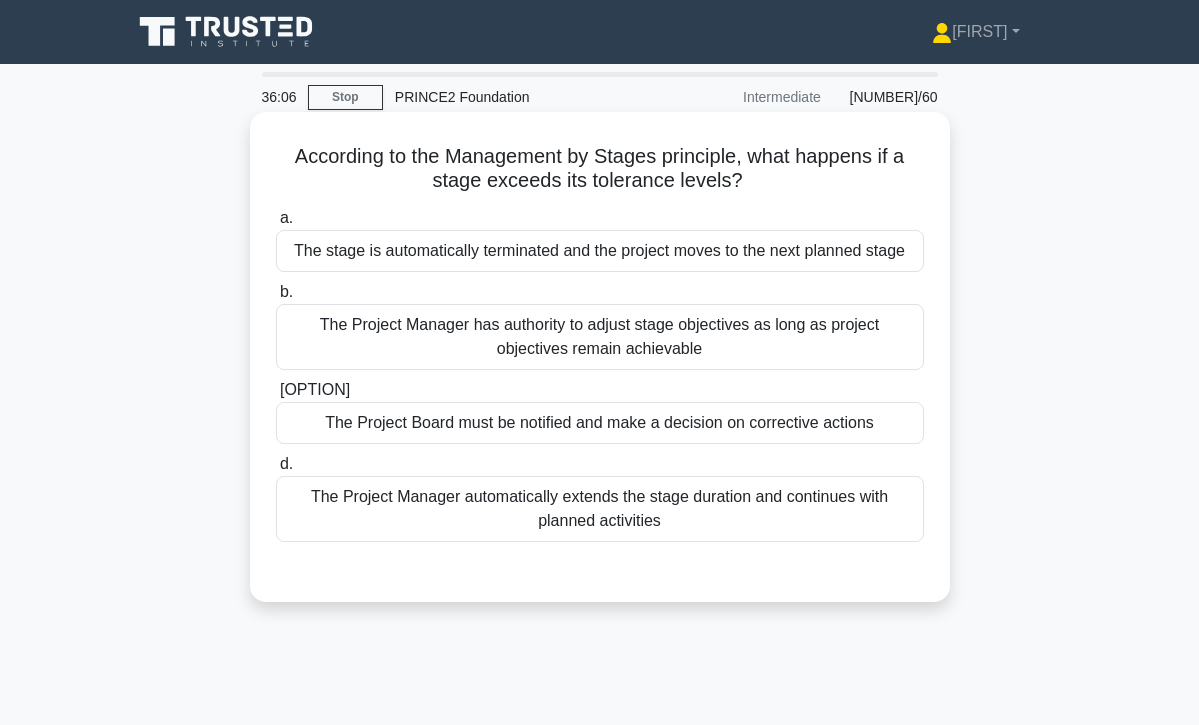 click on "The Project Board must be notified and make a decision on corrective actions" at bounding box center (600, 423) 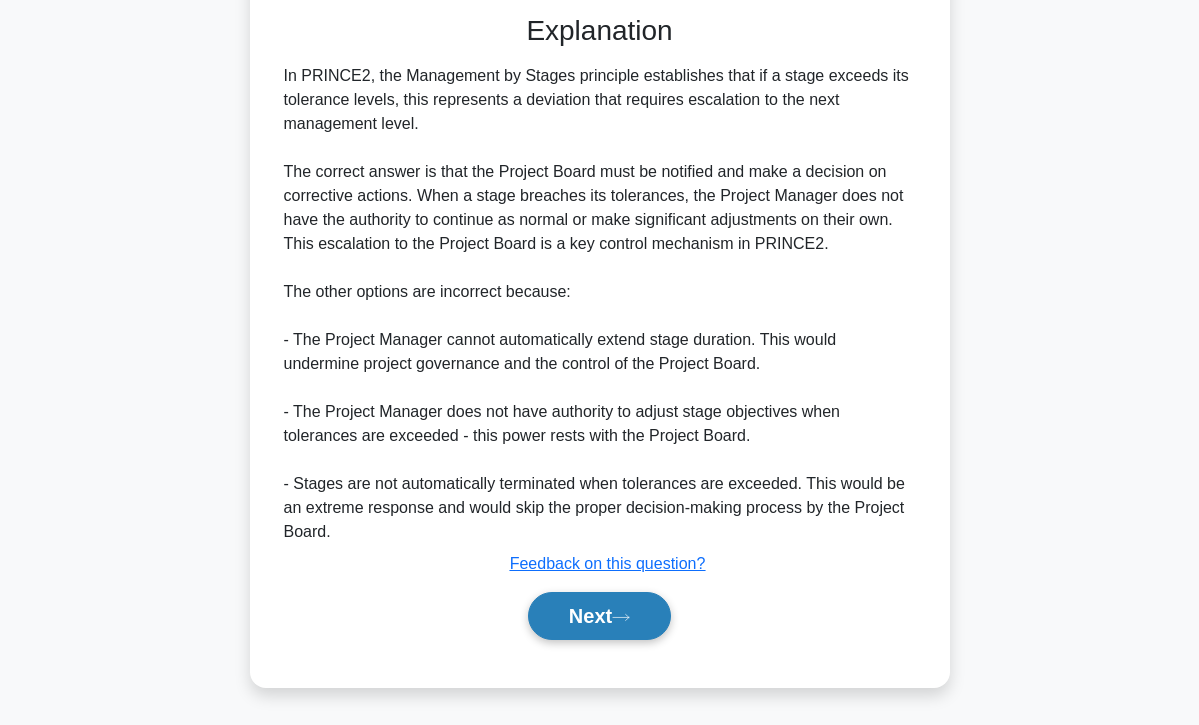 click on "Next" at bounding box center [599, 616] 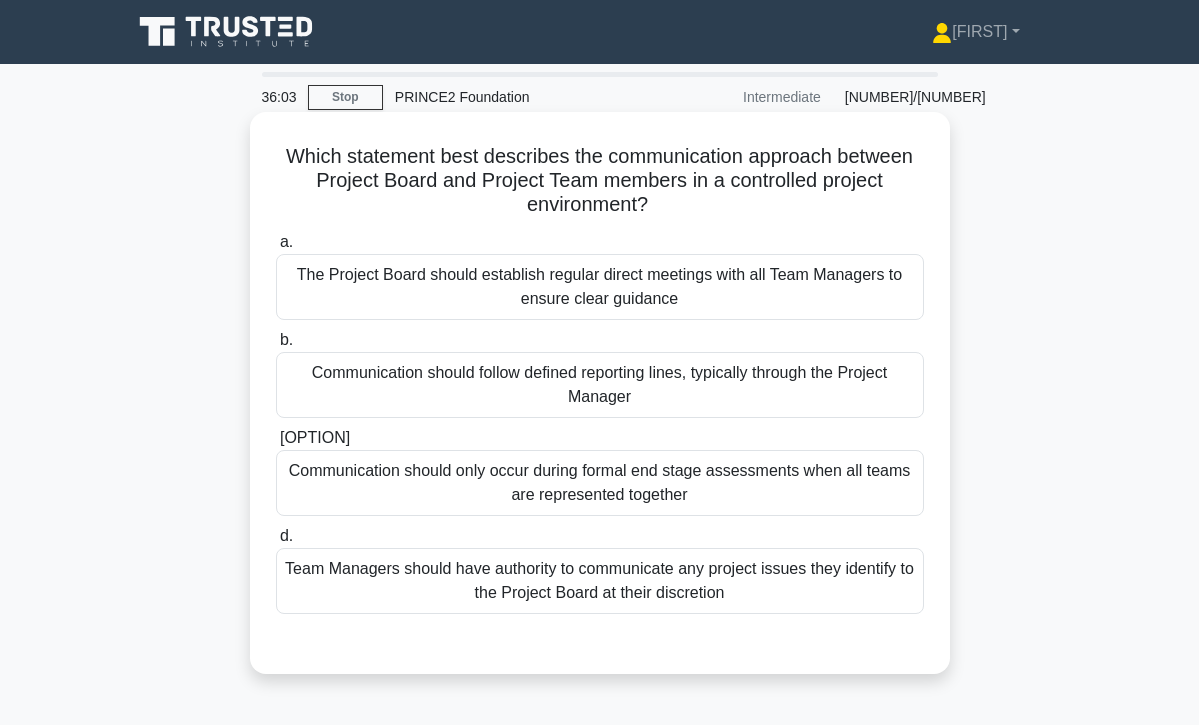 scroll, scrollTop: 0, scrollLeft: 0, axis: both 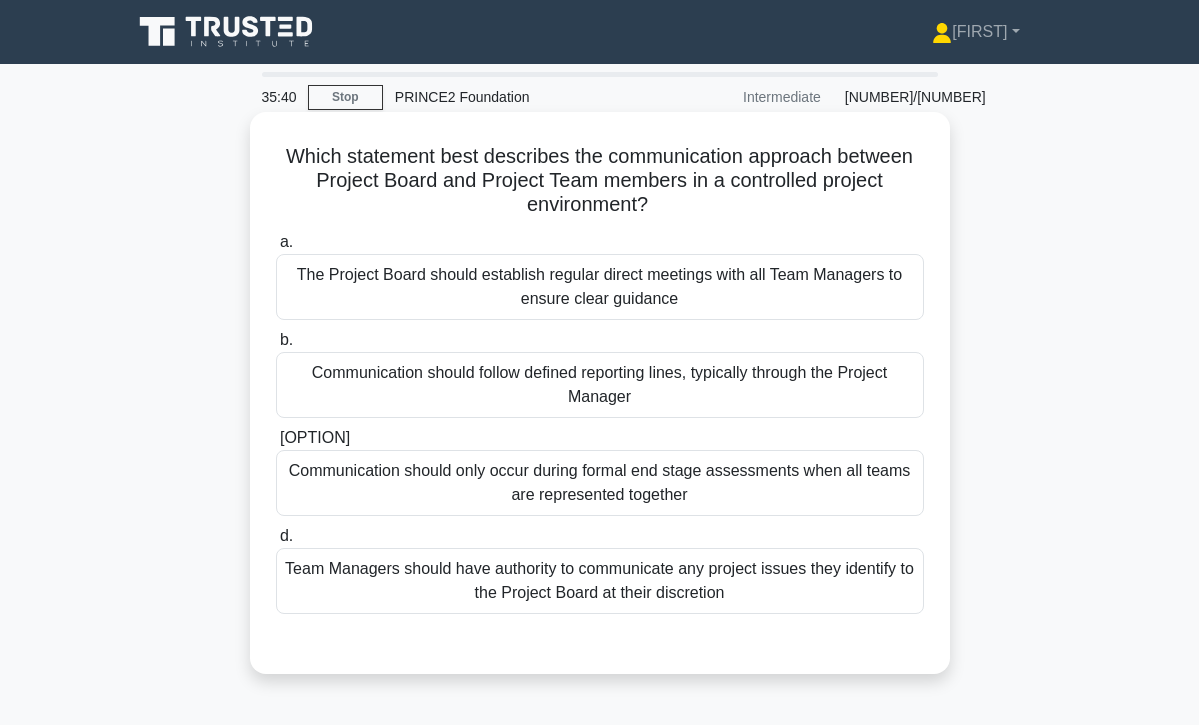 click on "Communication should follow defined reporting lines, typically through the Project Manager" at bounding box center [600, 385] 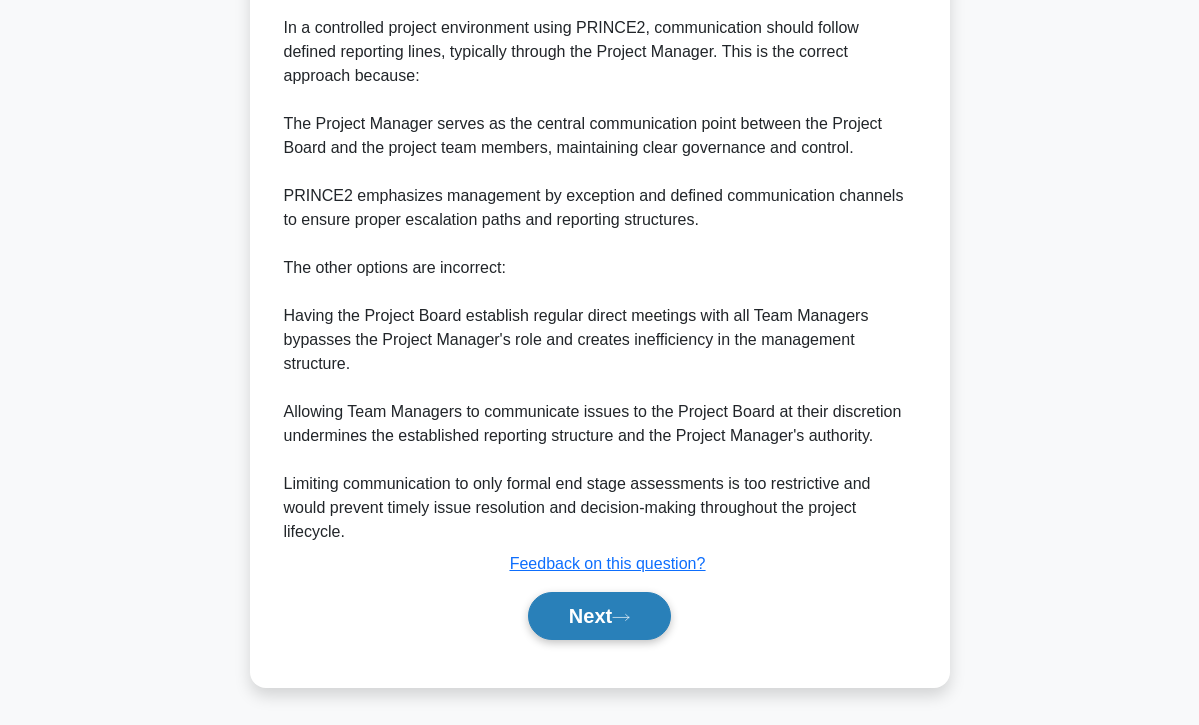 click on "Next" at bounding box center (599, 616) 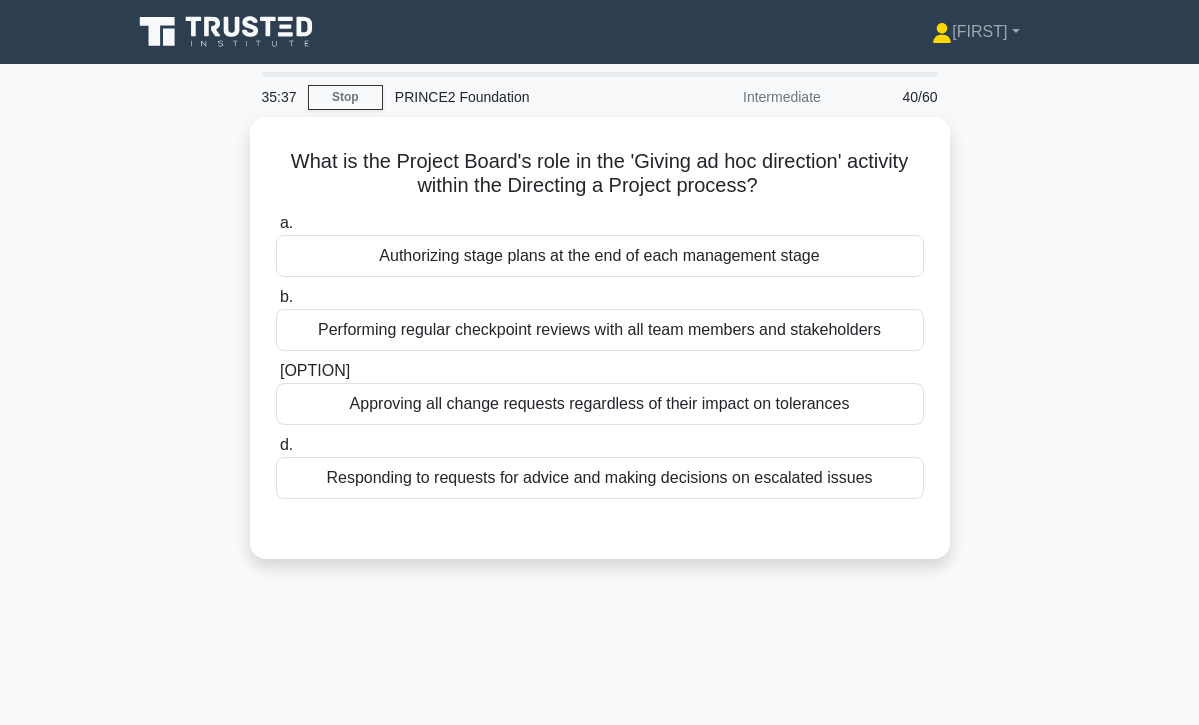scroll, scrollTop: 0, scrollLeft: 0, axis: both 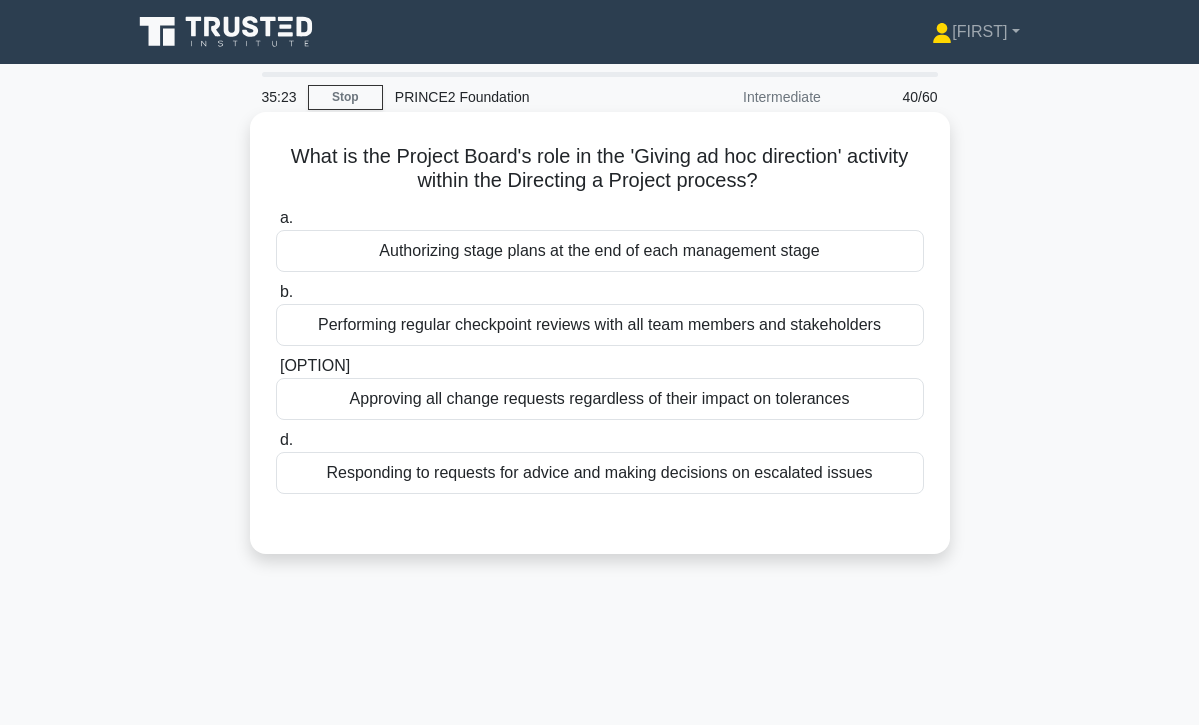 click on "Responding to requests for advice and making decisions on escalated issues" at bounding box center [600, 473] 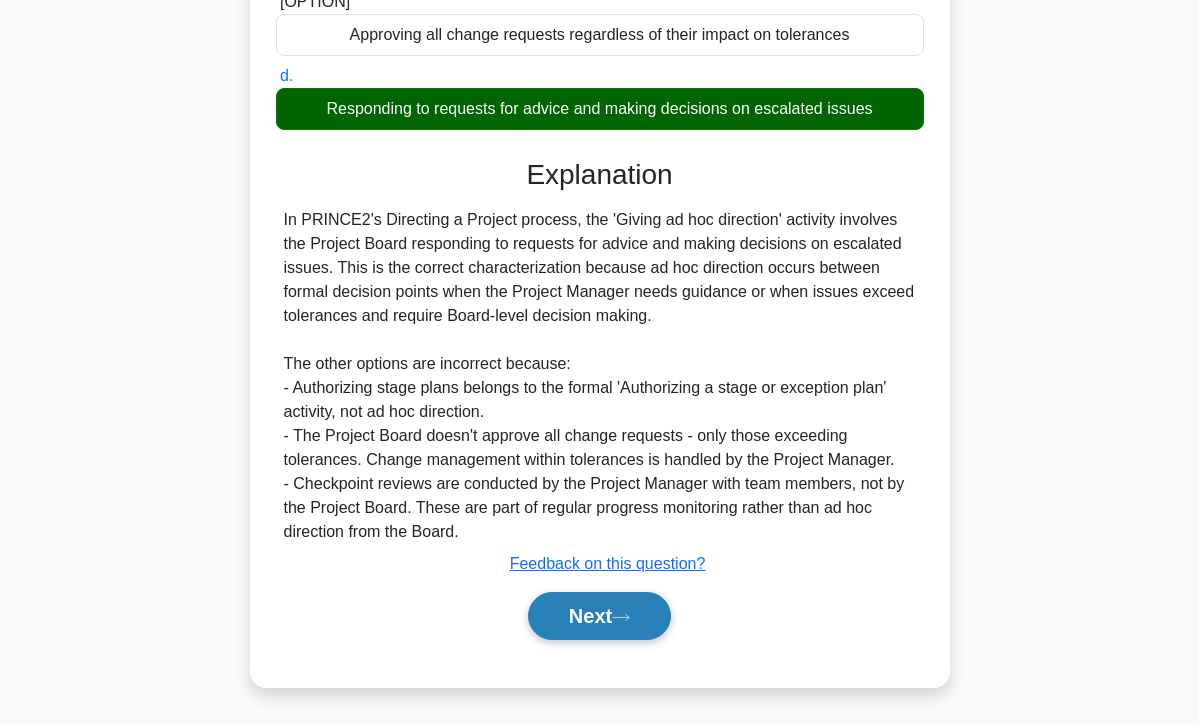 click on "Next" at bounding box center [599, 616] 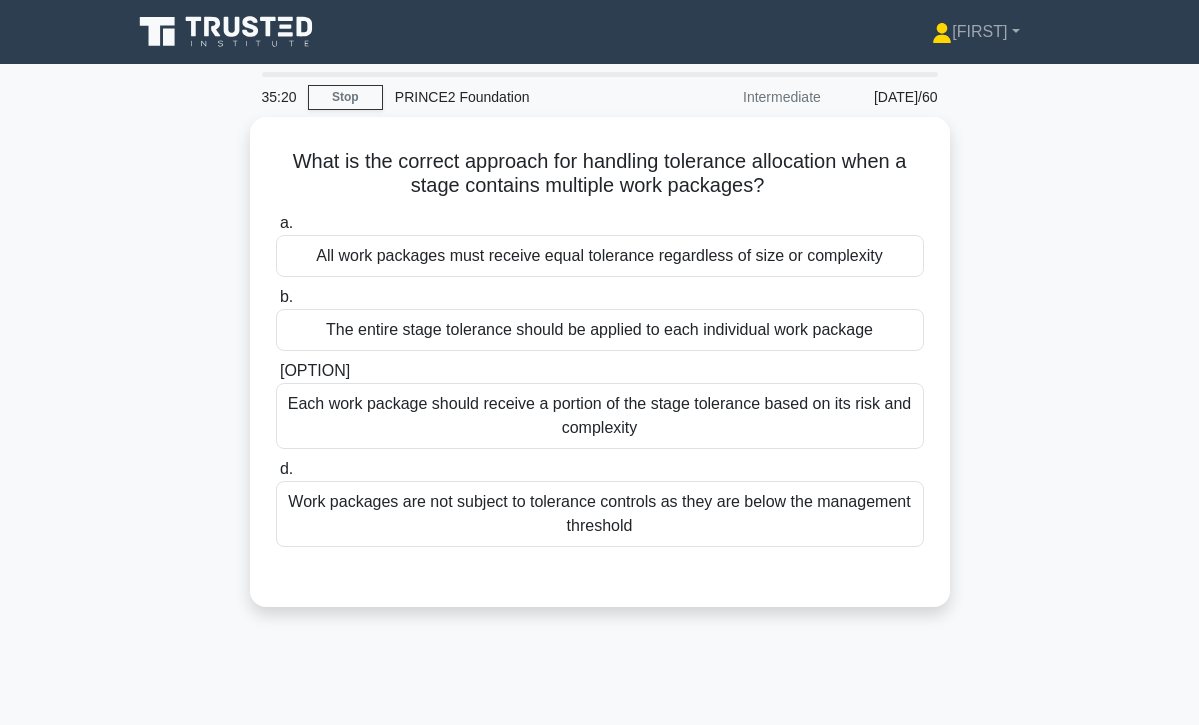scroll, scrollTop: 0, scrollLeft: 0, axis: both 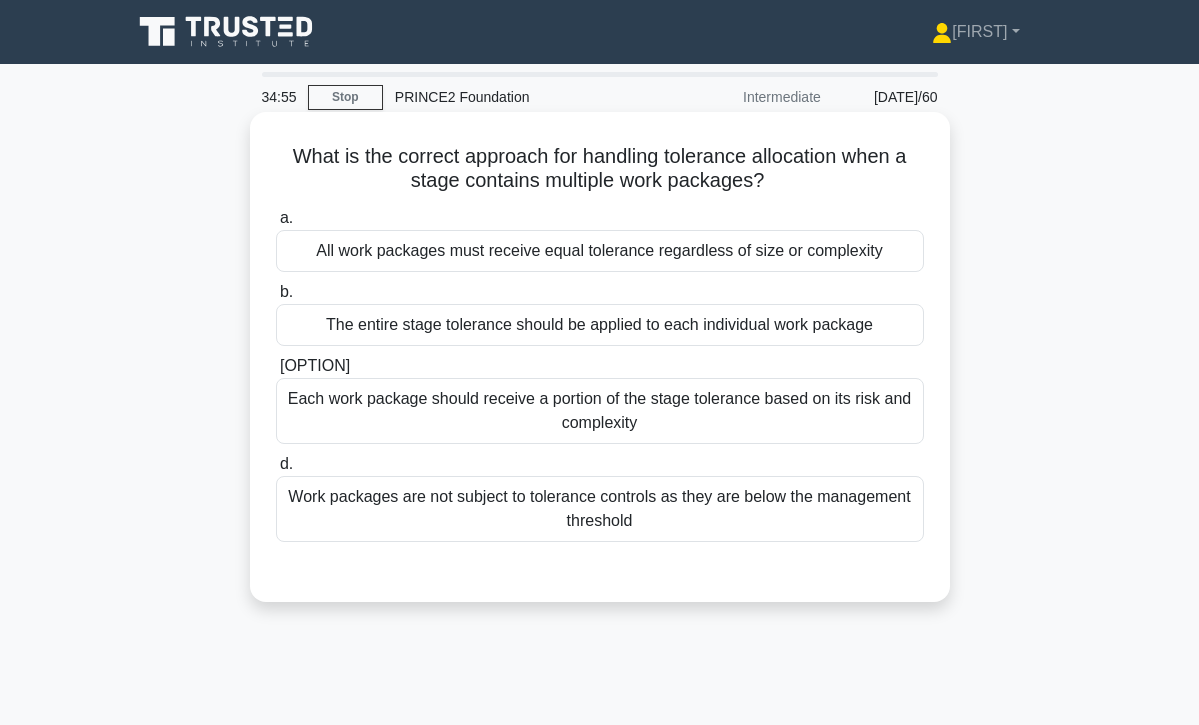 click on "Each work package should receive a portion of the stage tolerance based on its risk and complexity" at bounding box center (600, 411) 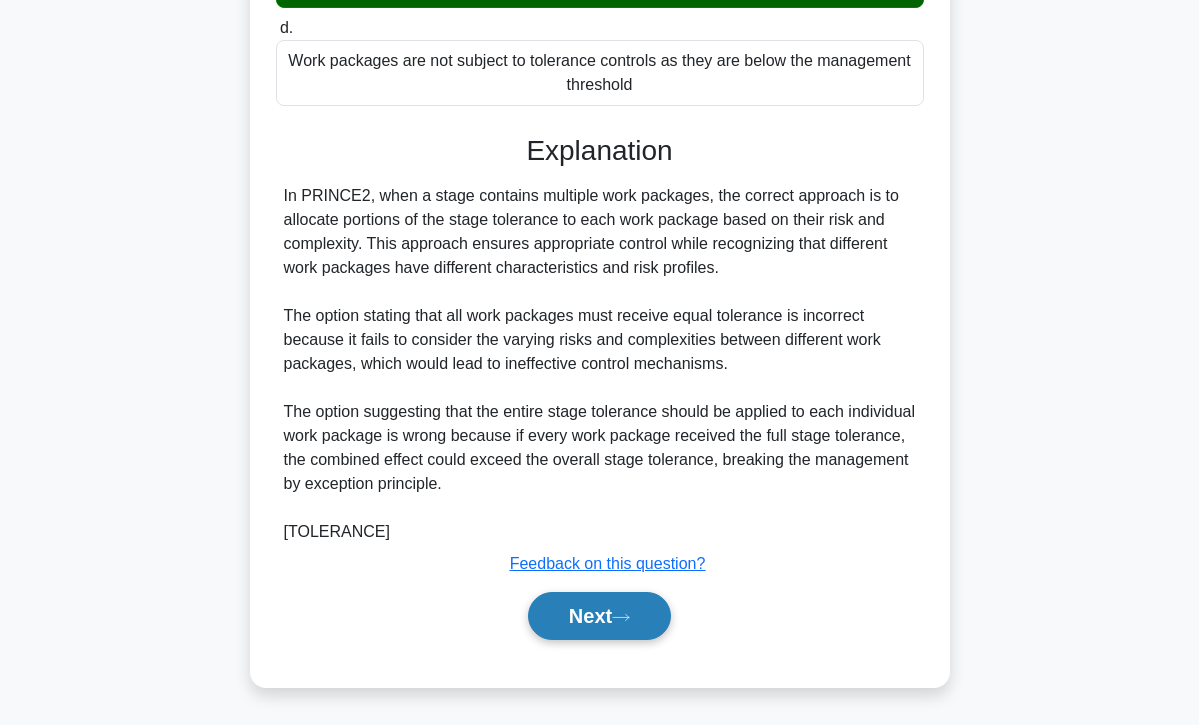 click at bounding box center (621, 617) 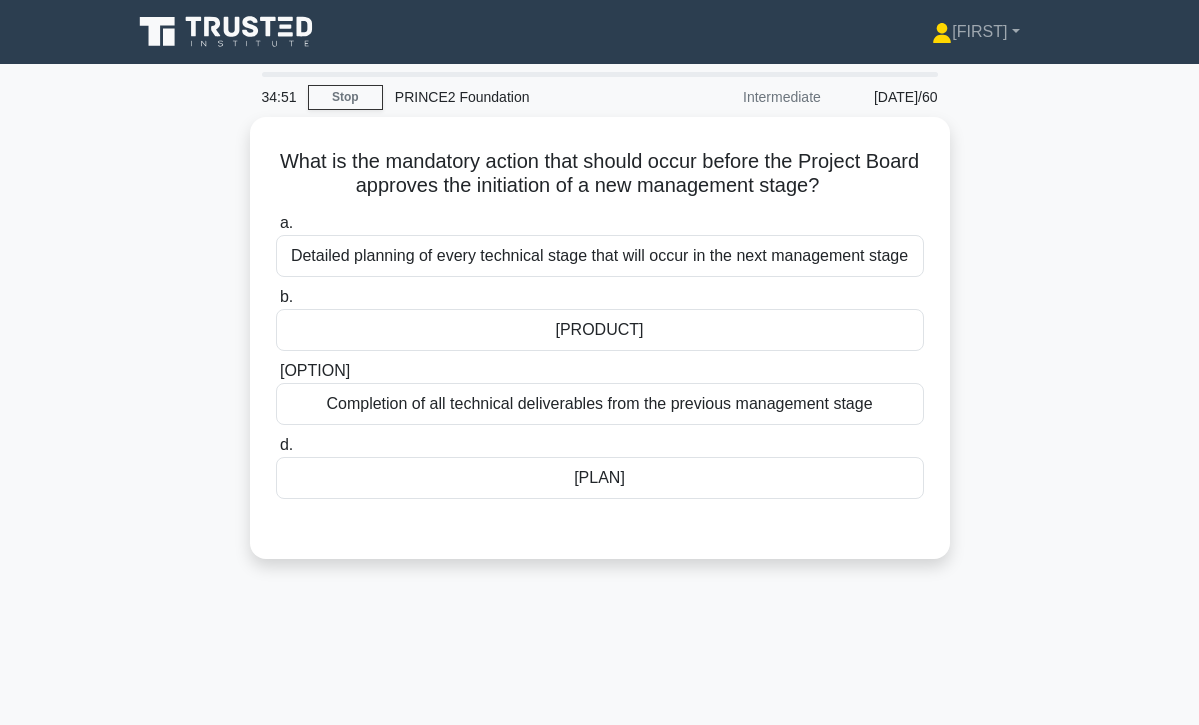 scroll, scrollTop: 0, scrollLeft: 0, axis: both 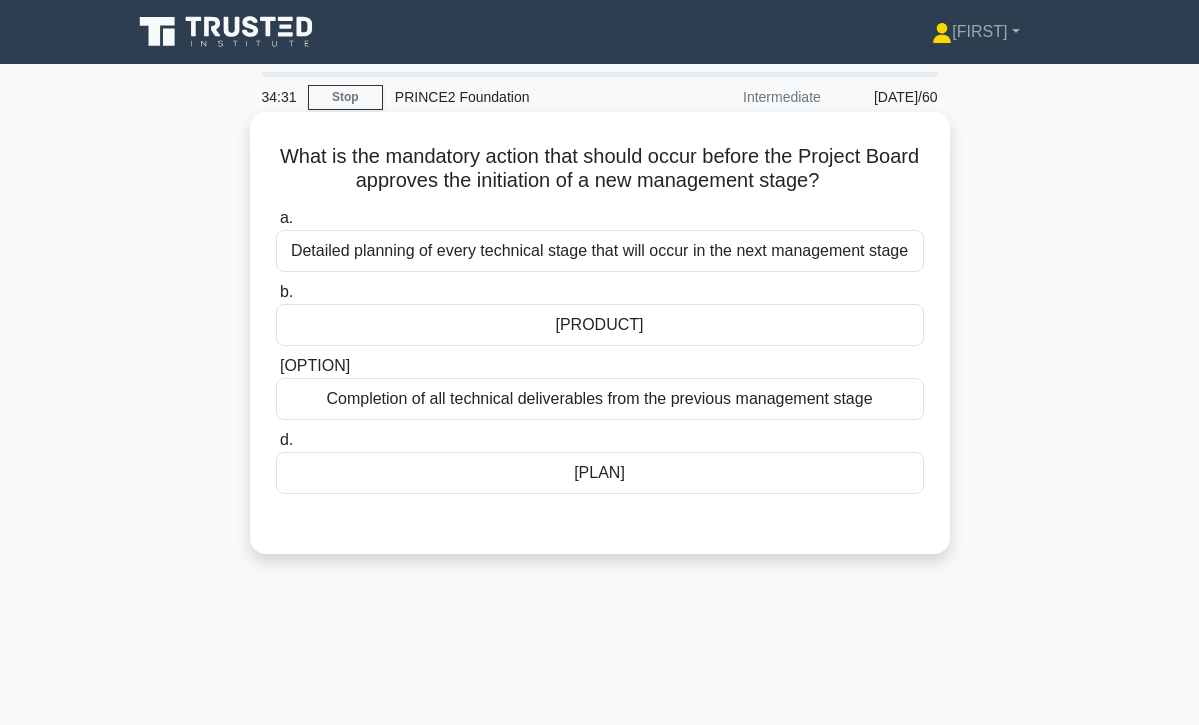 click on "[PLAN]" at bounding box center [600, 473] 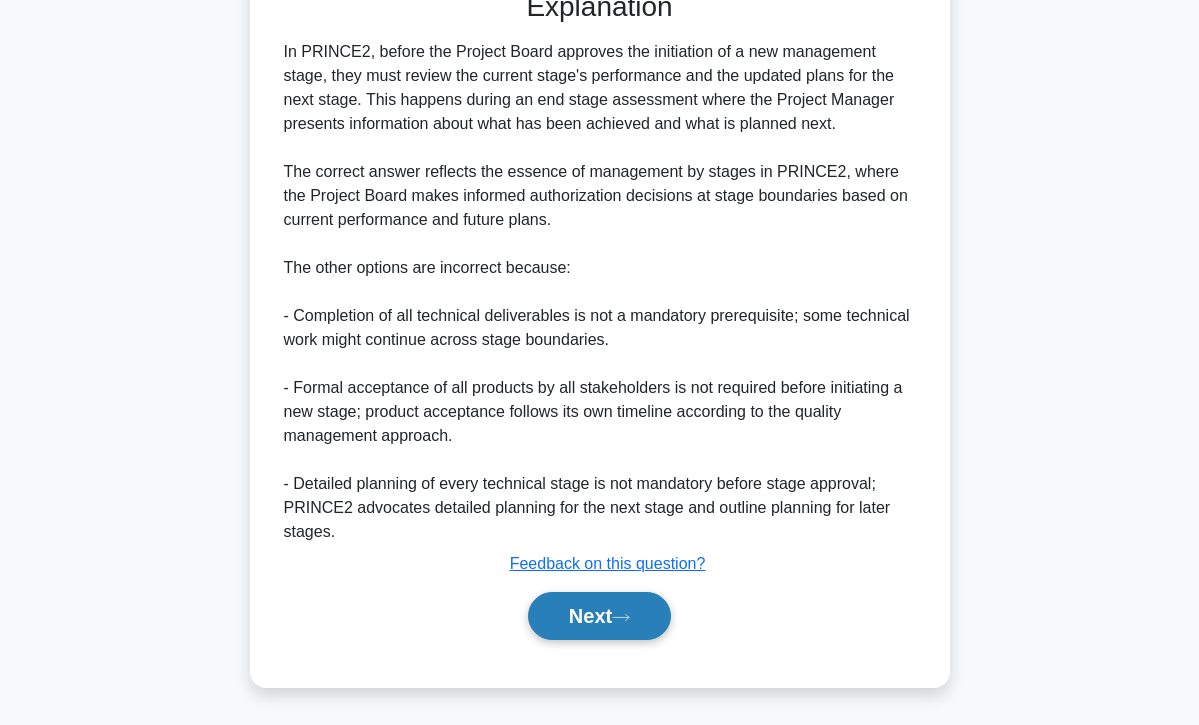 click on "Next" at bounding box center (599, 616) 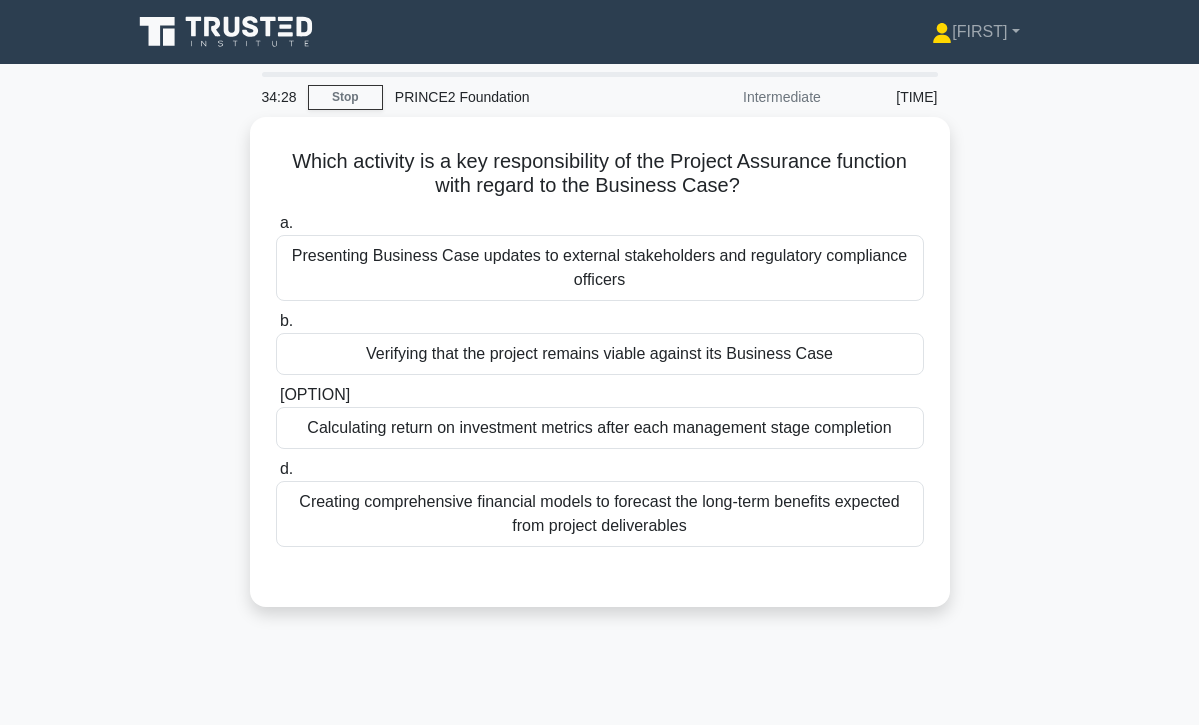 scroll, scrollTop: 0, scrollLeft: 0, axis: both 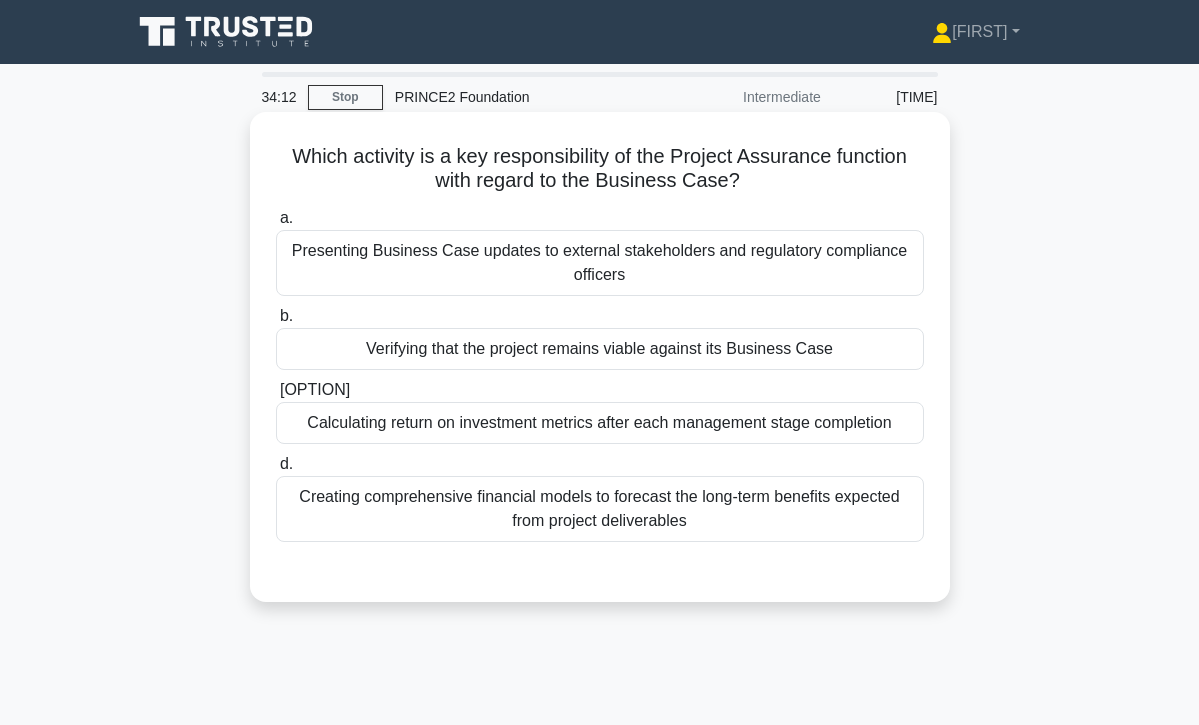 click on "Verifying that the project remains viable against its Business Case" at bounding box center [600, 349] 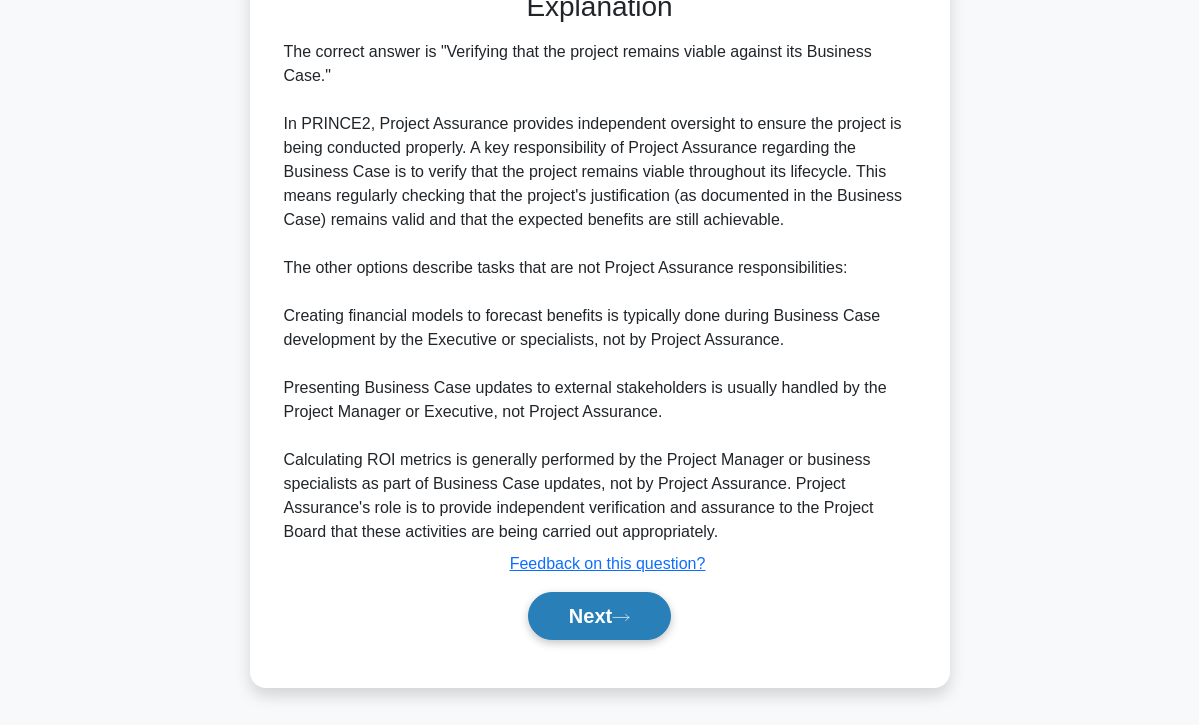 click on "Next" at bounding box center [599, 616] 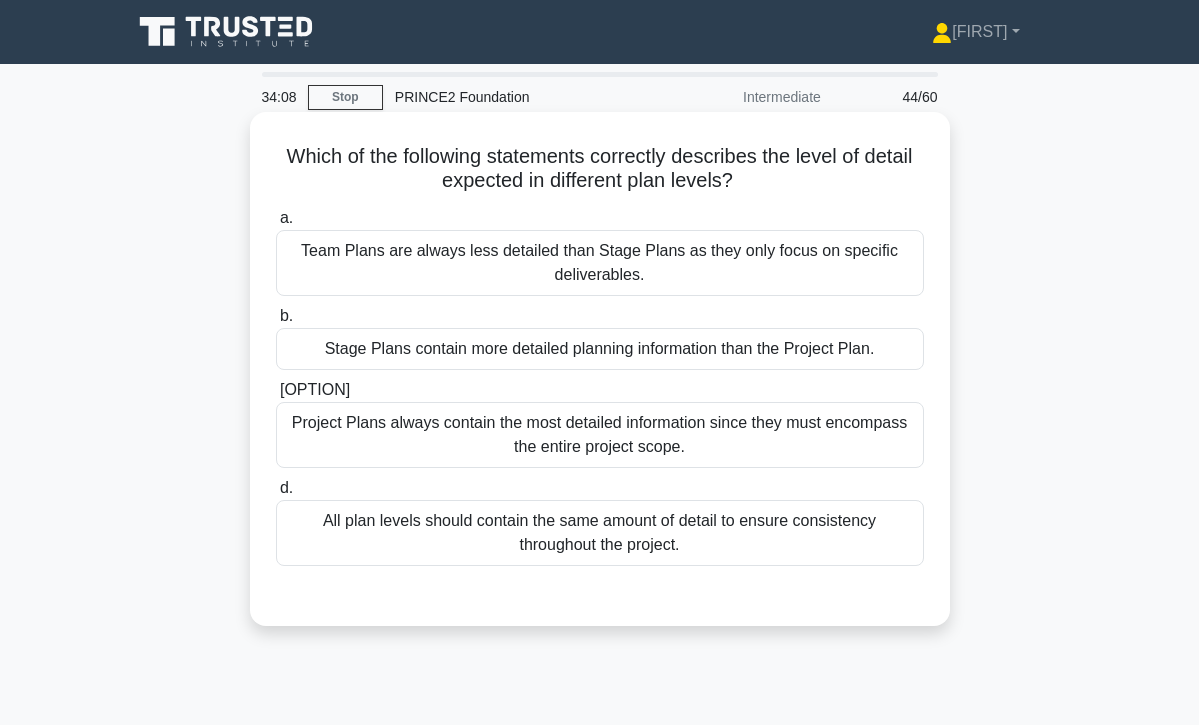 scroll, scrollTop: 0, scrollLeft: 0, axis: both 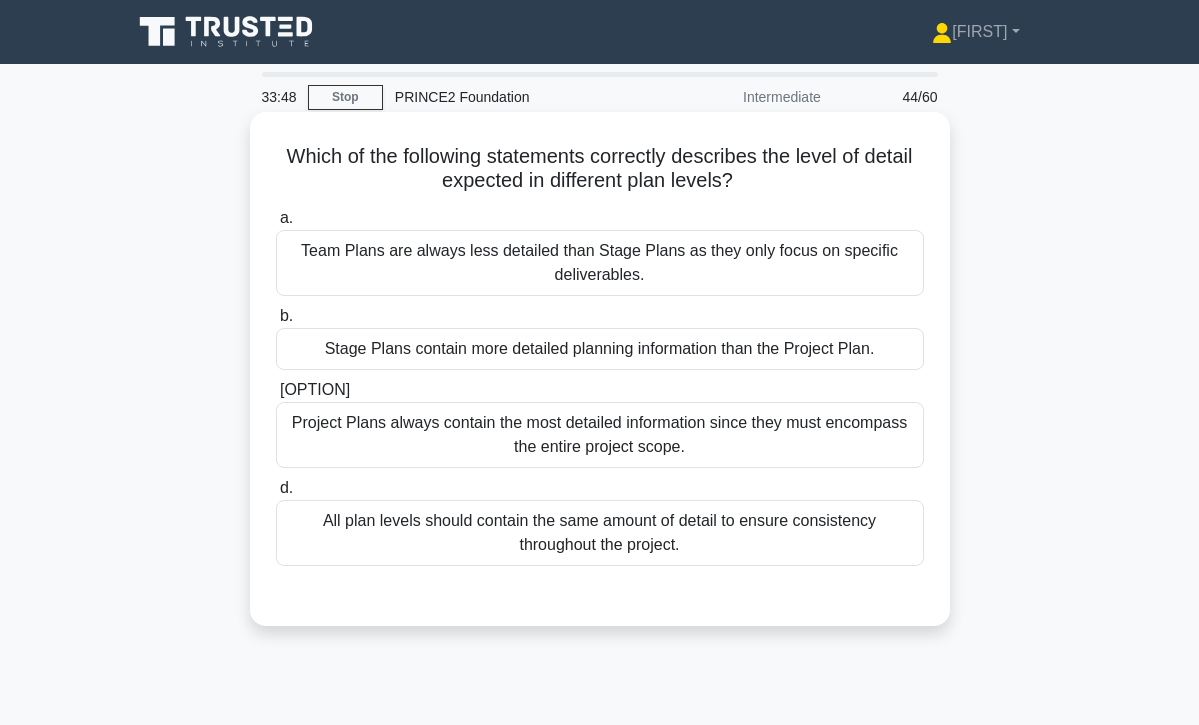 click on "Project Plans always contain the most detailed information since they must encompass the entire project scope." at bounding box center [600, 435] 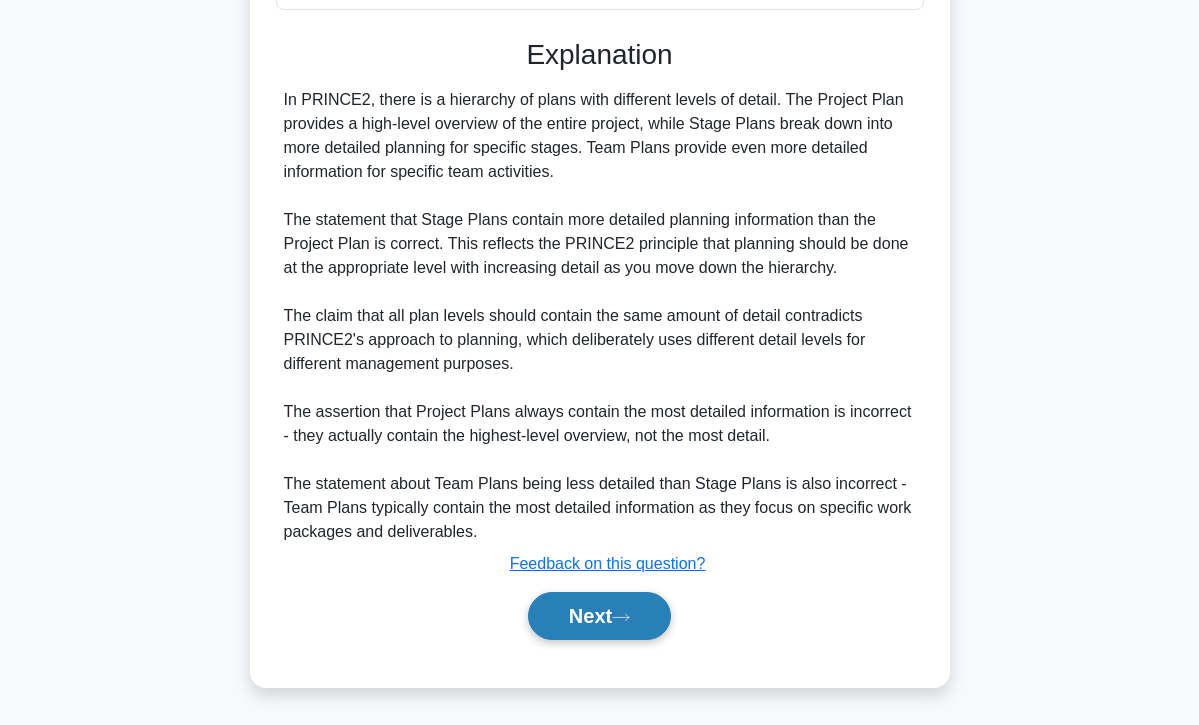 click on "Next" at bounding box center [599, 616] 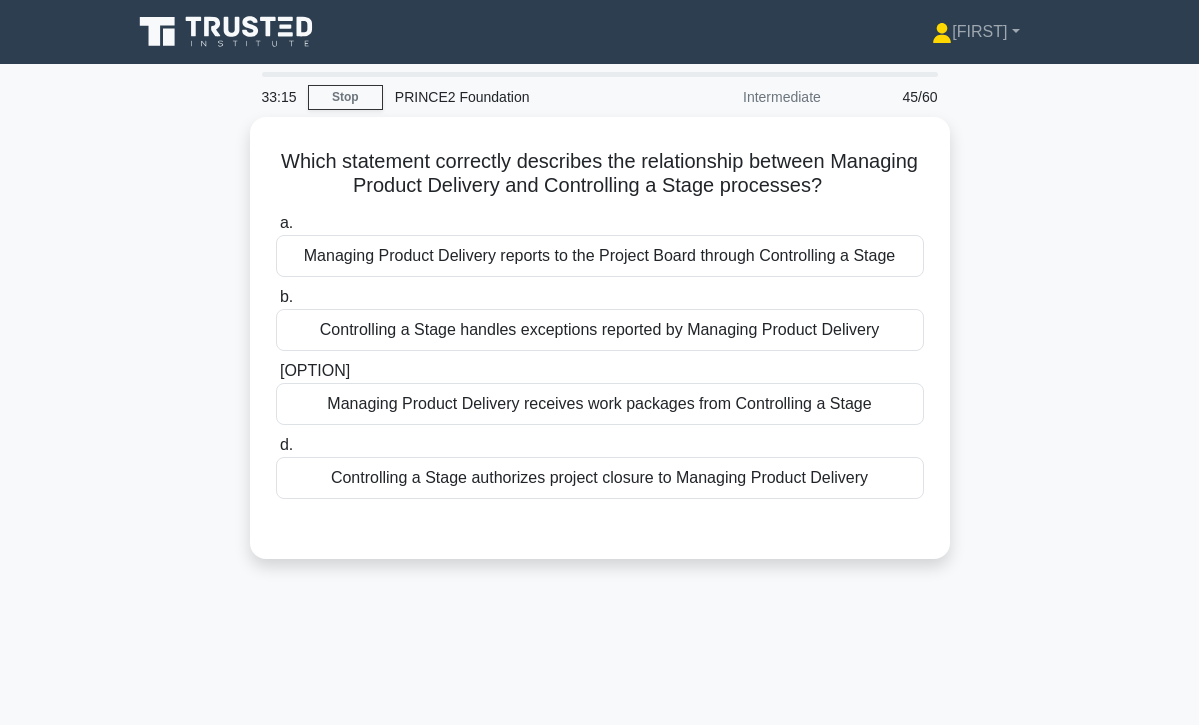scroll, scrollTop: 0, scrollLeft: 0, axis: both 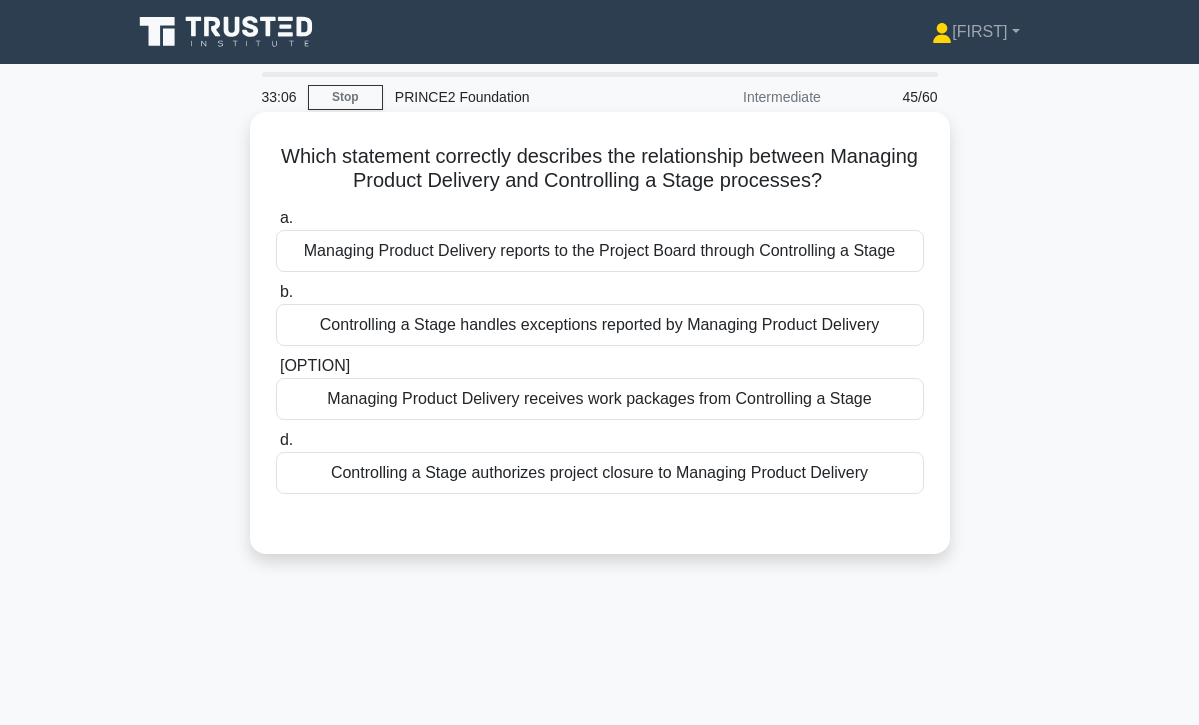 click on "Managing Product Delivery reports to the Project Board through Controlling a Stage" at bounding box center [600, 251] 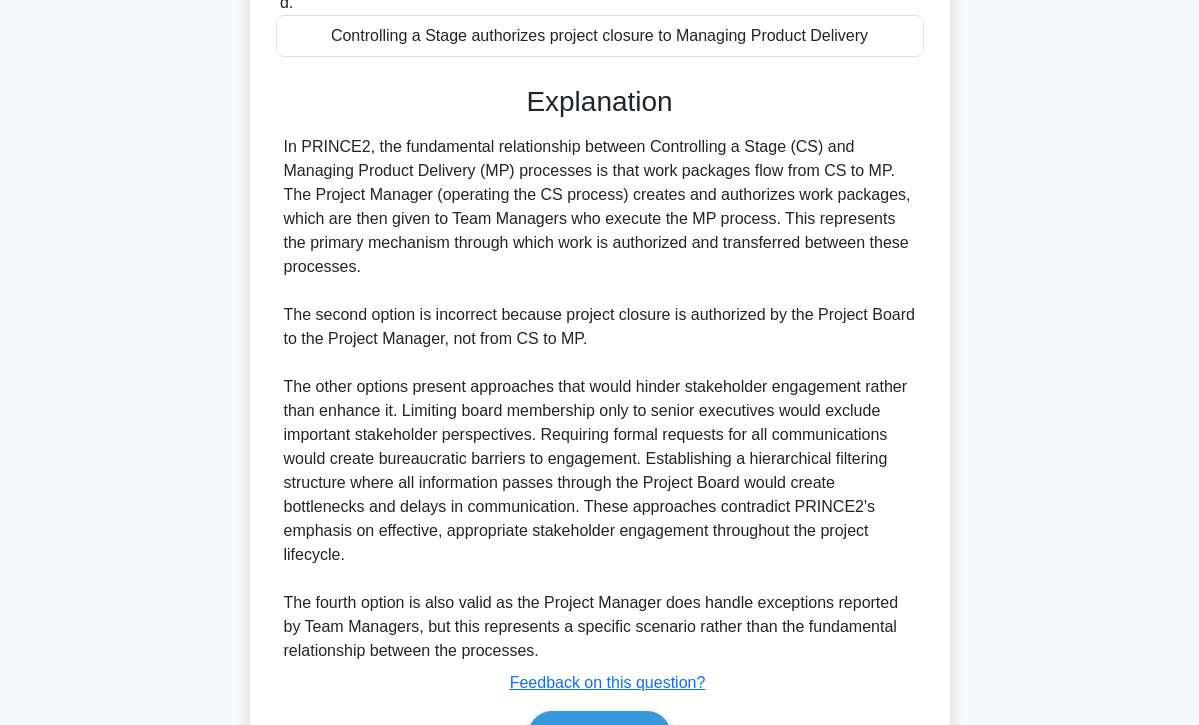 scroll, scrollTop: 438, scrollLeft: 0, axis: vertical 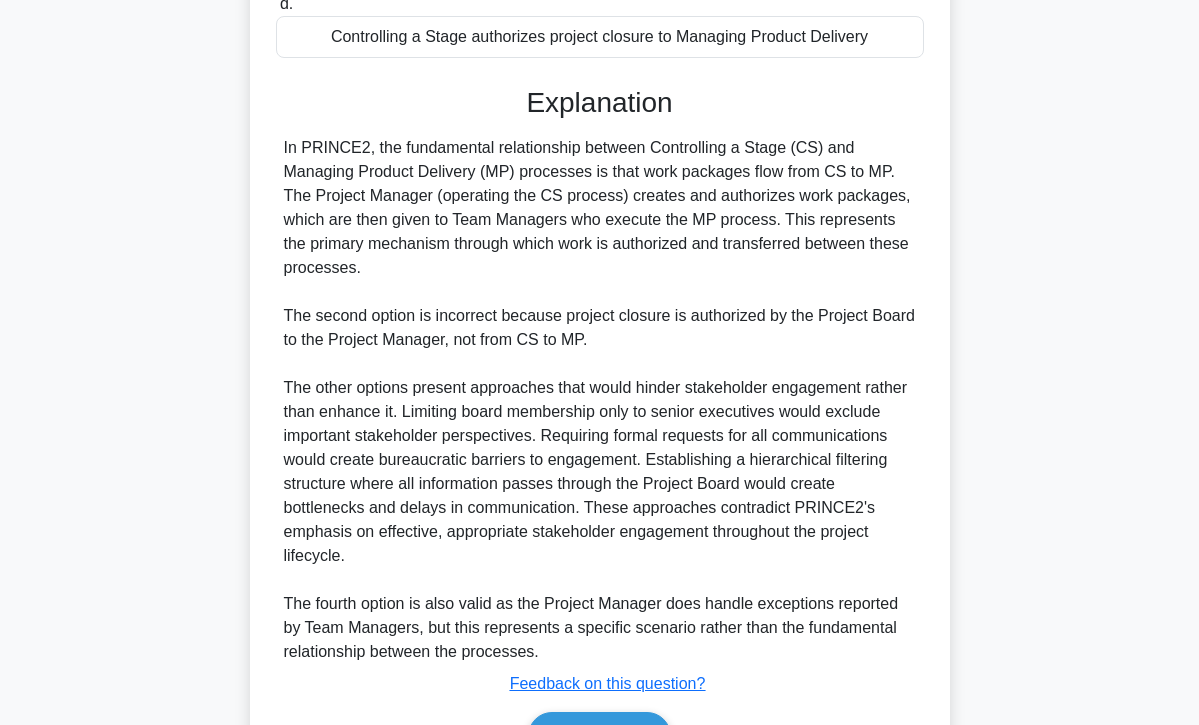 click on "In PRINCE2, the fundamental relationship between Controlling a Stage (CS) and Managing Product Delivery (MP) processes is that work packages flow from CS to MP. The Project Manager (operating the CS process) creates and authorizes work packages, which are then given to Team Managers who execute the MP process. This represents the primary mechanism through which work is authorized and transferred between these processes. The second option is incorrect because project closure is authorized by the Project Board to the Project Manager, not from CS to MP. The third option contains some truth as Team Managers do report through the Project Manager to the Project Board, but this describes the reporting structure rather than the primary working relationship. The fourth option is also valid as the Project Manager does handle exceptions reported by Team Managers, but this represents a specific scenario rather than the fundamental relationship between the processes." at bounding box center [600, 400] 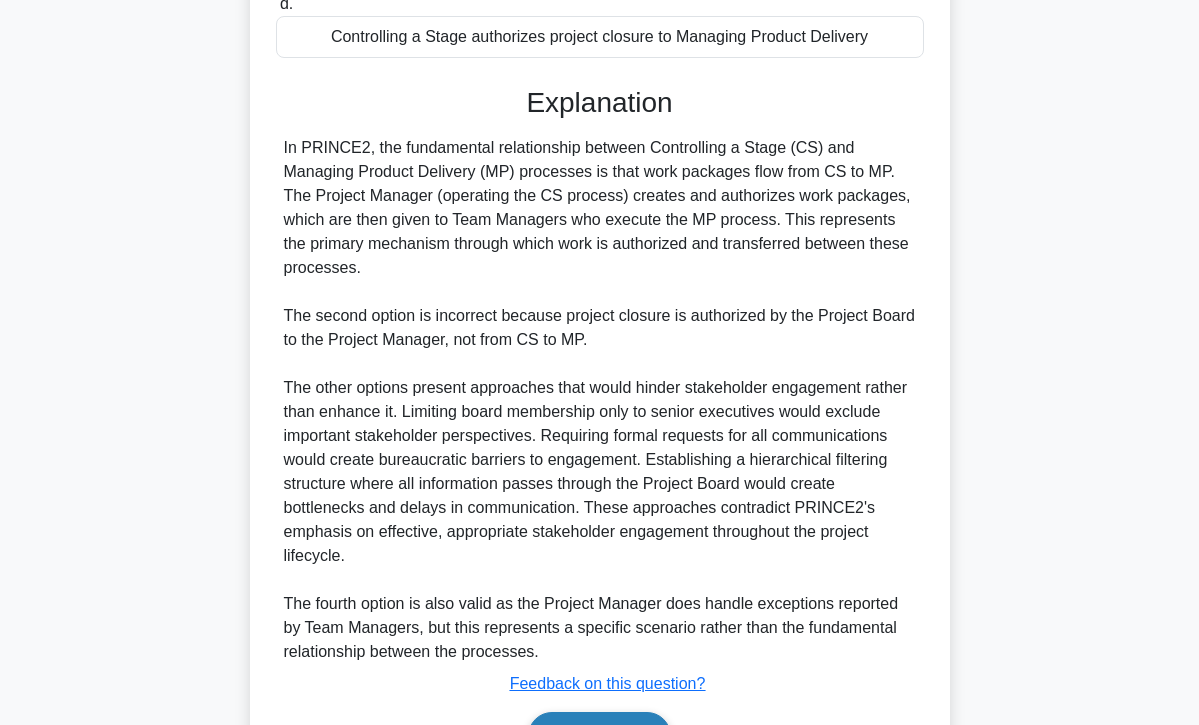 click on "Next" at bounding box center (599, 736) 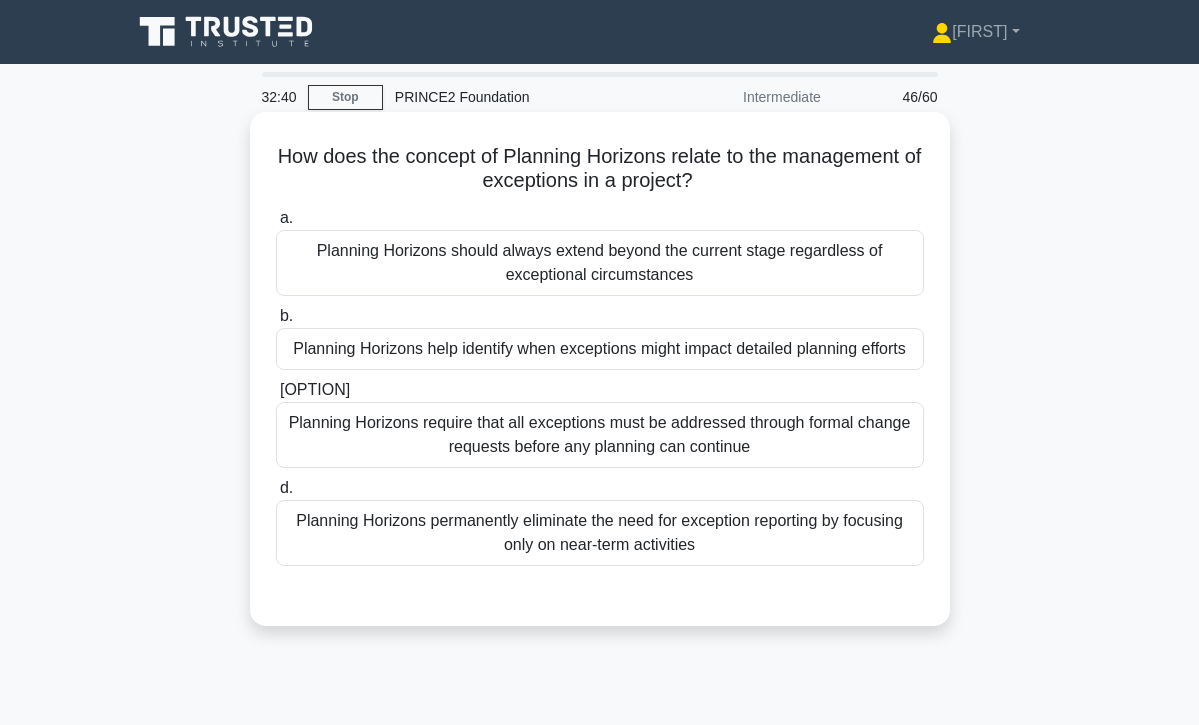 scroll, scrollTop: 0, scrollLeft: 0, axis: both 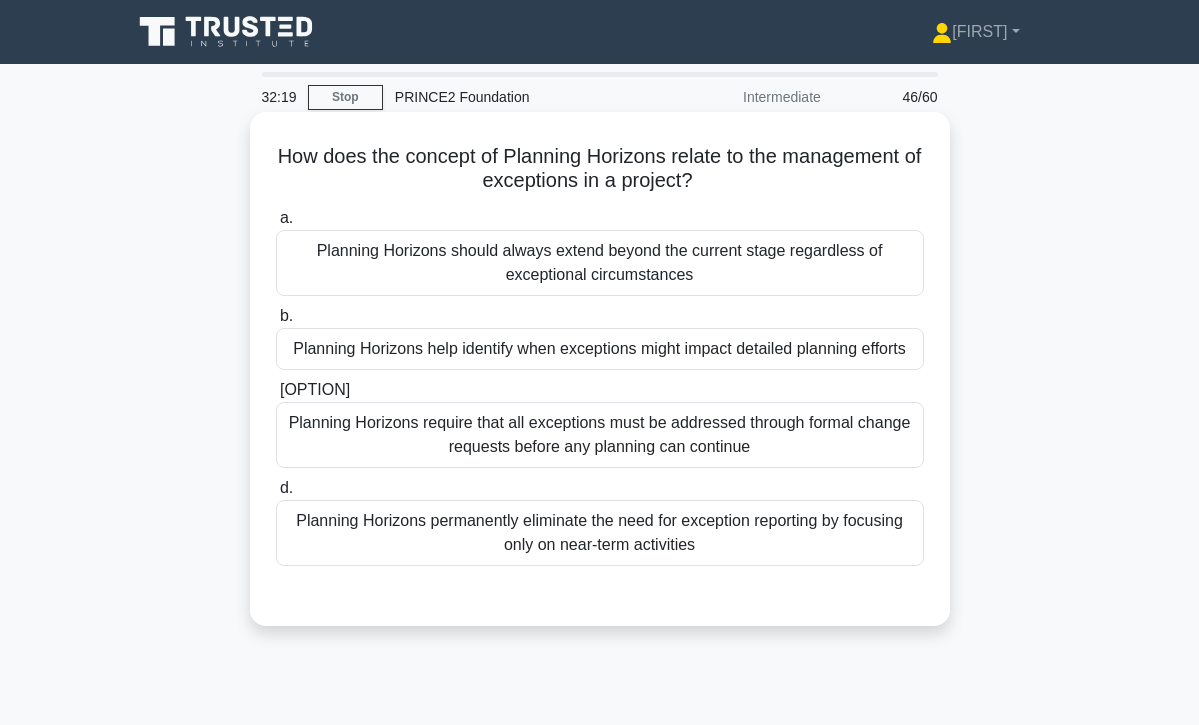 click on "Planning Horizons help identify when exceptions might impact detailed planning efforts" at bounding box center [600, 349] 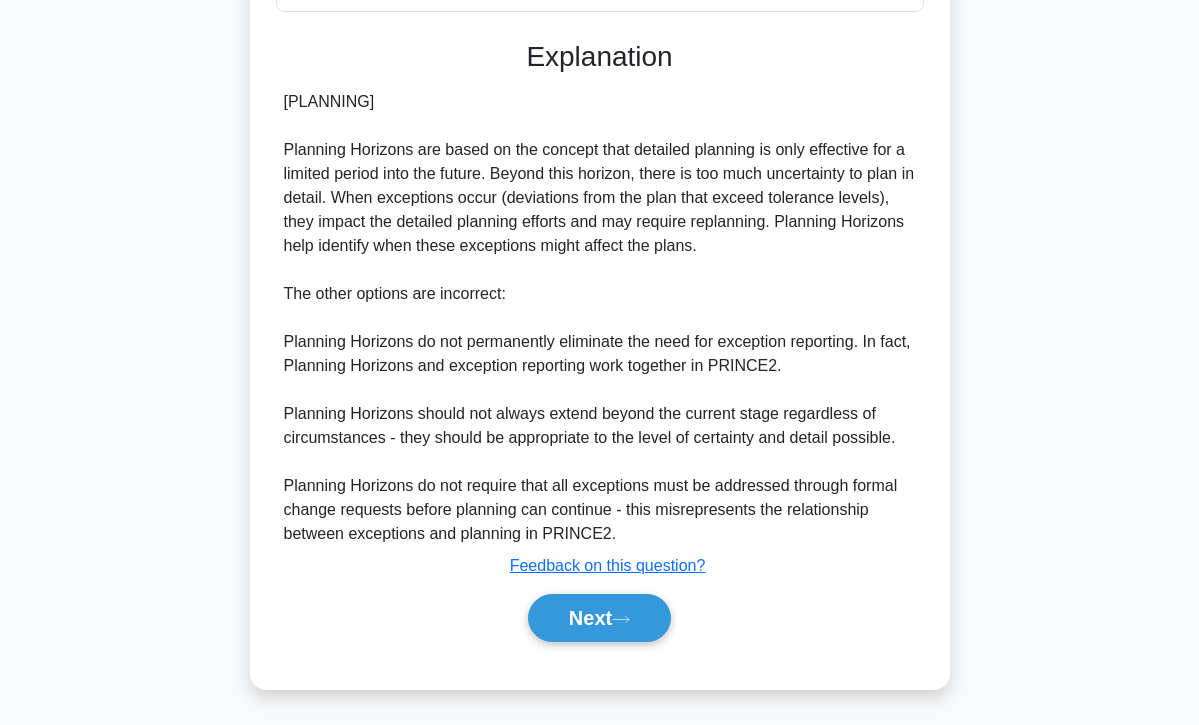 scroll, scrollTop: 604, scrollLeft: 0, axis: vertical 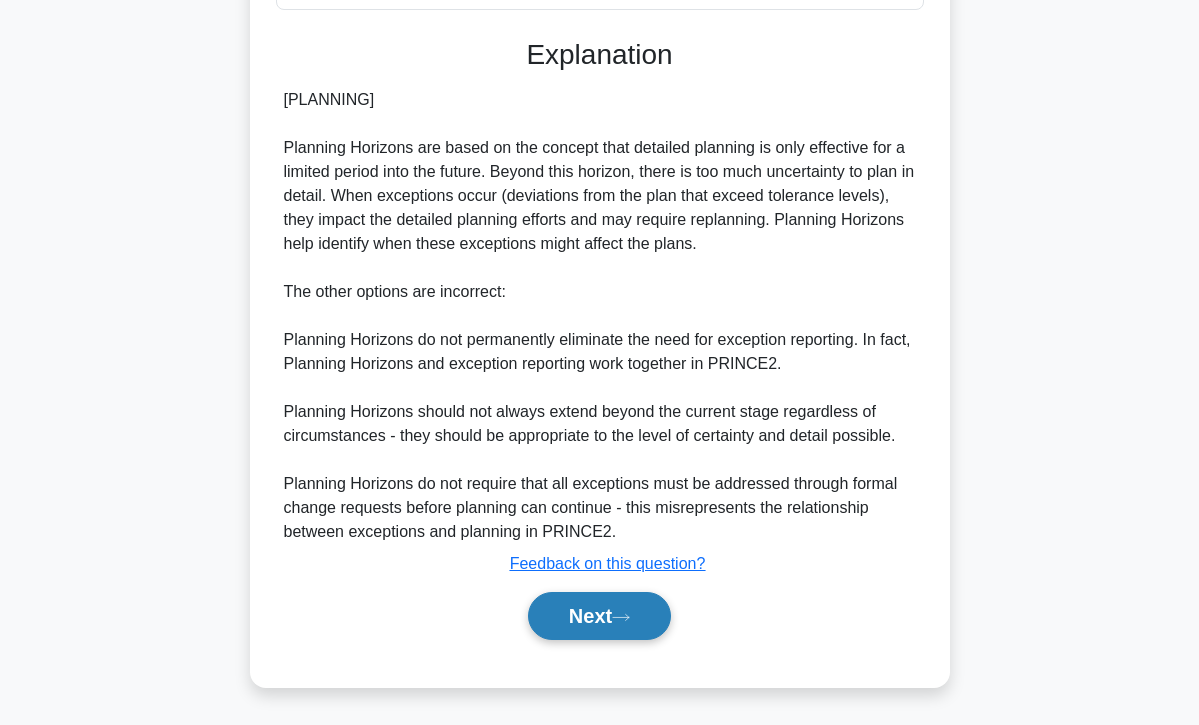 click on "Next" at bounding box center [599, 616] 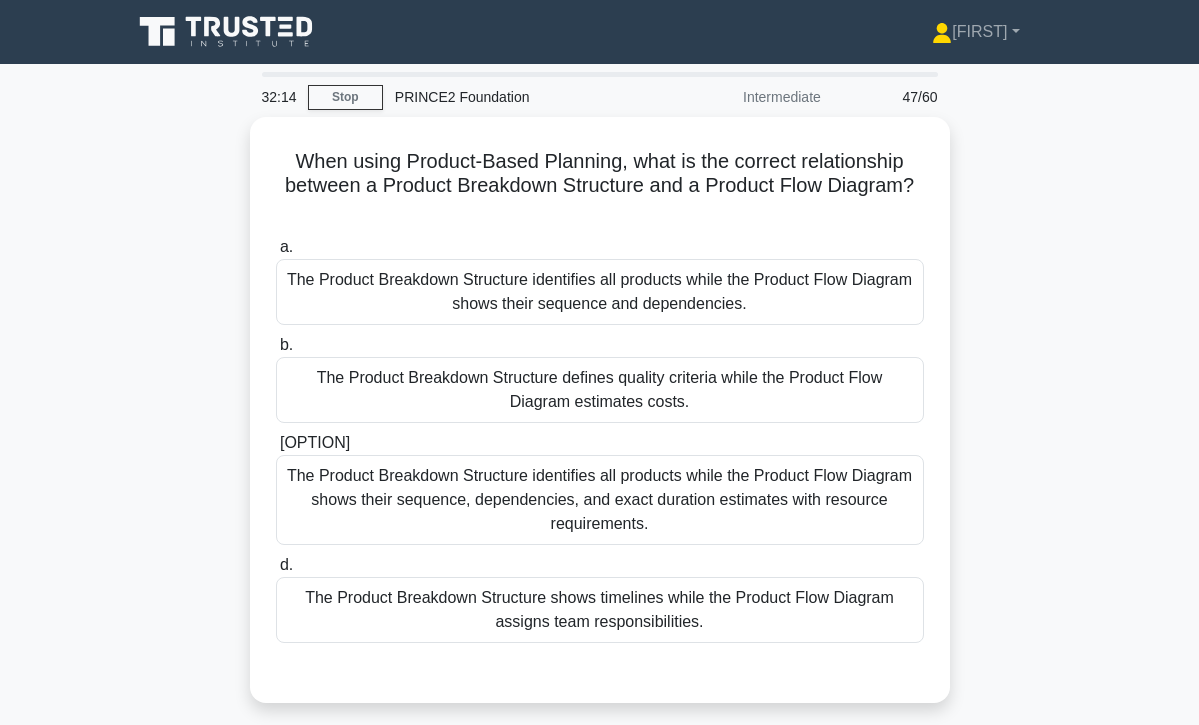 scroll, scrollTop: 0, scrollLeft: 0, axis: both 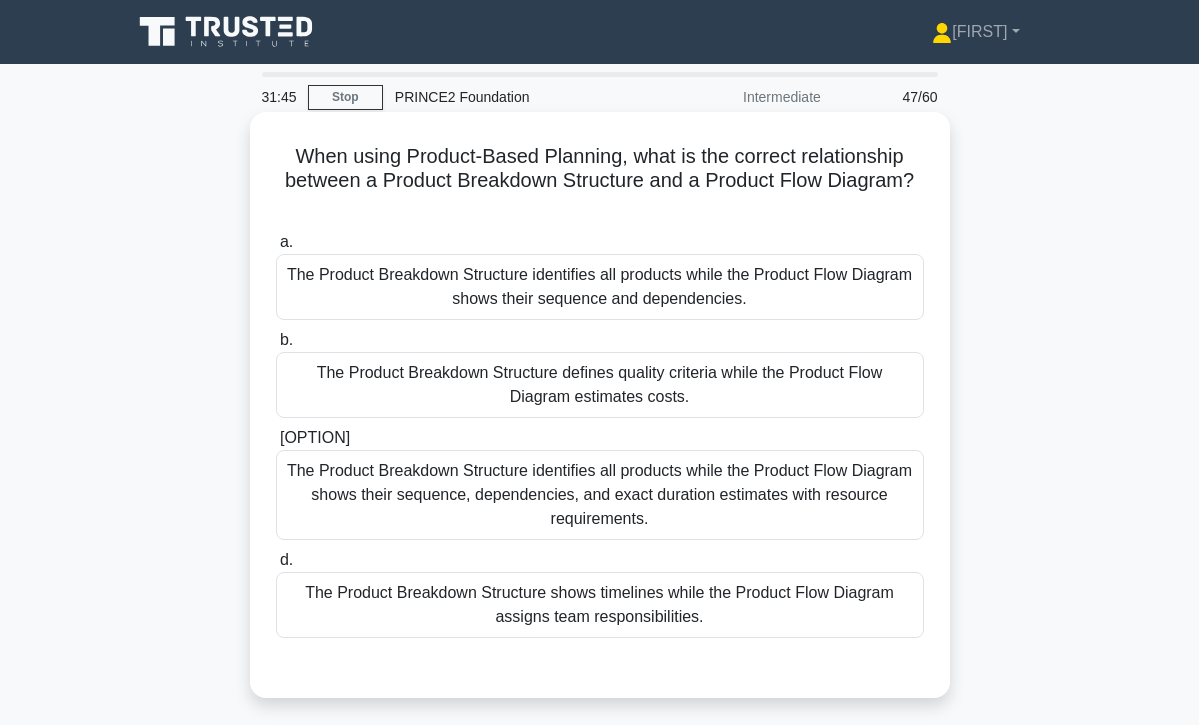click on "The Product Breakdown Structure identifies all products while the Product Flow Diagram shows their sequence and dependencies." at bounding box center (600, 287) 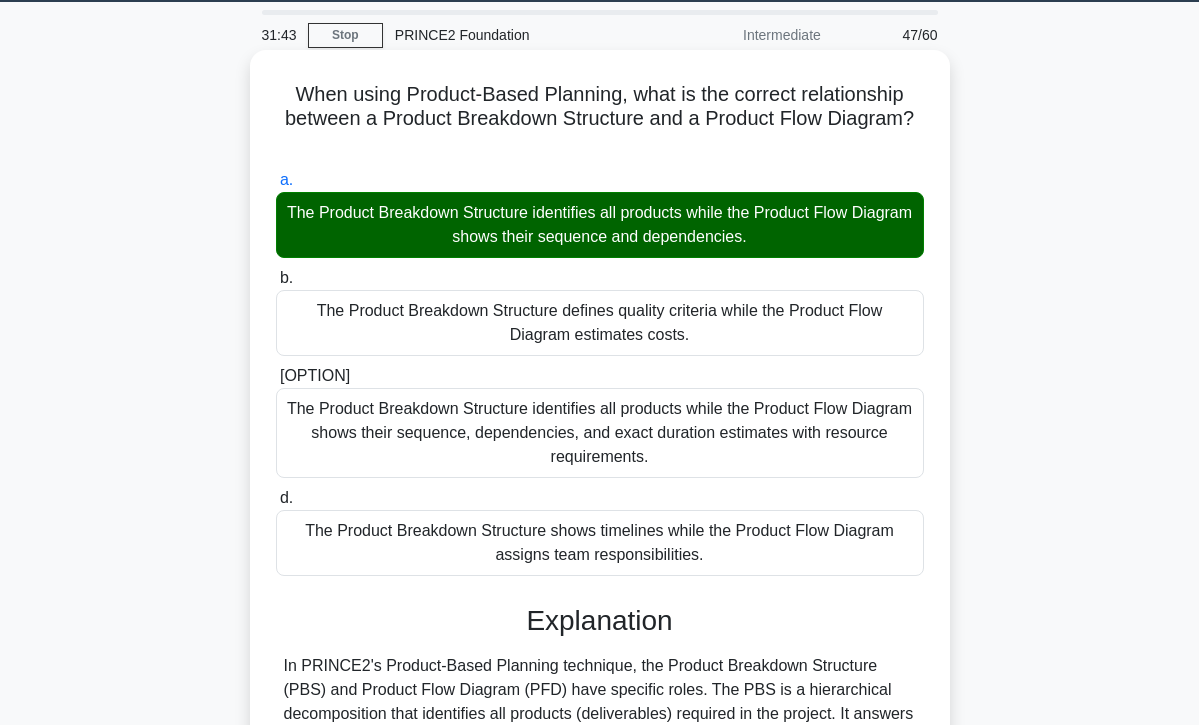 scroll, scrollTop: 76, scrollLeft: 0, axis: vertical 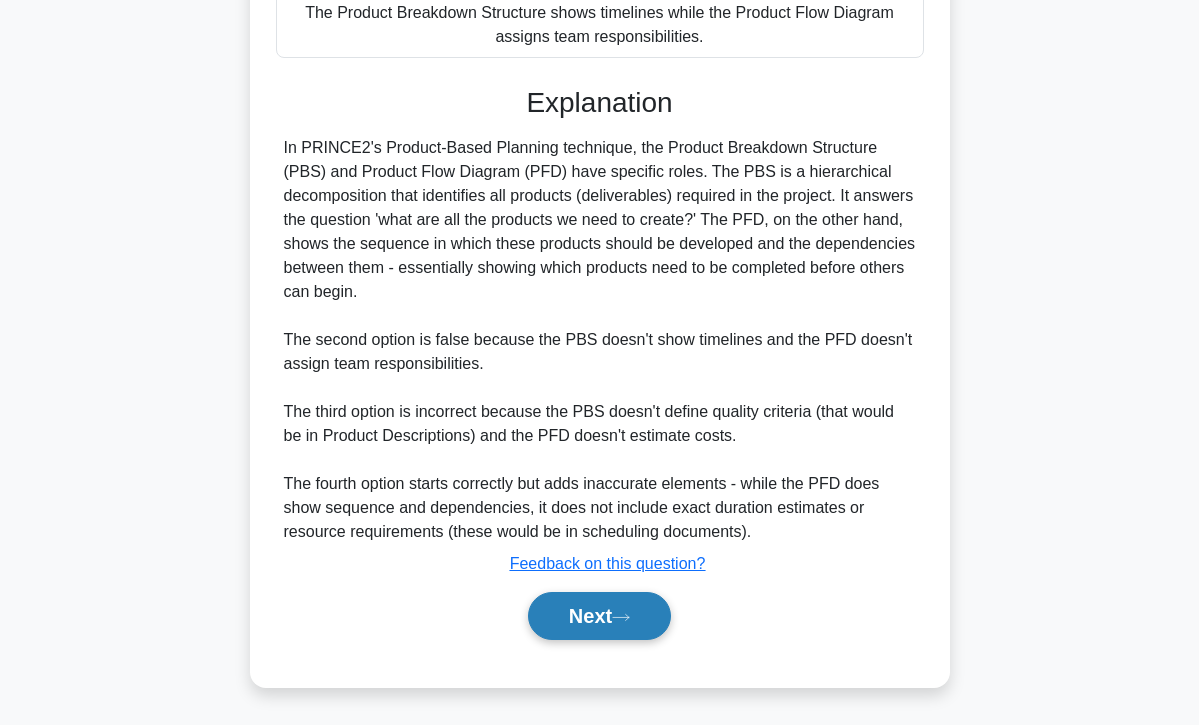 click on "Next" at bounding box center [599, 616] 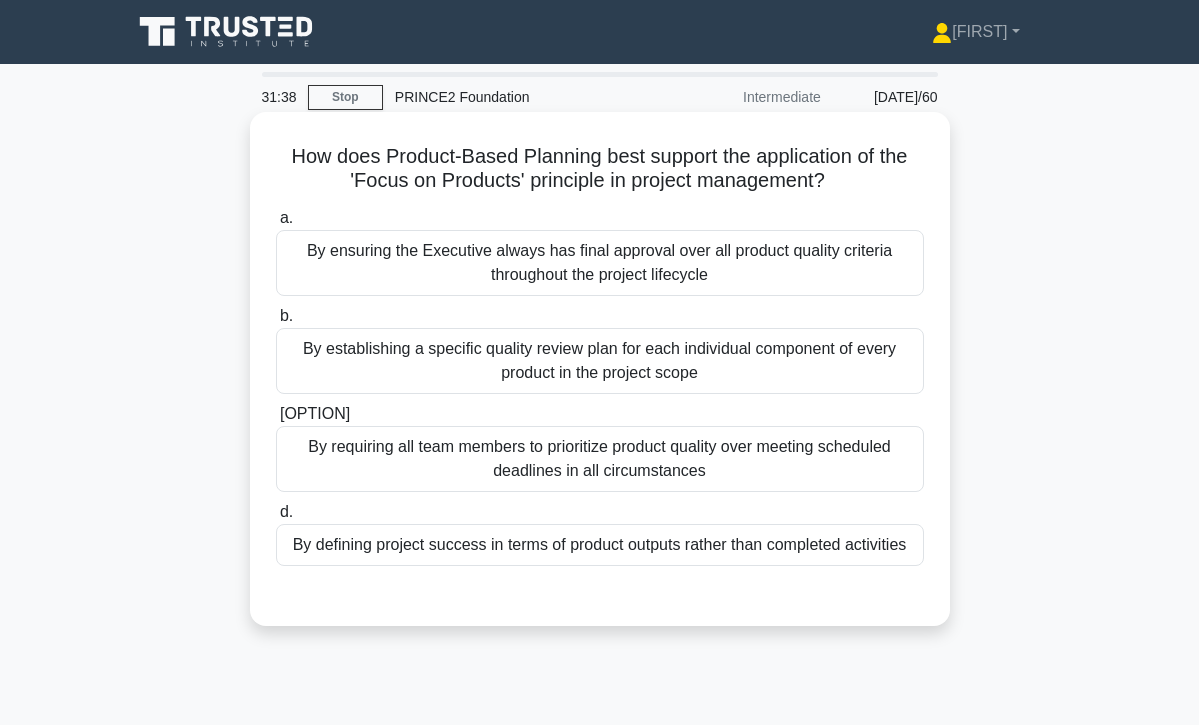 scroll, scrollTop: 0, scrollLeft: 0, axis: both 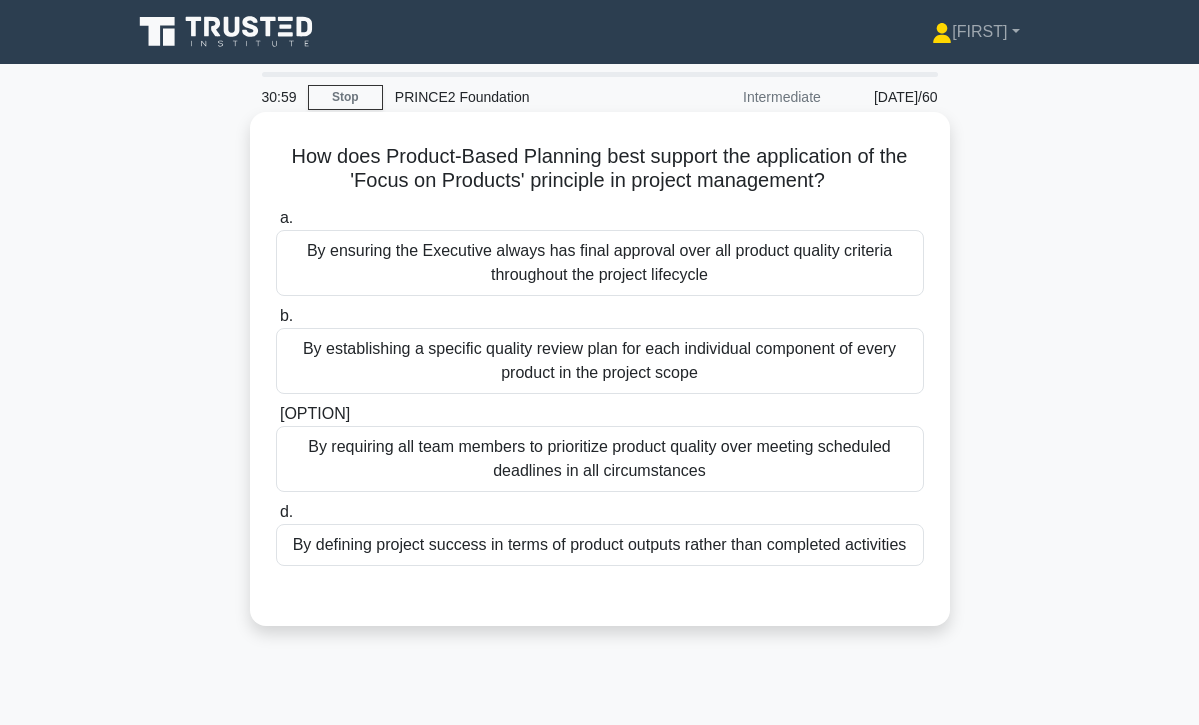 click on "By defining project success in terms of product outputs rather than completed activities" at bounding box center (600, 545) 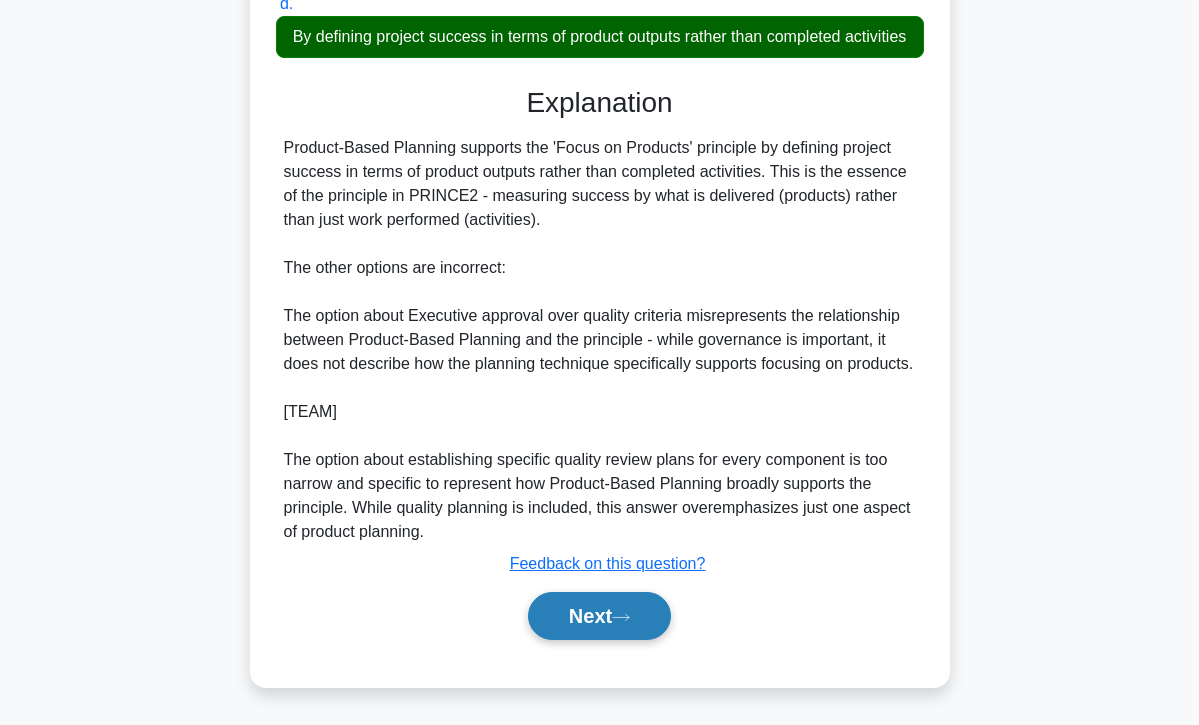 scroll, scrollTop: 556, scrollLeft: 0, axis: vertical 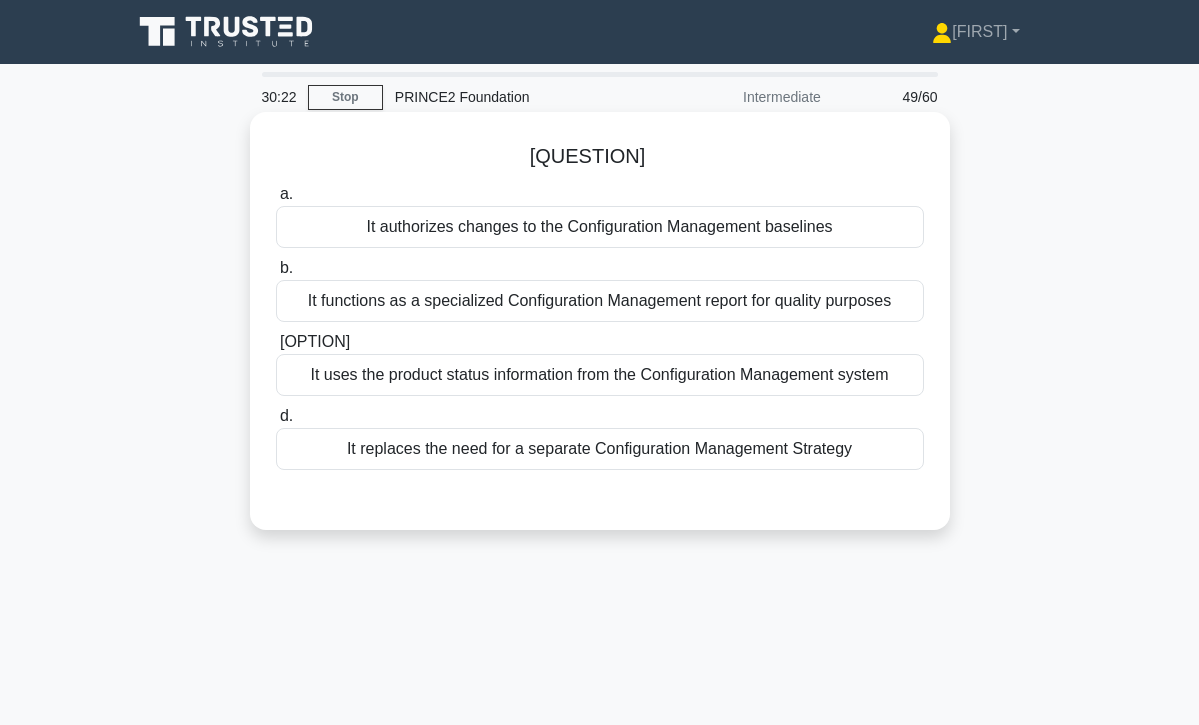 click on "It uses the product status information from the Configuration Management system" at bounding box center [600, 375] 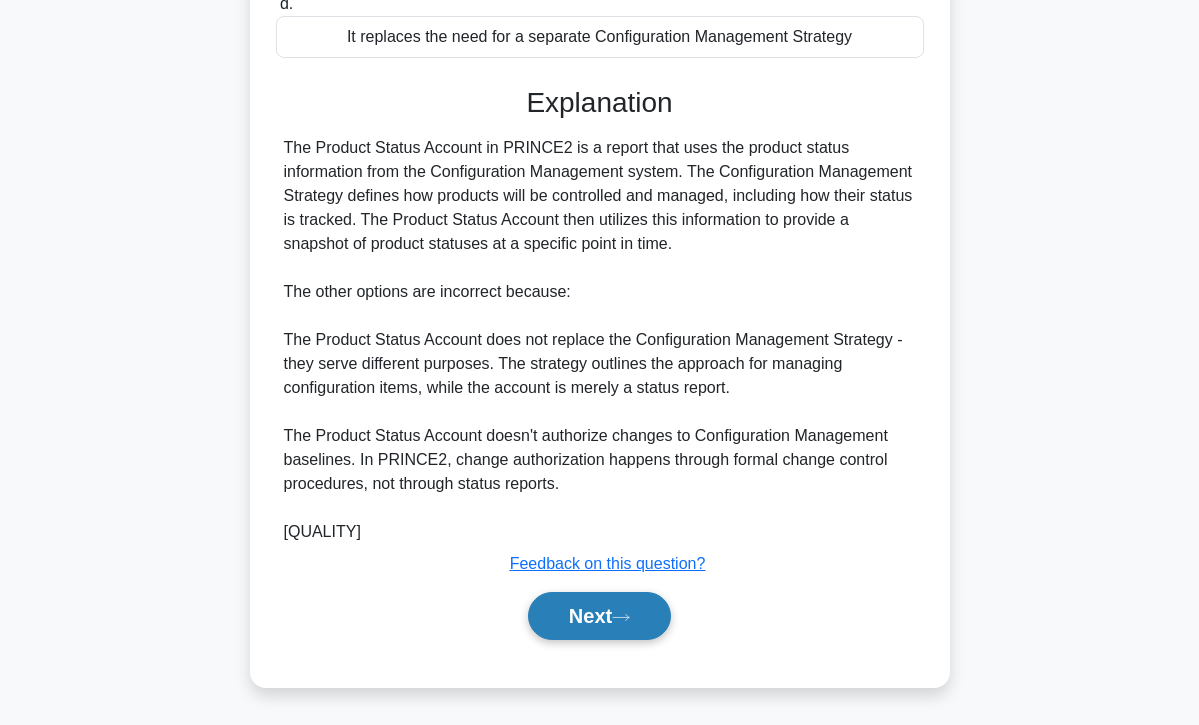 click on "Next" at bounding box center [599, 616] 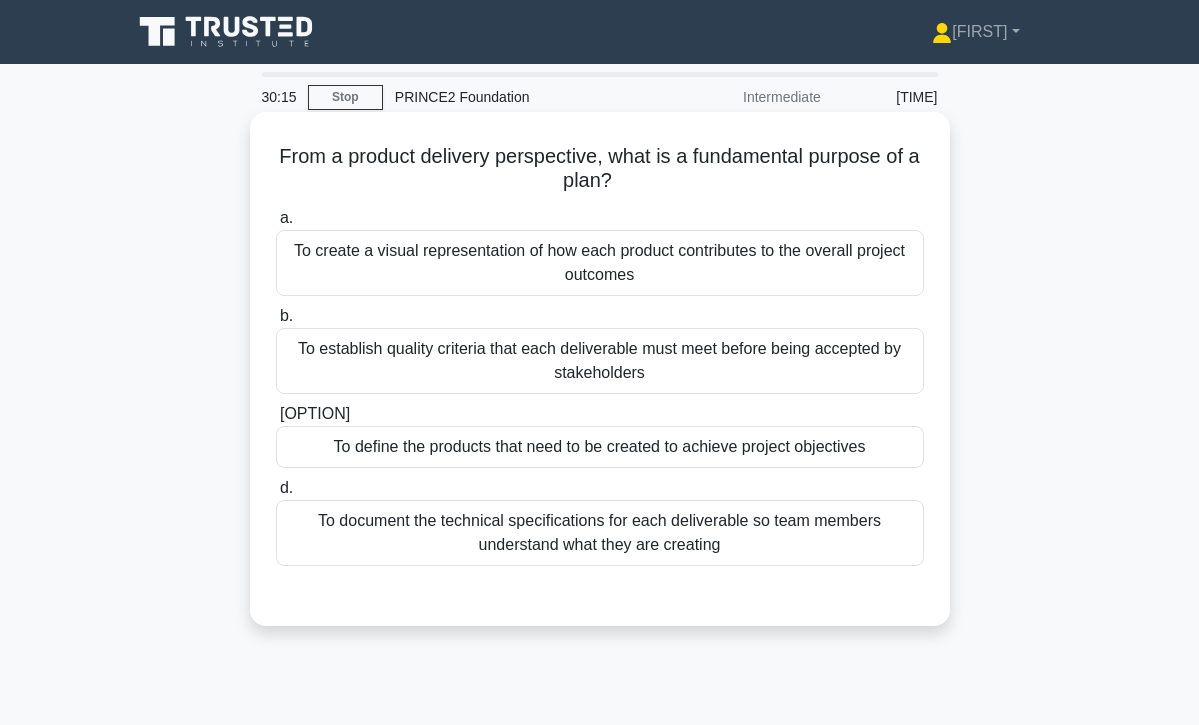 scroll, scrollTop: 0, scrollLeft: 0, axis: both 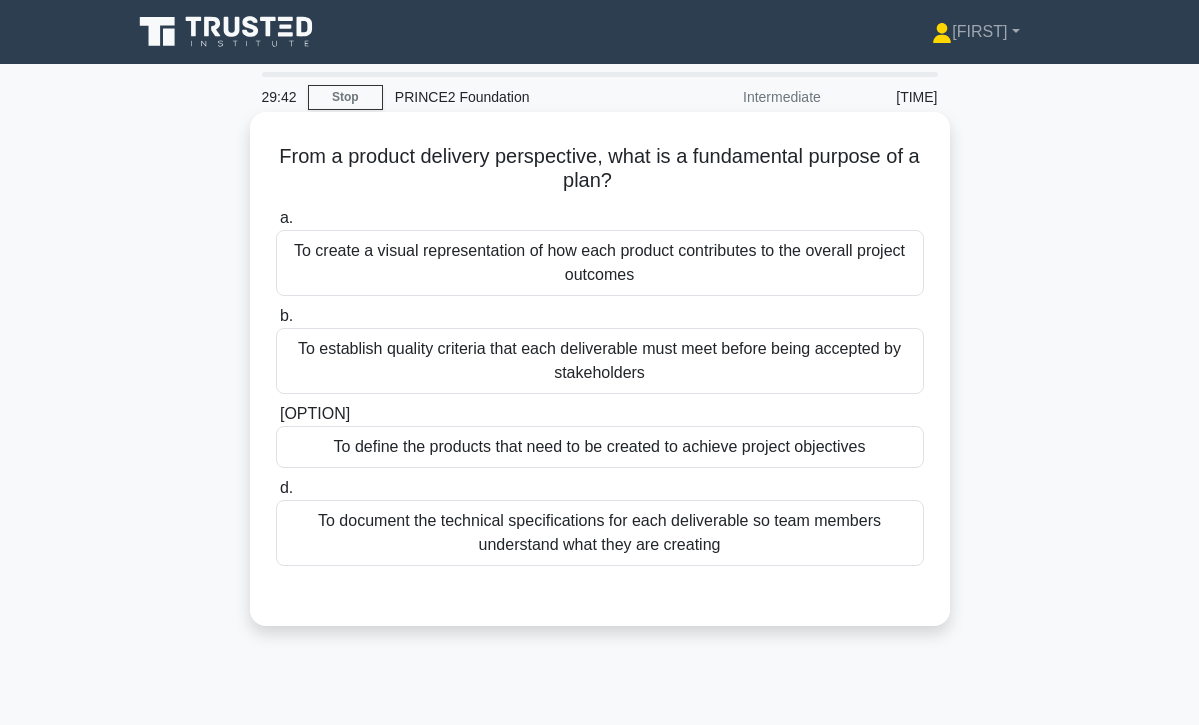 click on "To define the products that need to be created to achieve project objectives" at bounding box center (600, 447) 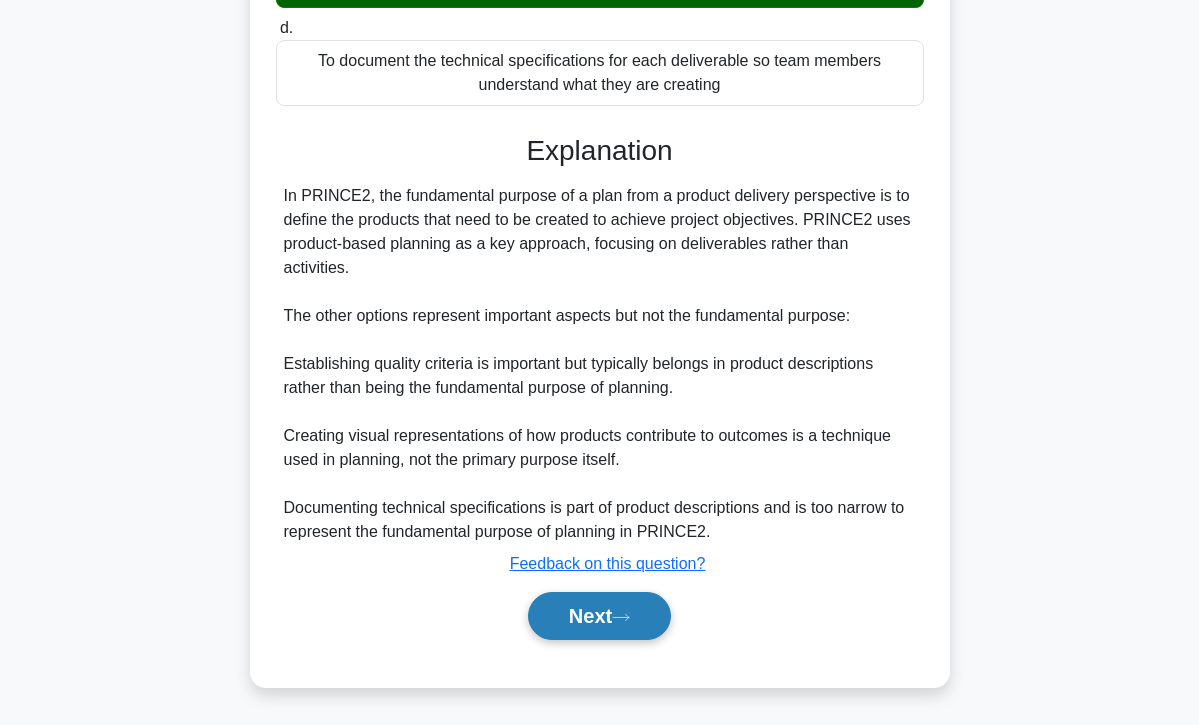click on "Next" at bounding box center (599, 616) 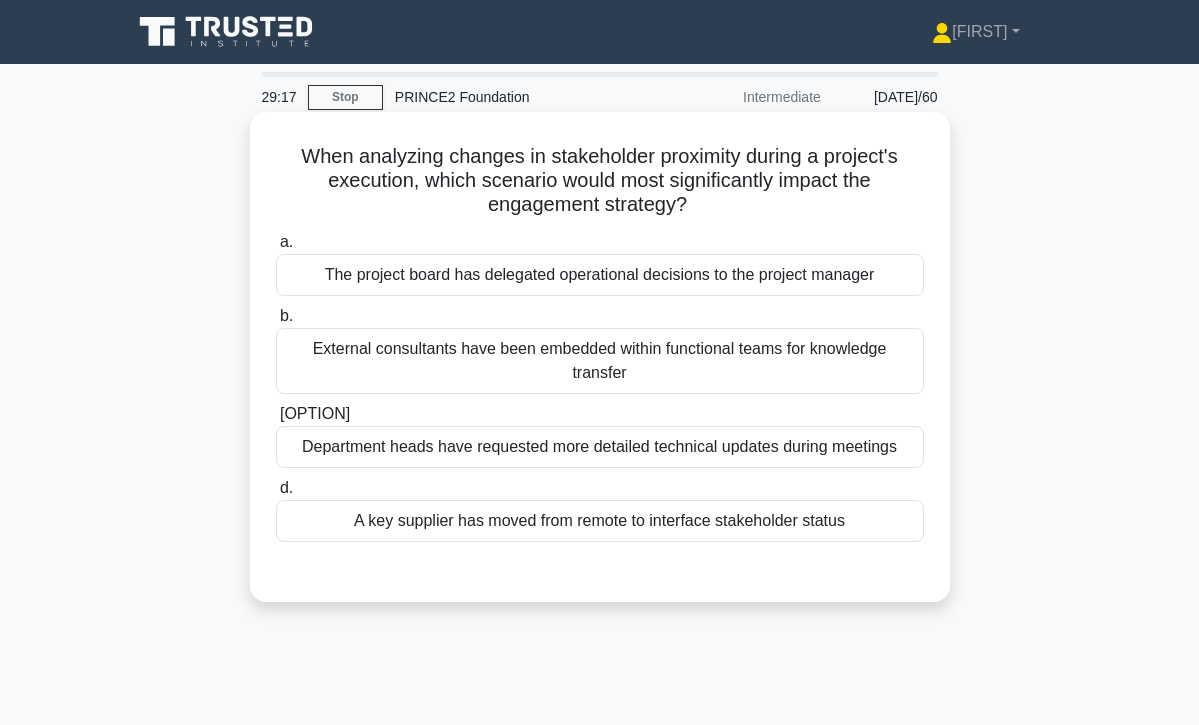 scroll, scrollTop: 0, scrollLeft: 0, axis: both 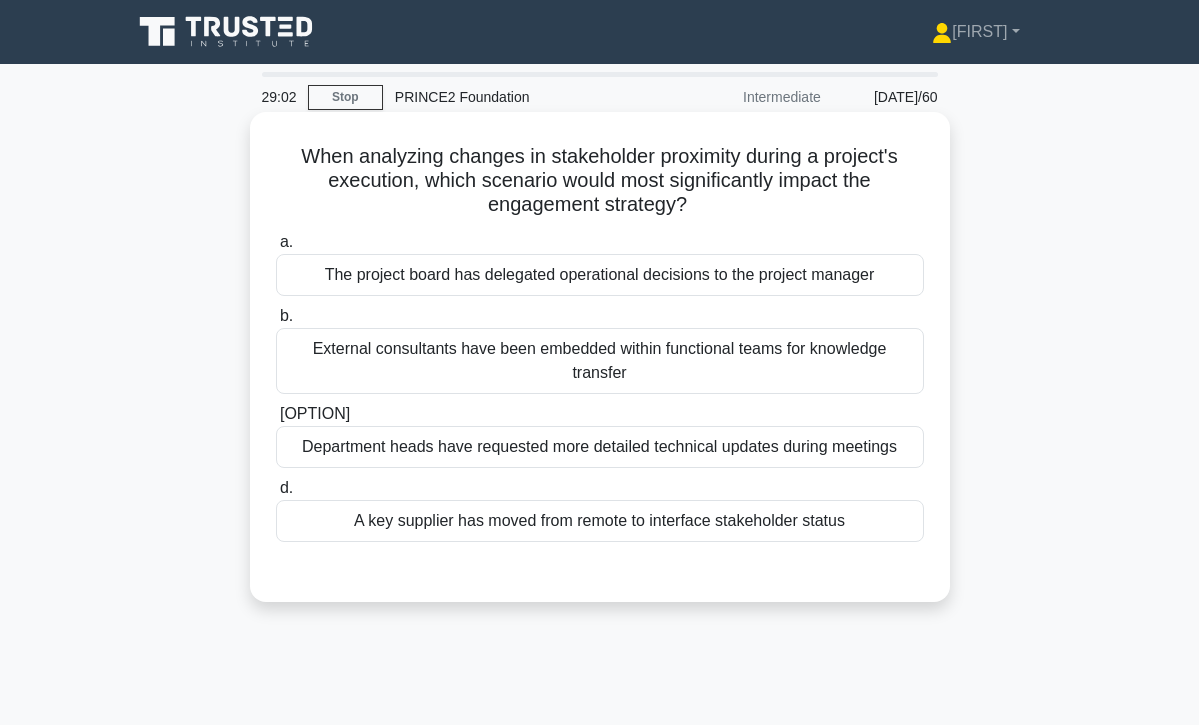click on "A key supplier has moved from remote to interface stakeholder status" at bounding box center (600, 521) 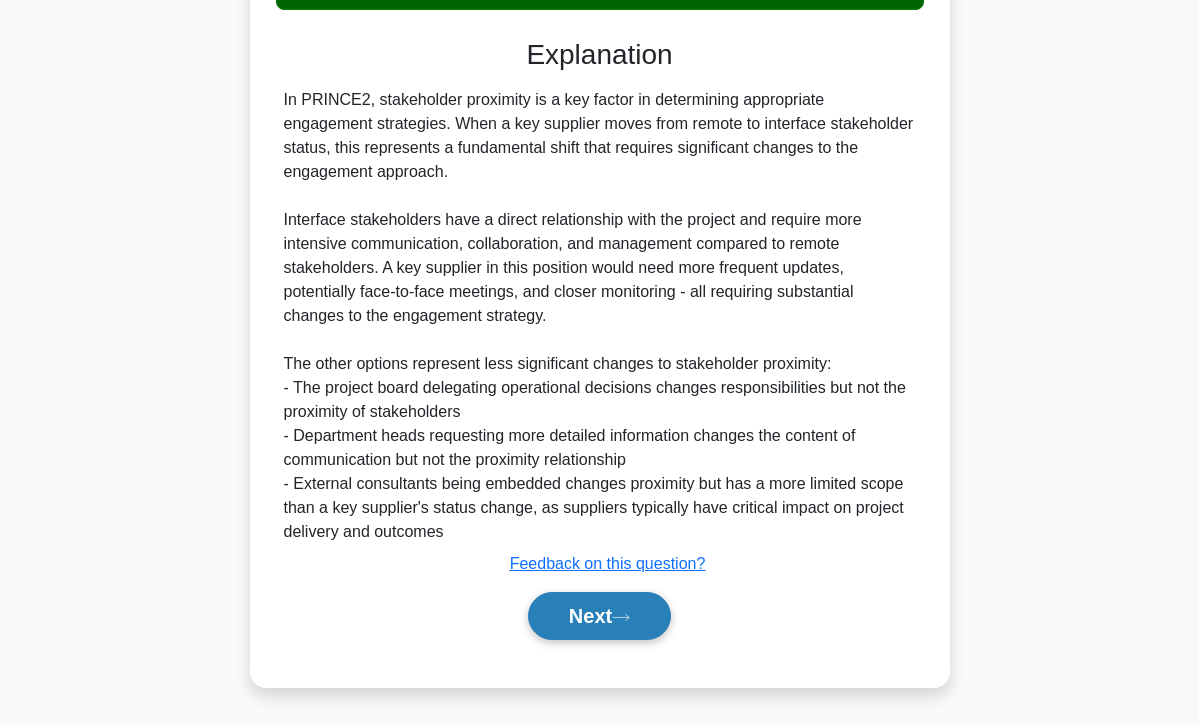 click on "Next" at bounding box center (599, 616) 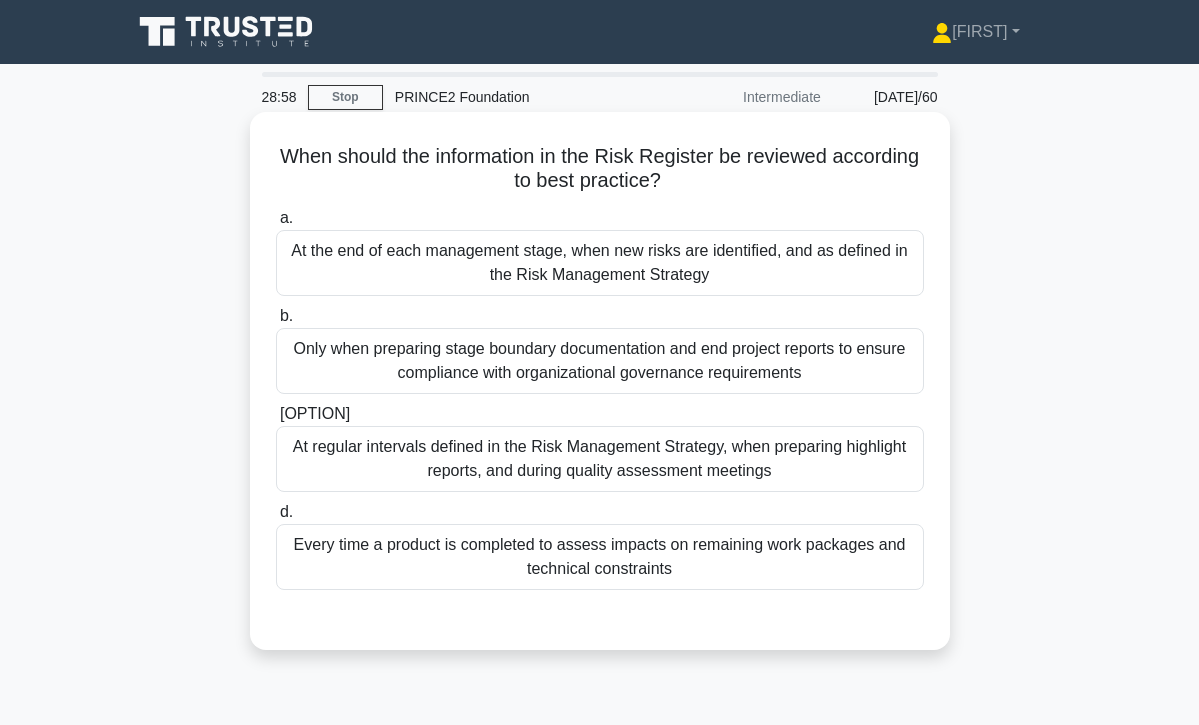 scroll, scrollTop: 0, scrollLeft: 0, axis: both 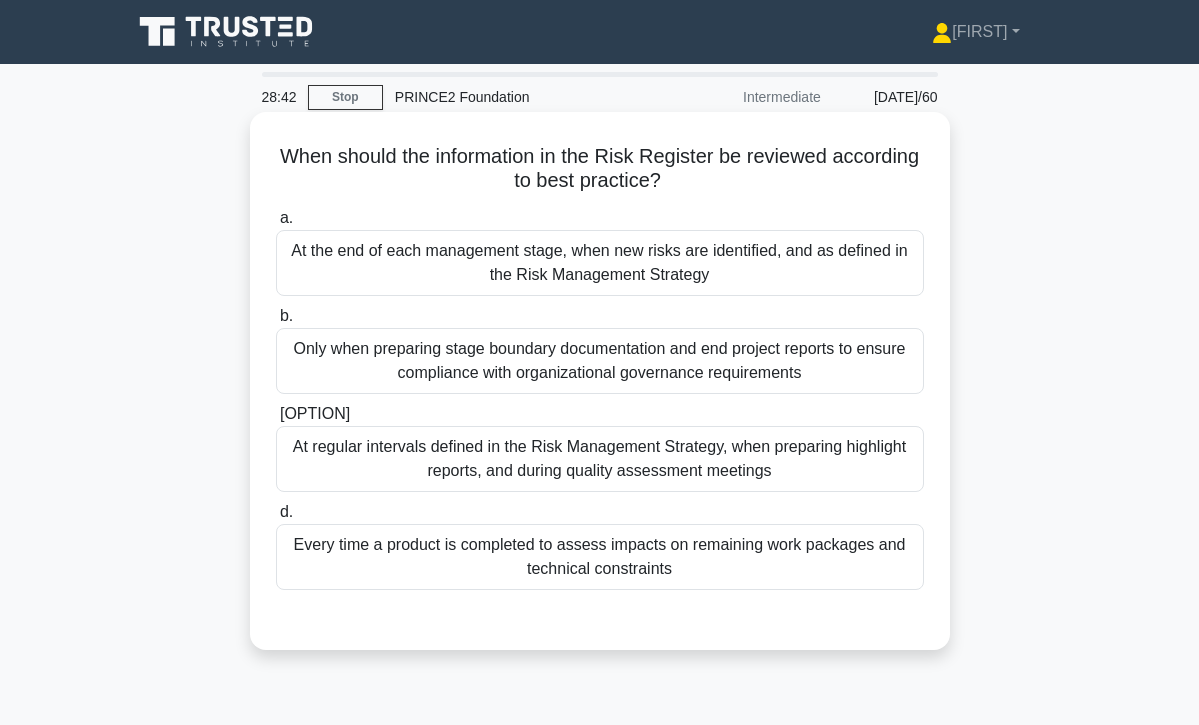 click on "At regular intervals defined in the Risk Management Strategy, when preparing highlight reports, and during quality assessment meetings" at bounding box center [600, 459] 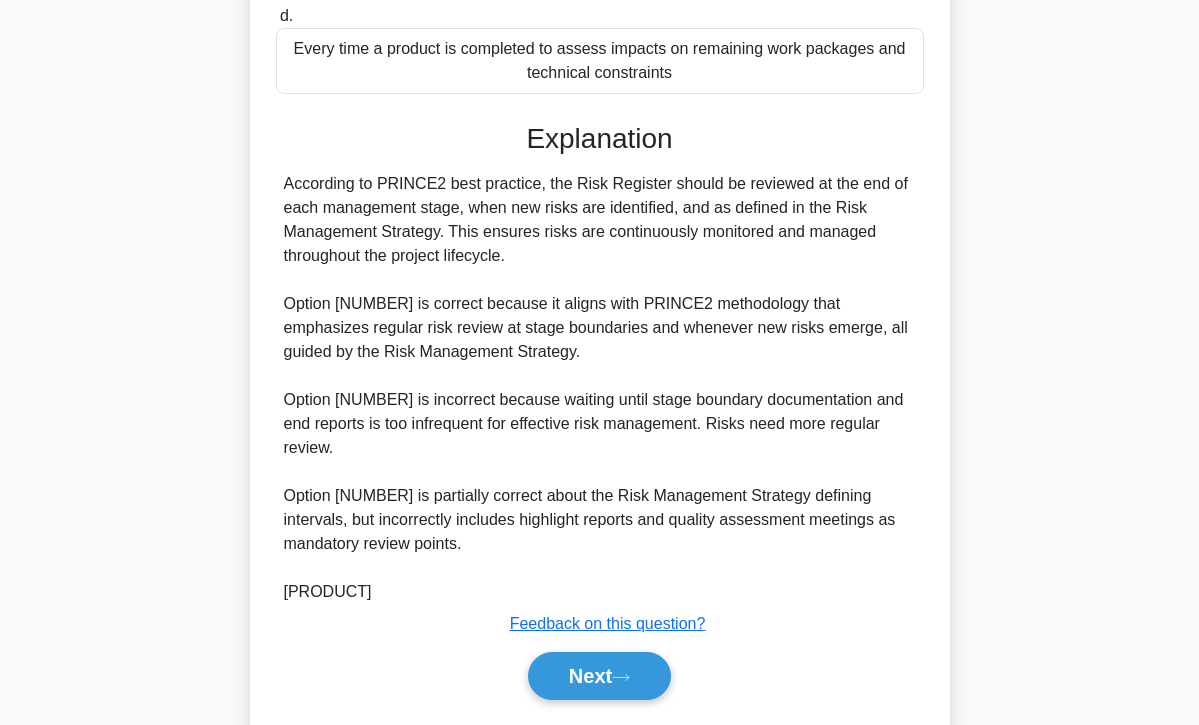 scroll, scrollTop: 548, scrollLeft: 0, axis: vertical 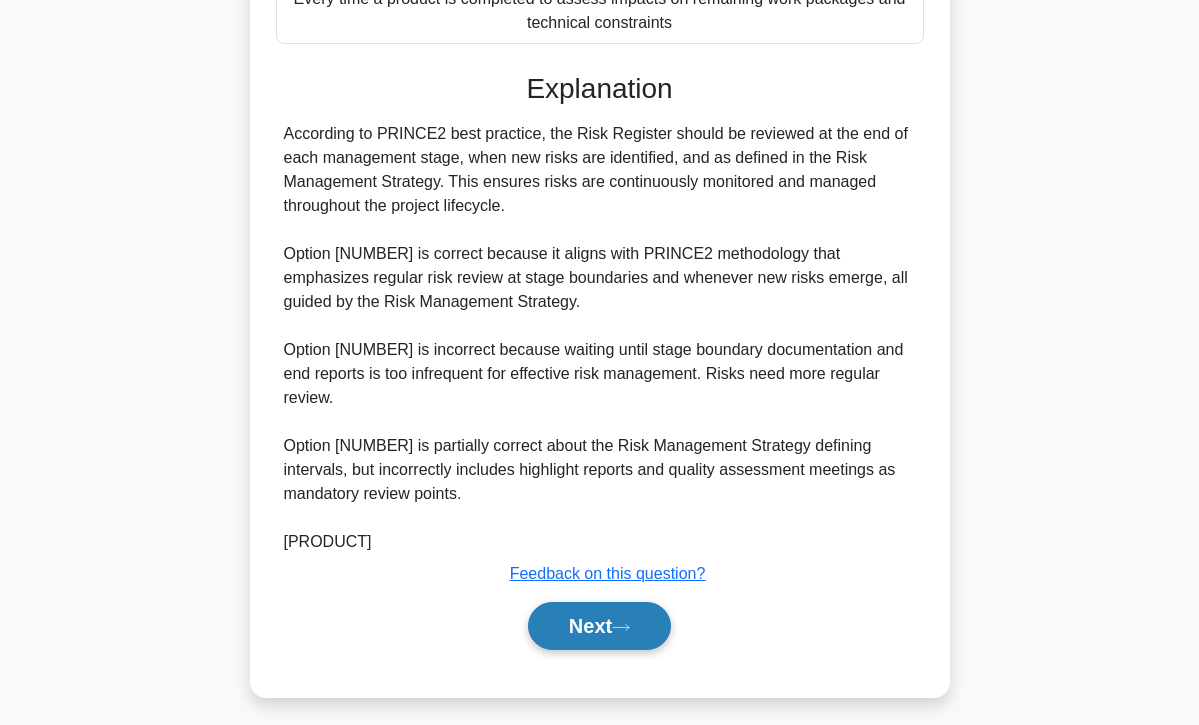 click on "Next" at bounding box center [599, 626] 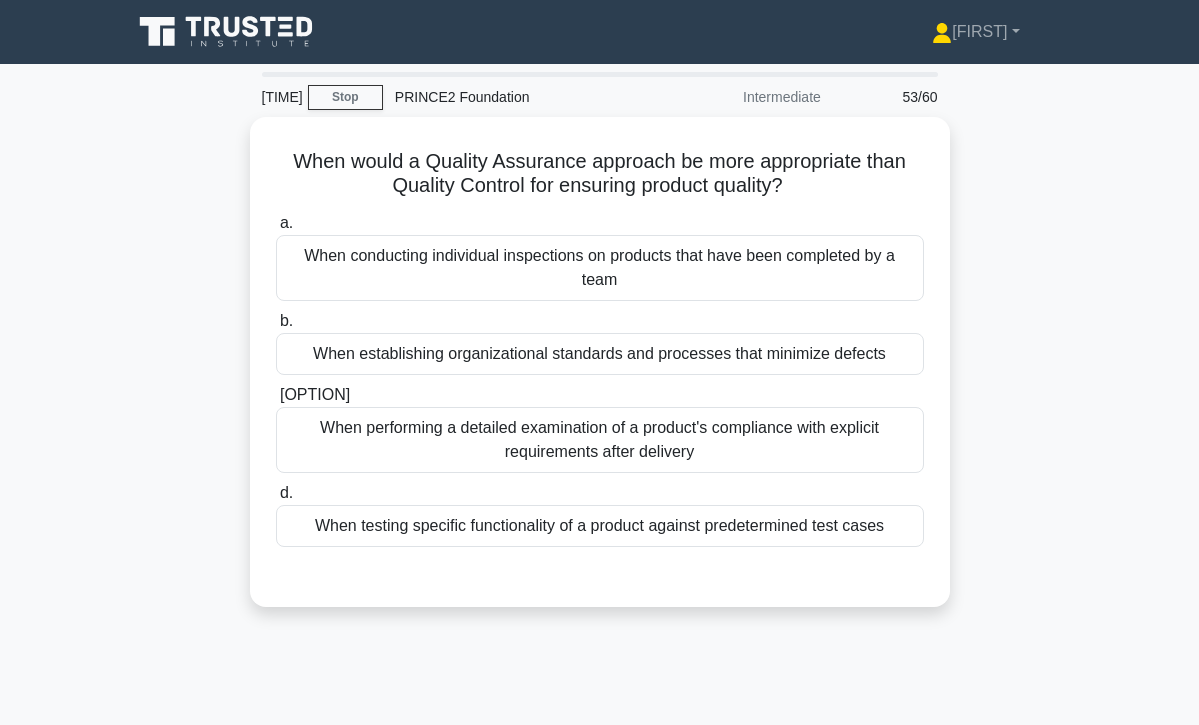 scroll, scrollTop: 0, scrollLeft: 0, axis: both 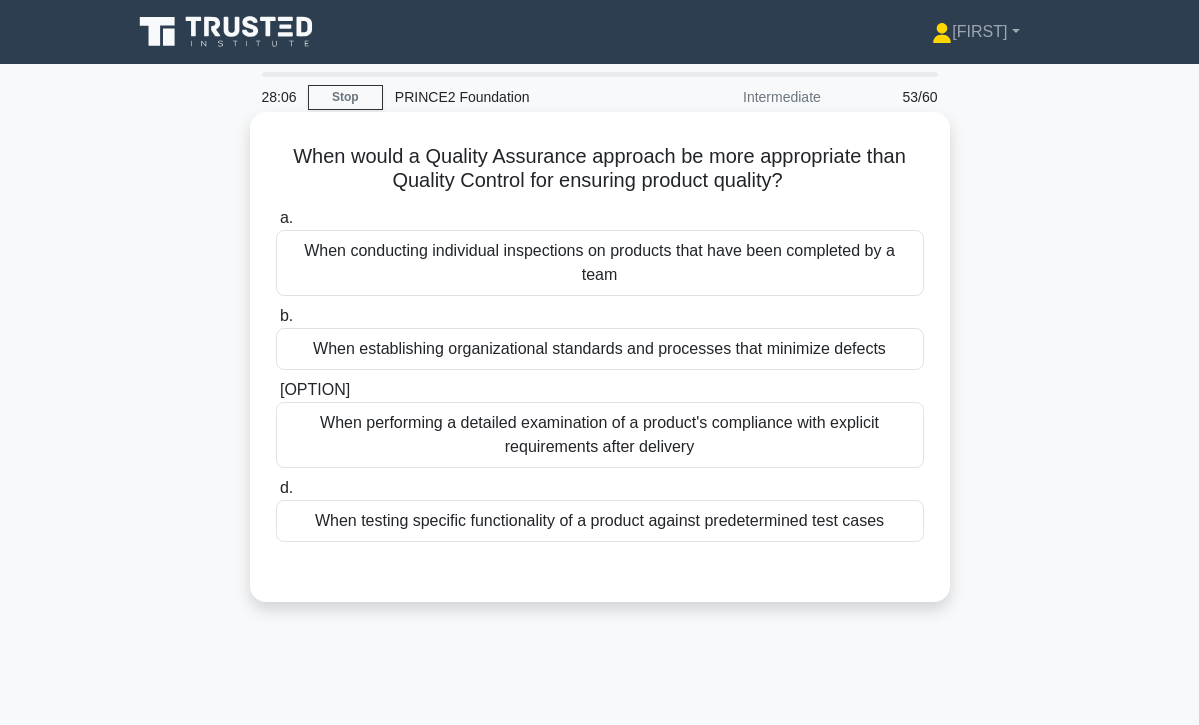 click on "When performing a detailed examination of a product's compliance with explicit requirements after delivery" at bounding box center (600, 435) 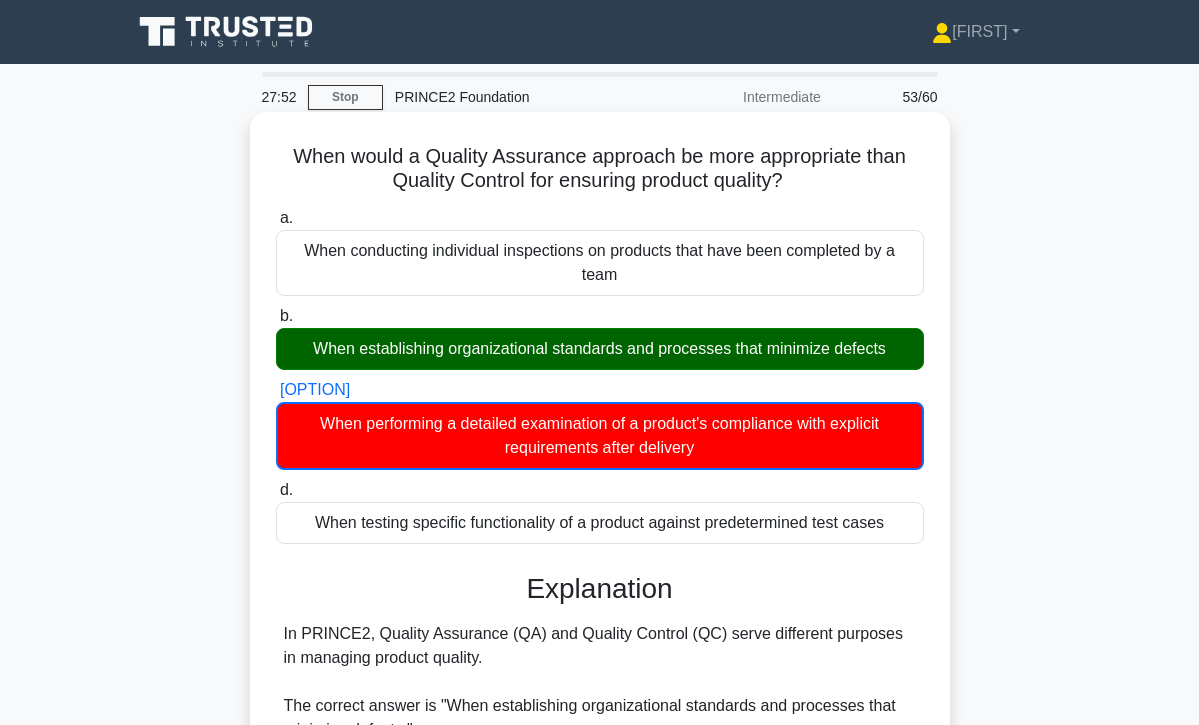 scroll, scrollTop: 0, scrollLeft: 0, axis: both 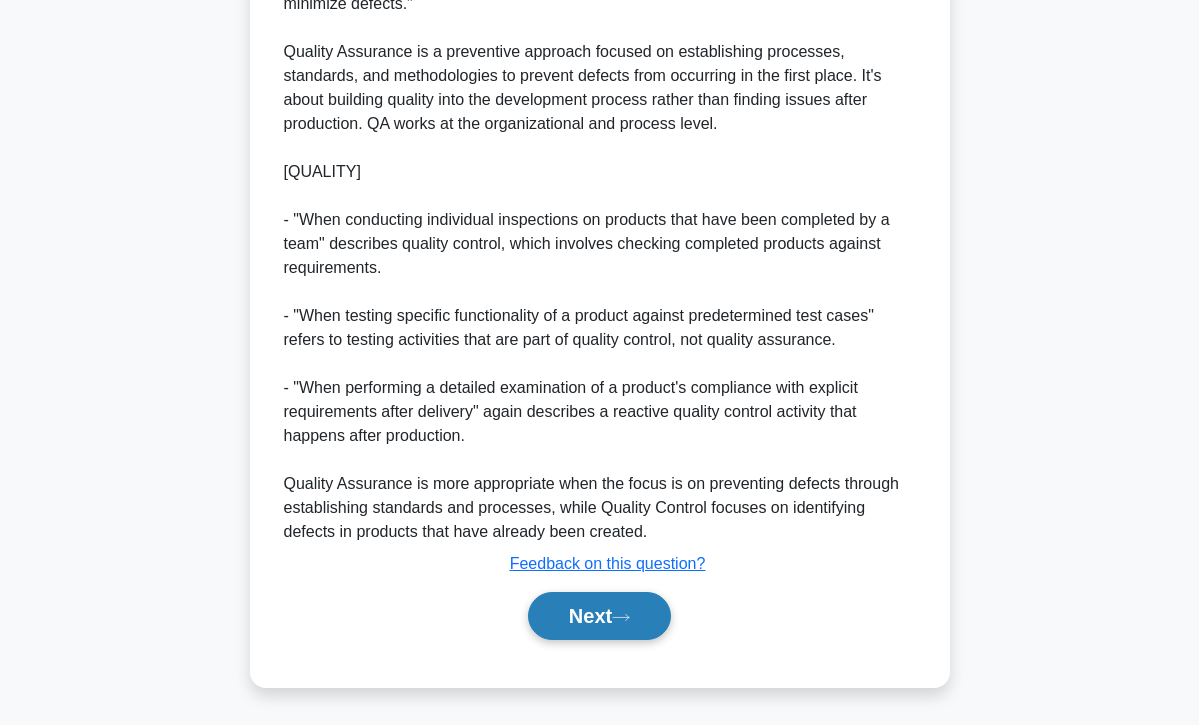 click on "Next" at bounding box center (599, 616) 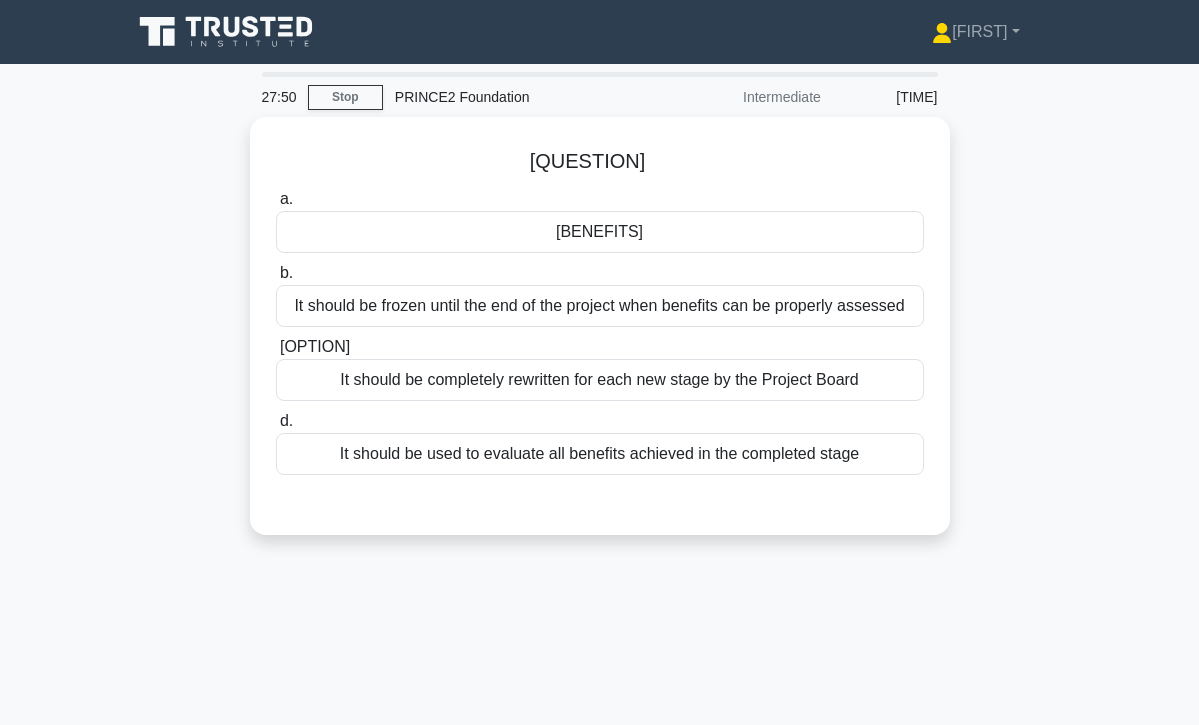 scroll, scrollTop: 0, scrollLeft: 0, axis: both 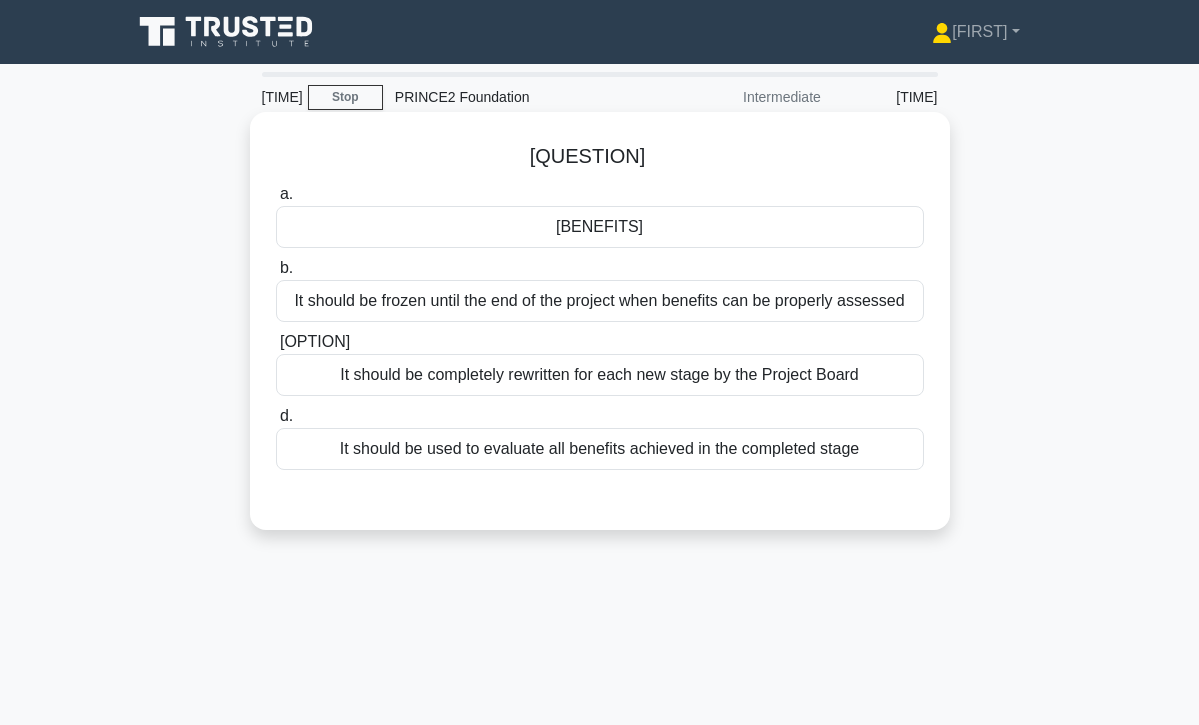 click on "It should be used to evaluate all benefits achieved in the completed stage" at bounding box center [600, 449] 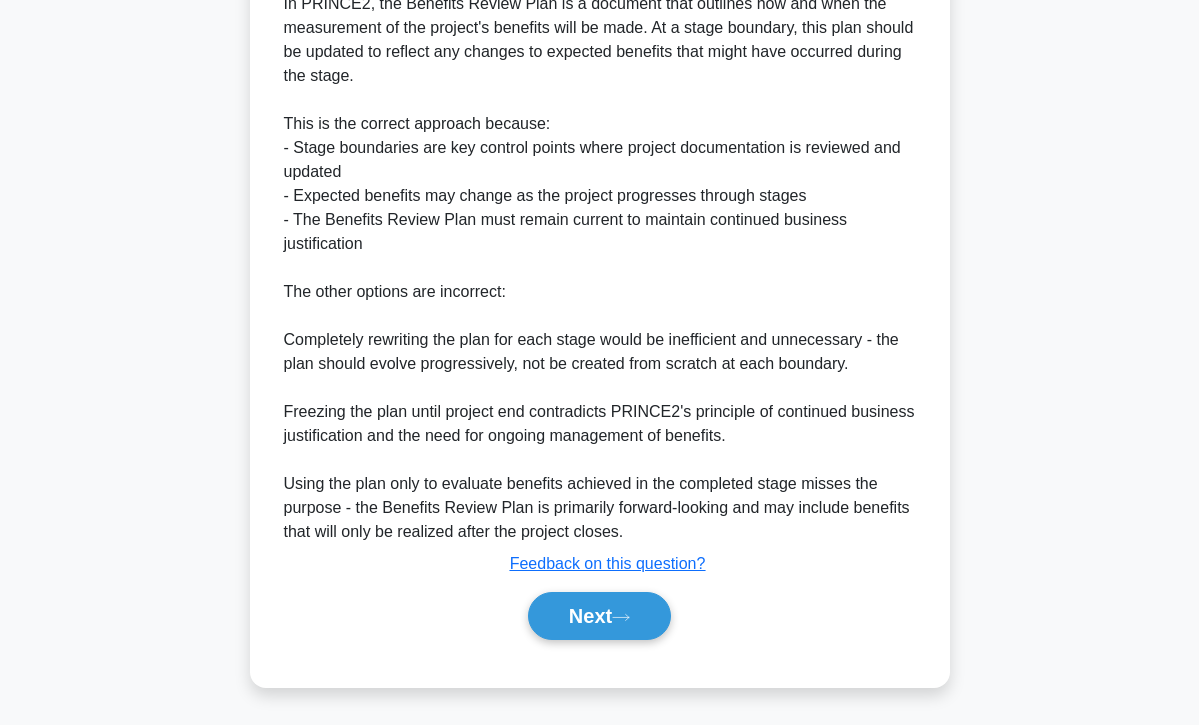 scroll, scrollTop: 582, scrollLeft: 0, axis: vertical 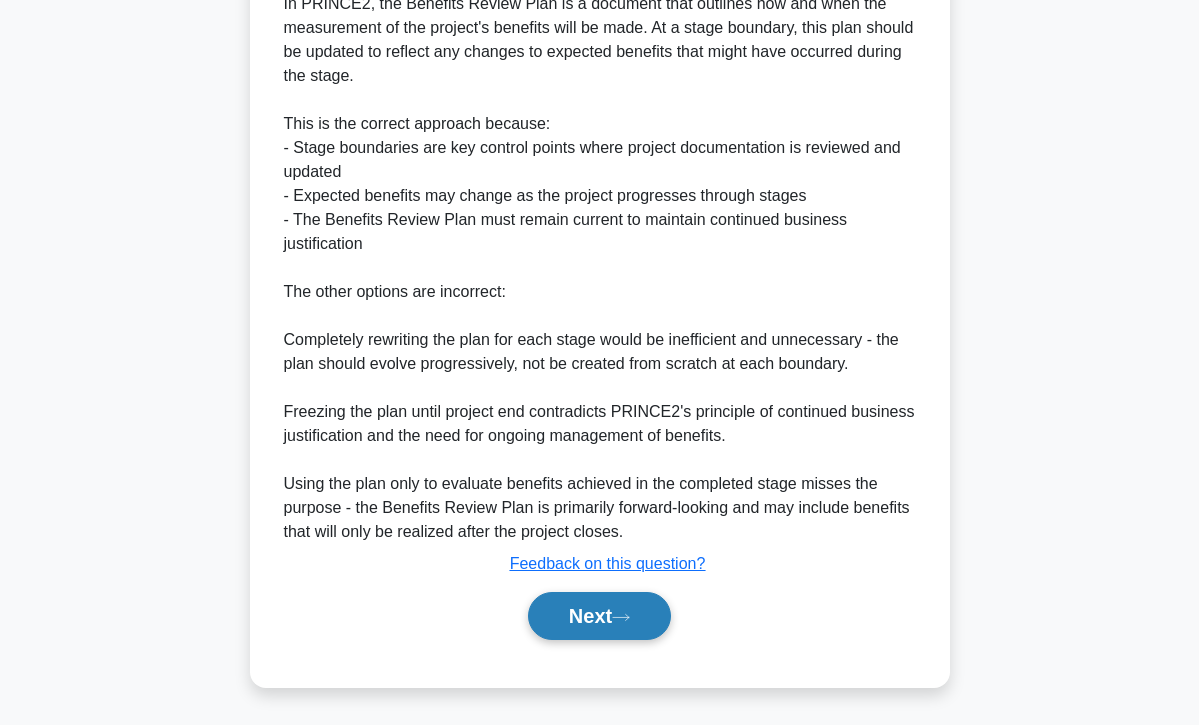 click at bounding box center (621, 617) 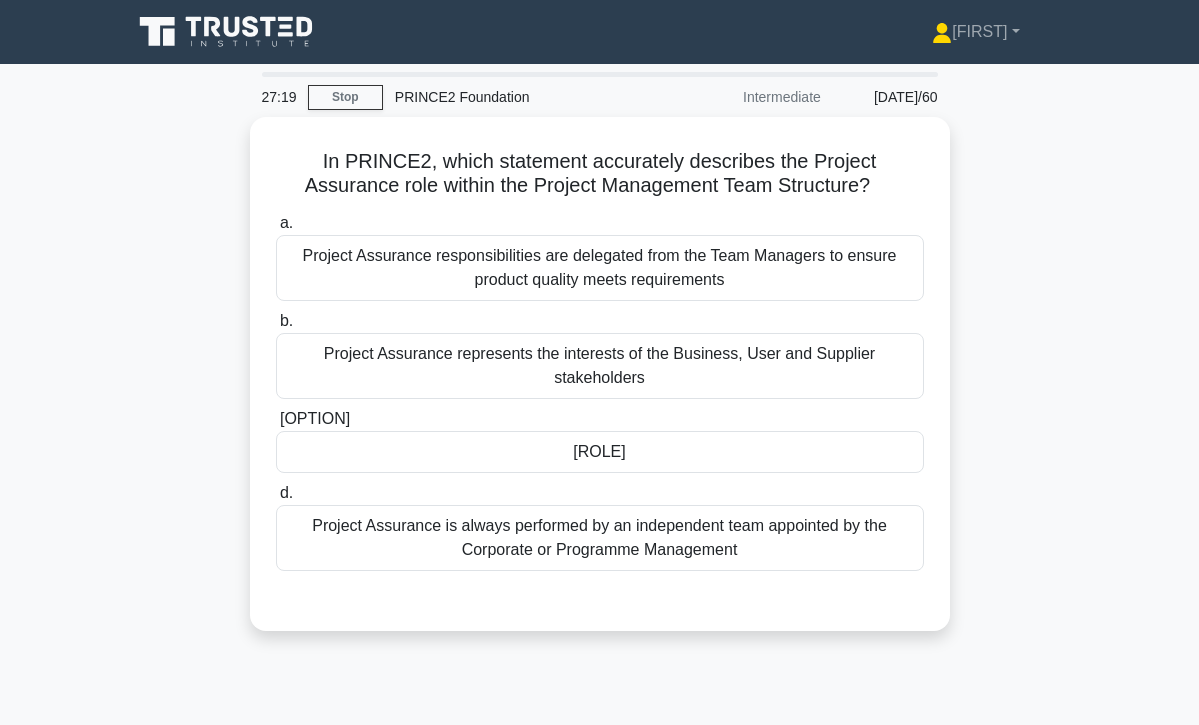 scroll, scrollTop: 0, scrollLeft: 0, axis: both 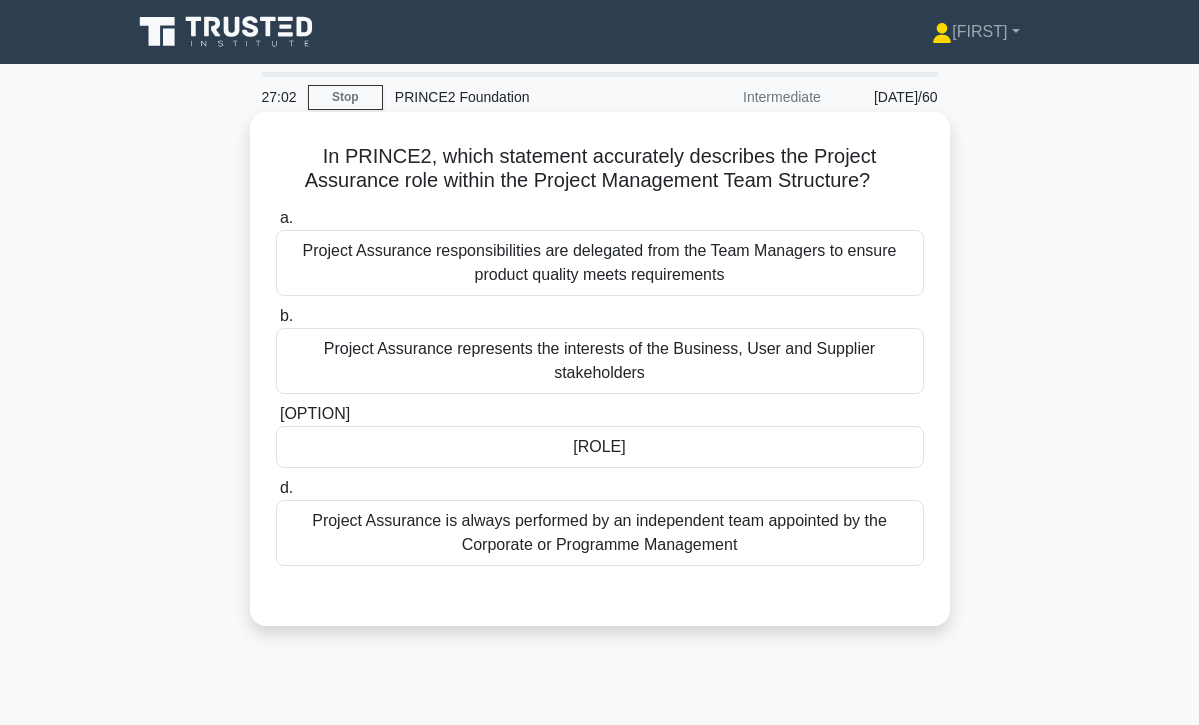 click on "Project Assurance represents the interests of the Business, User and Supplier stakeholders" at bounding box center [600, 361] 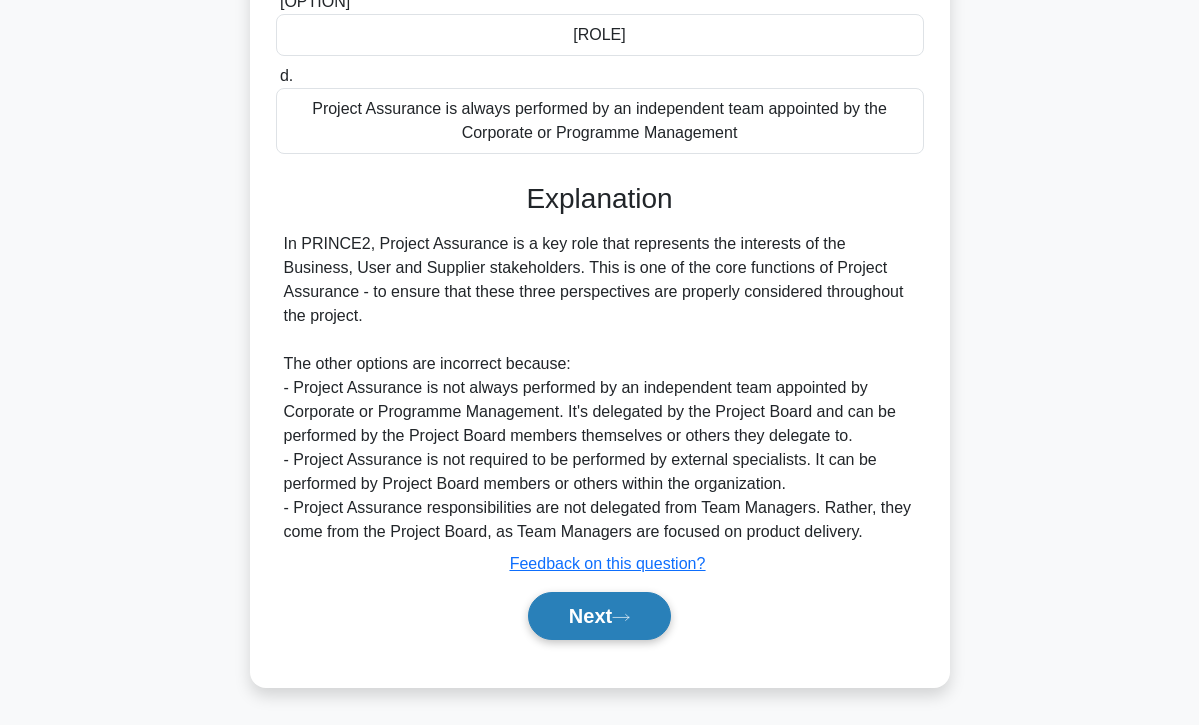 click on "Next" at bounding box center [599, 616] 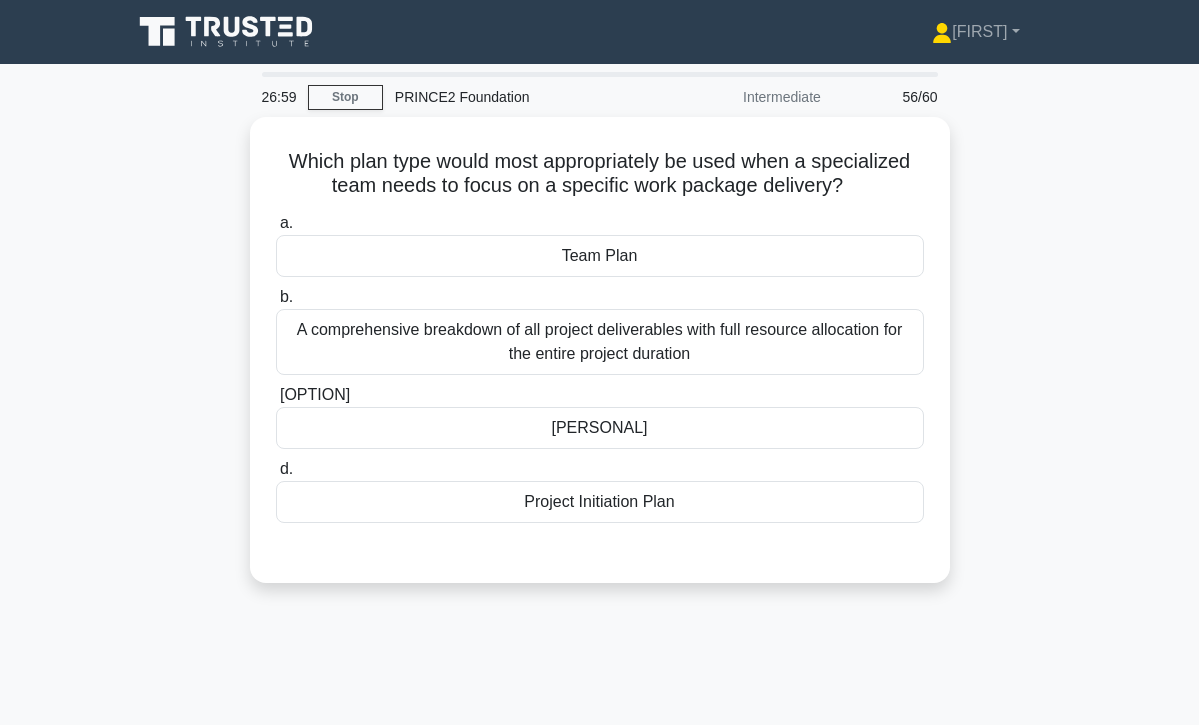 scroll, scrollTop: 0, scrollLeft: 0, axis: both 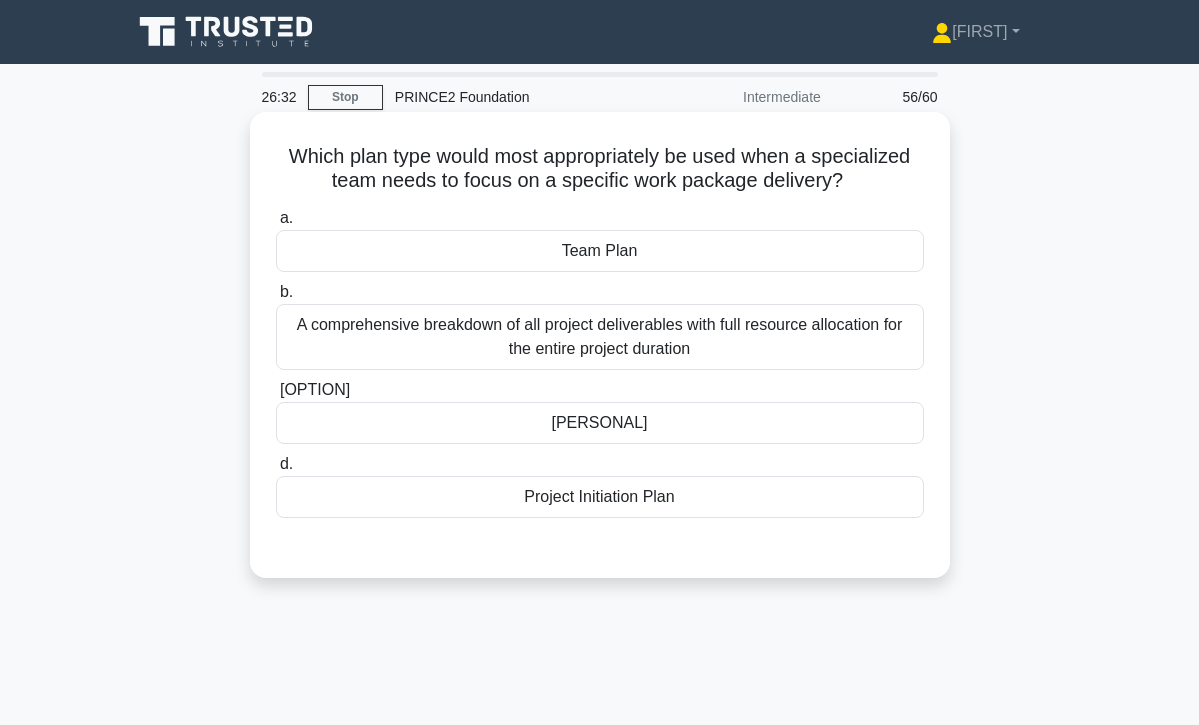 click on "Project Initiation Plan" at bounding box center (600, 497) 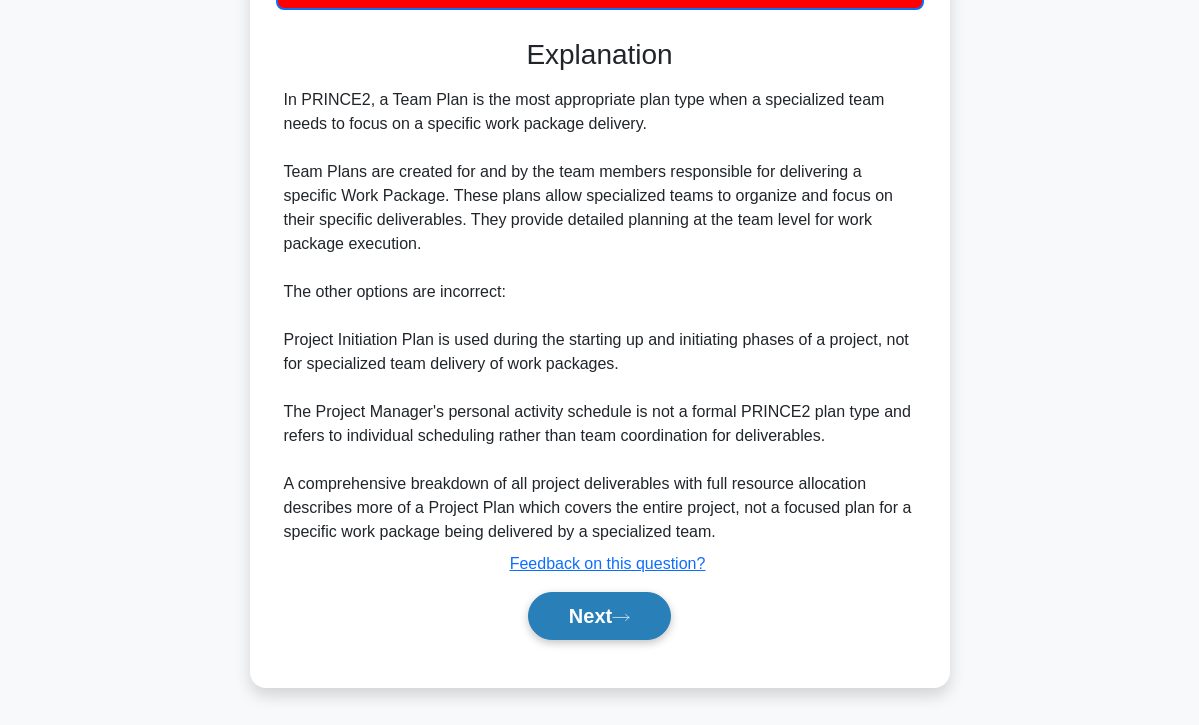 click on "Next" at bounding box center [599, 616] 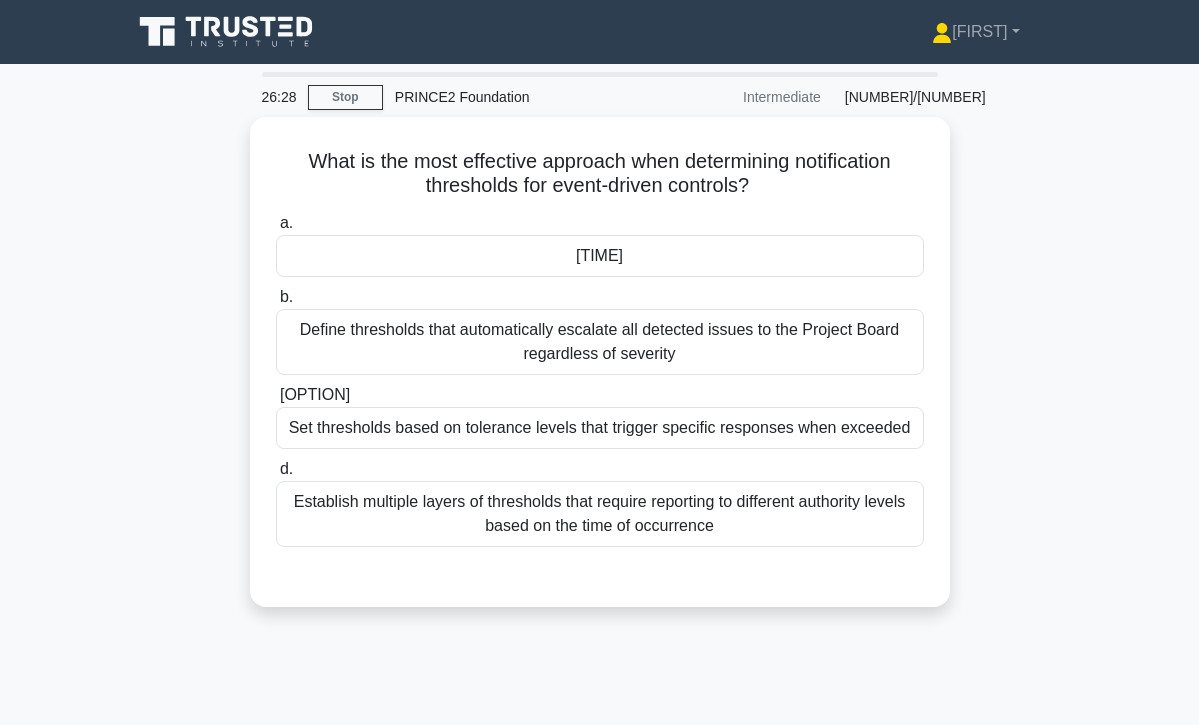 scroll, scrollTop: 0, scrollLeft: 0, axis: both 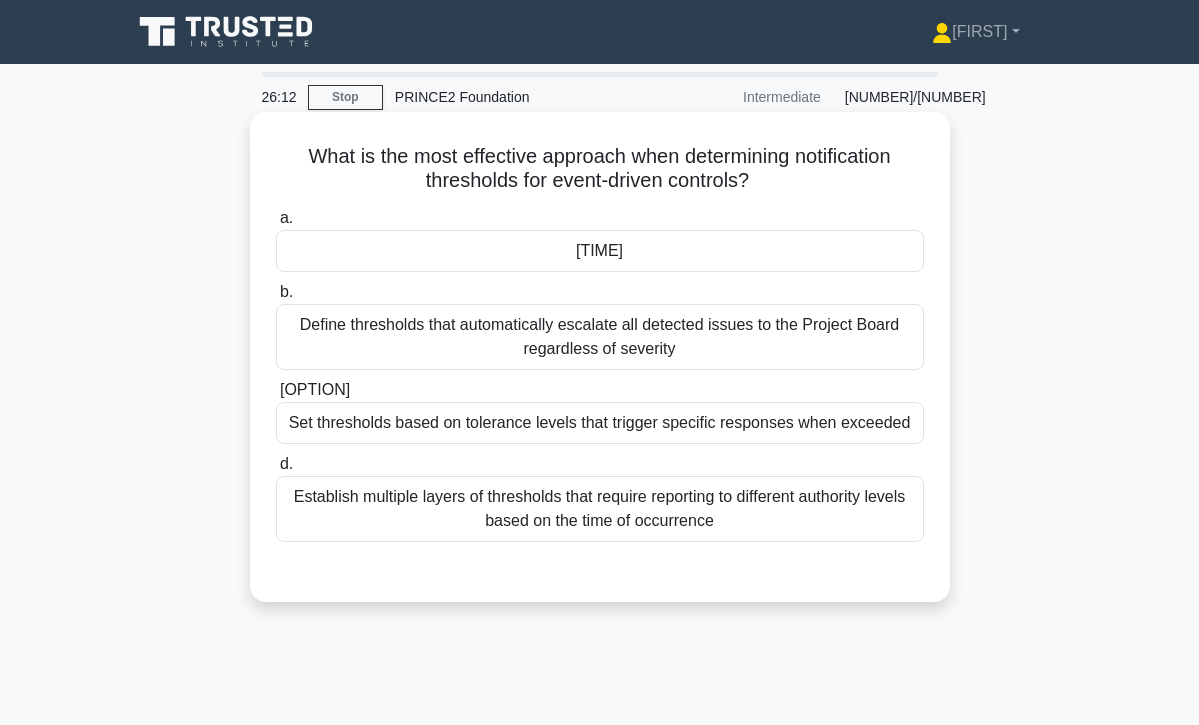 click on "Set thresholds based on tolerance levels that trigger specific responses when exceeded" at bounding box center (600, 423) 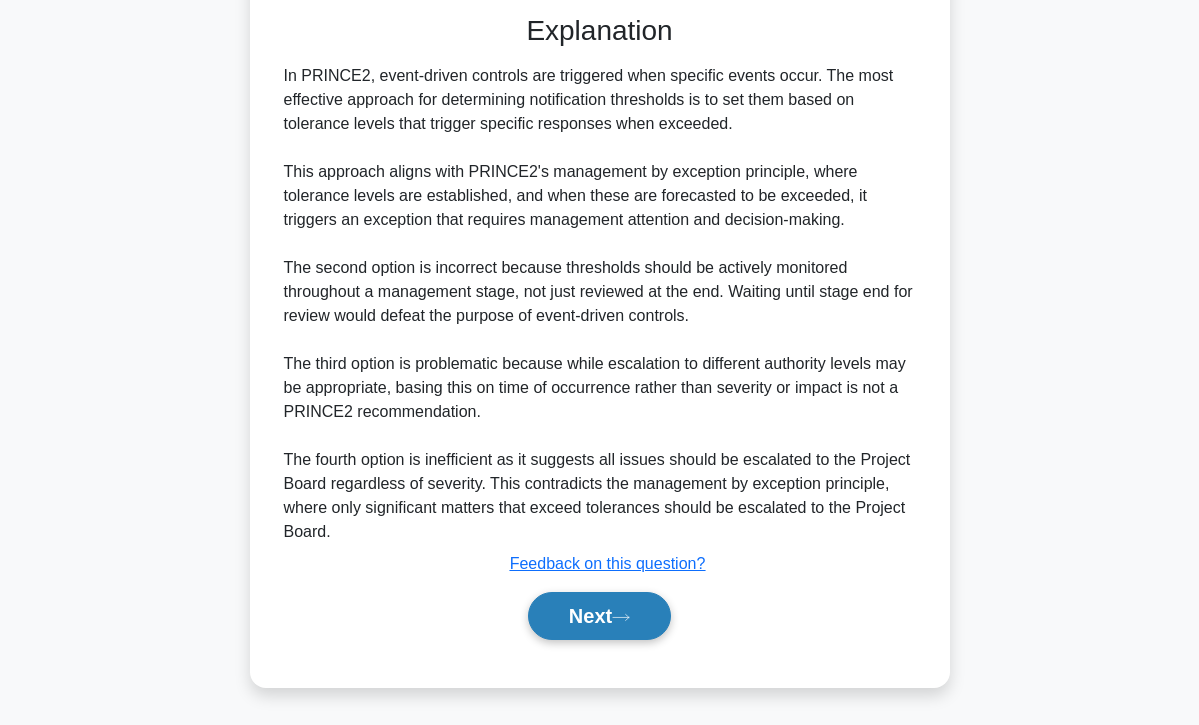 click on "Next" at bounding box center (599, 616) 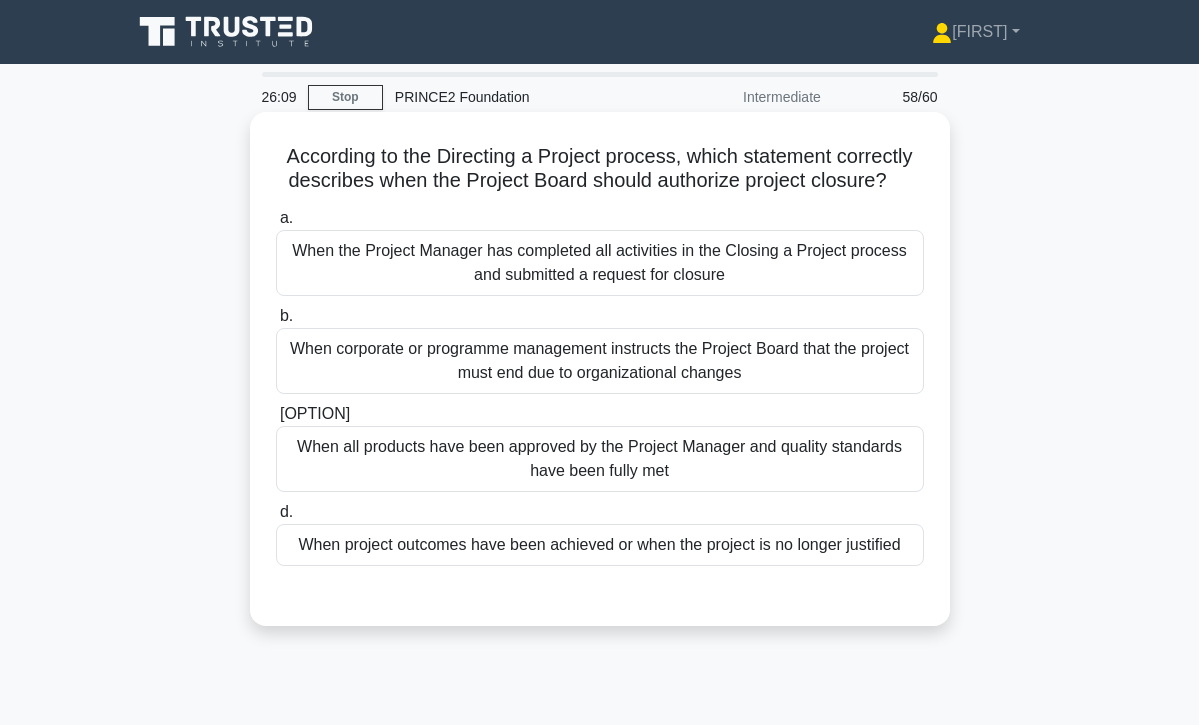 scroll, scrollTop: 0, scrollLeft: 0, axis: both 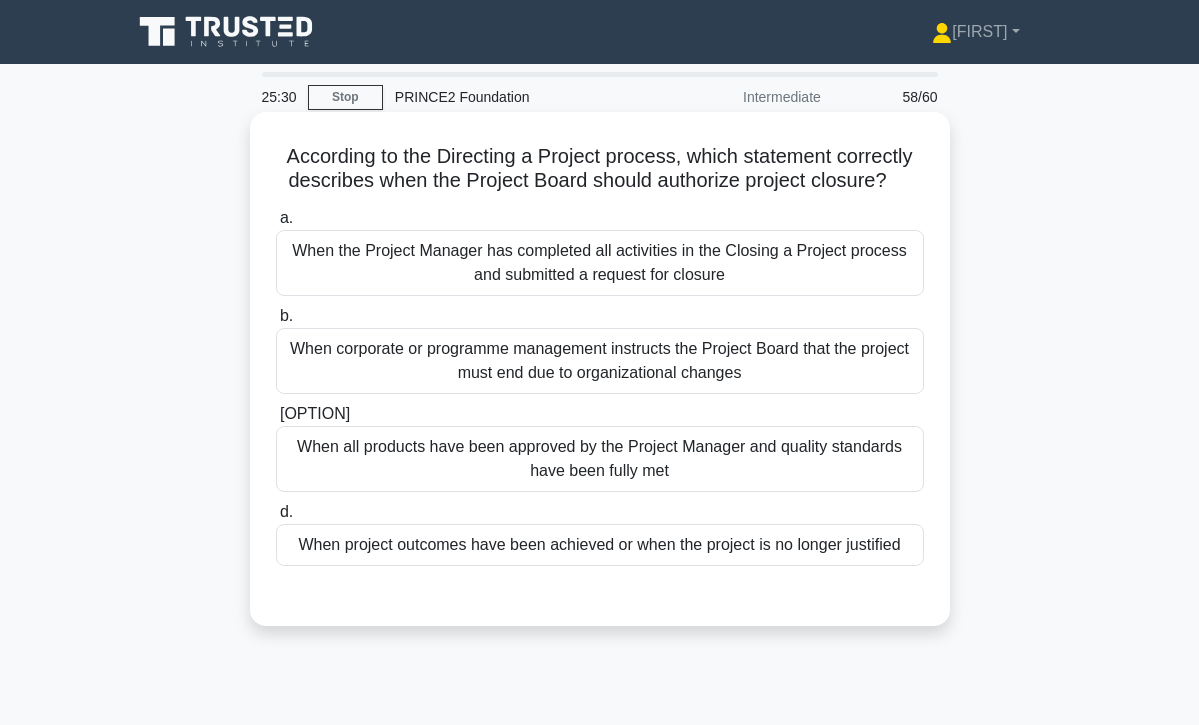 click on "When the Project Manager has completed all activities in the Closing a Project process and submitted a request for closure" at bounding box center (600, 263) 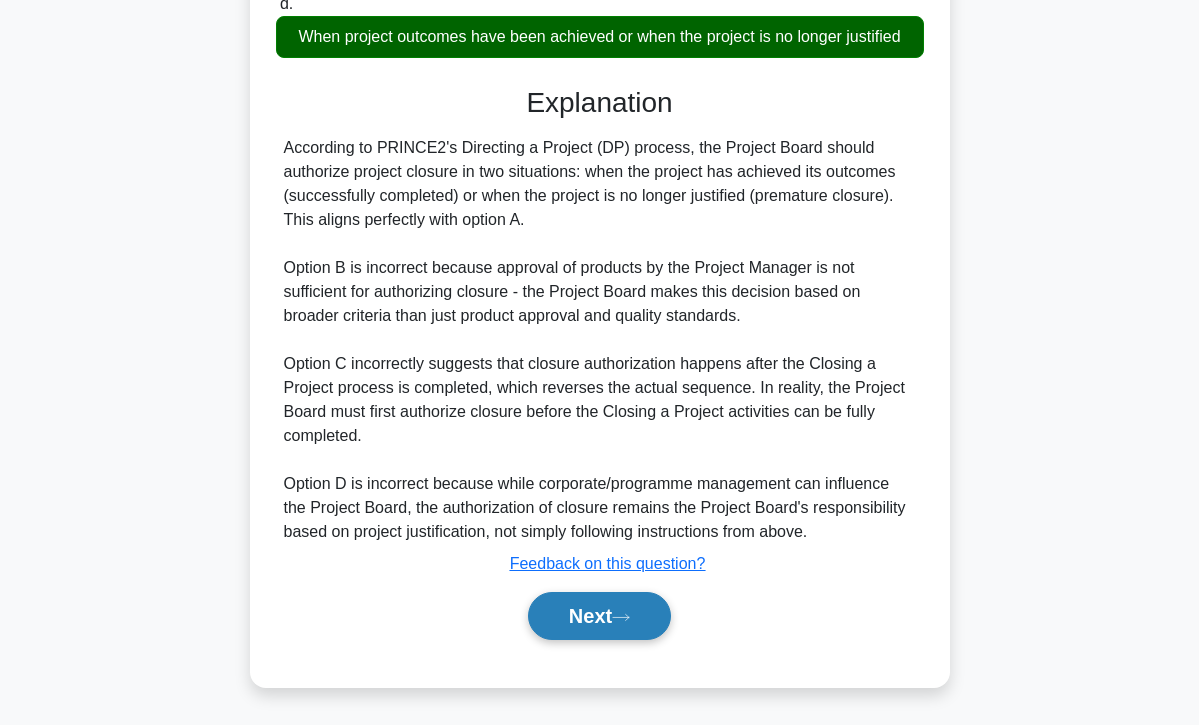 click on "Next" at bounding box center [599, 616] 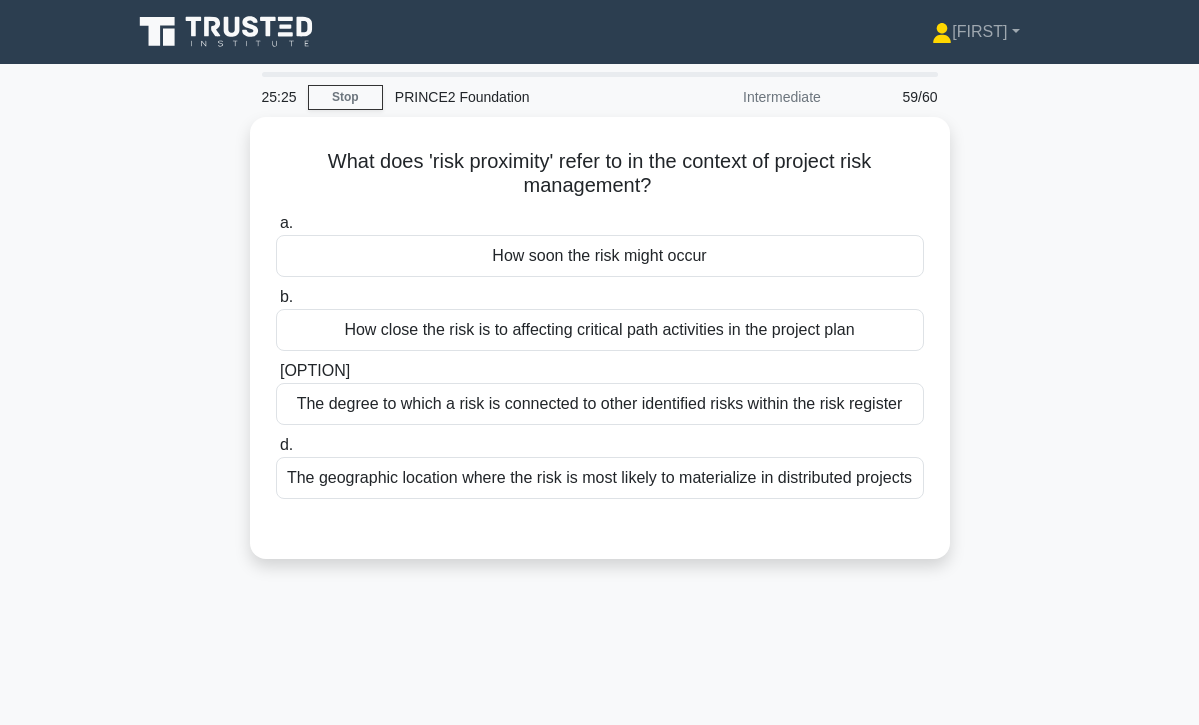 scroll, scrollTop: 0, scrollLeft: 0, axis: both 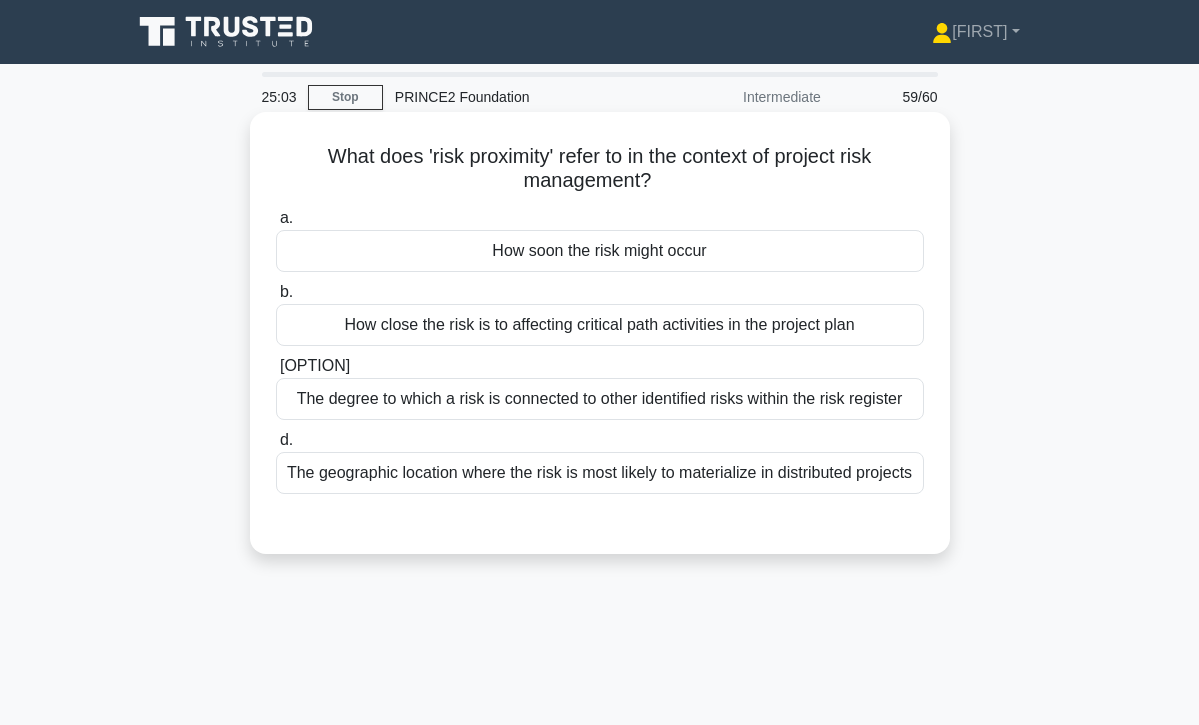 click on "How close the risk is to affecting critical path activities in the project plan" at bounding box center [600, 325] 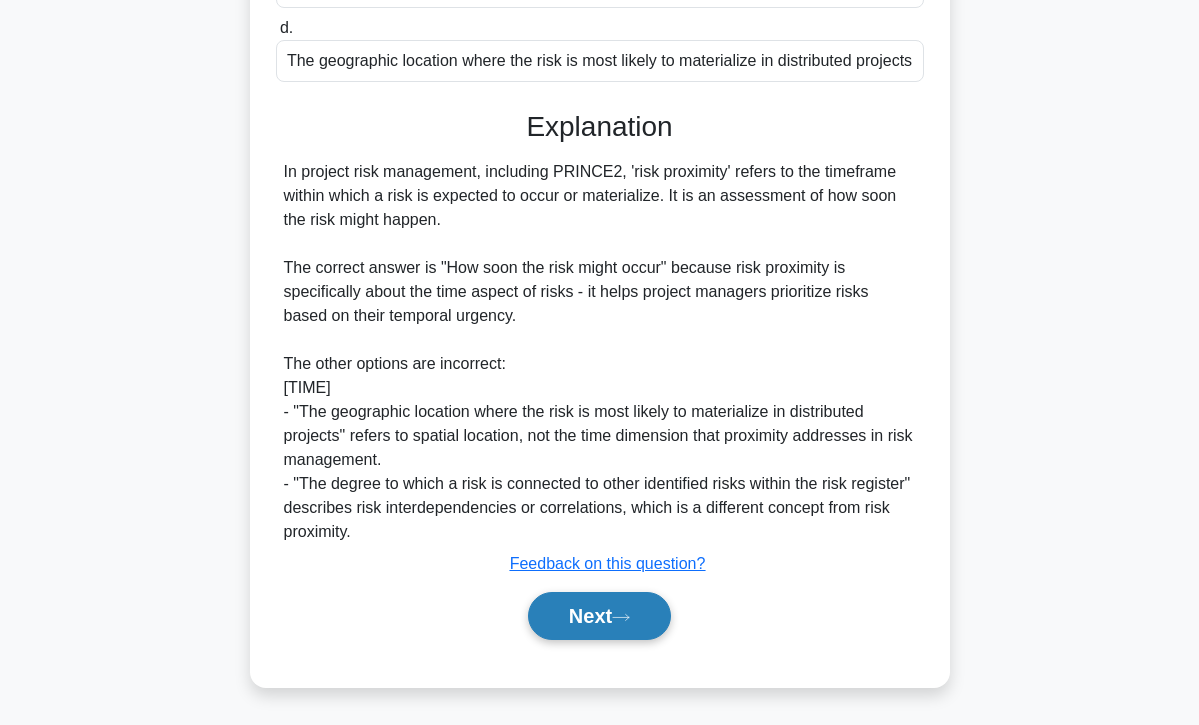 click on "Next" at bounding box center (599, 616) 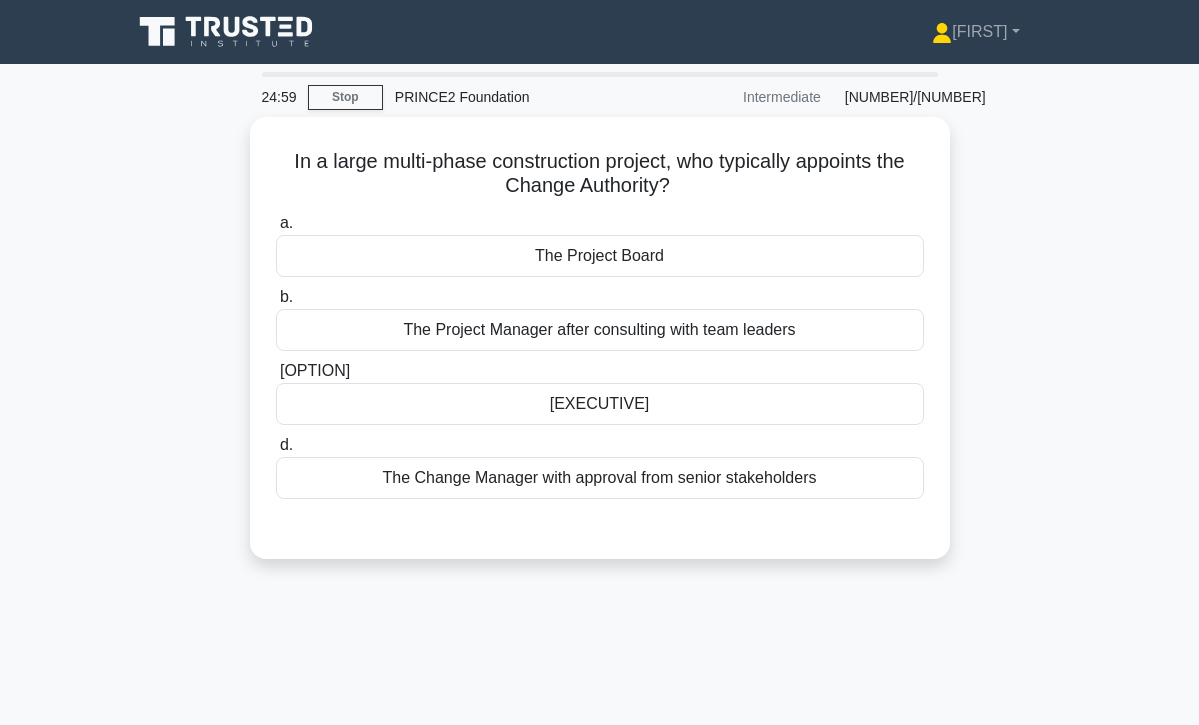 scroll, scrollTop: 0, scrollLeft: 0, axis: both 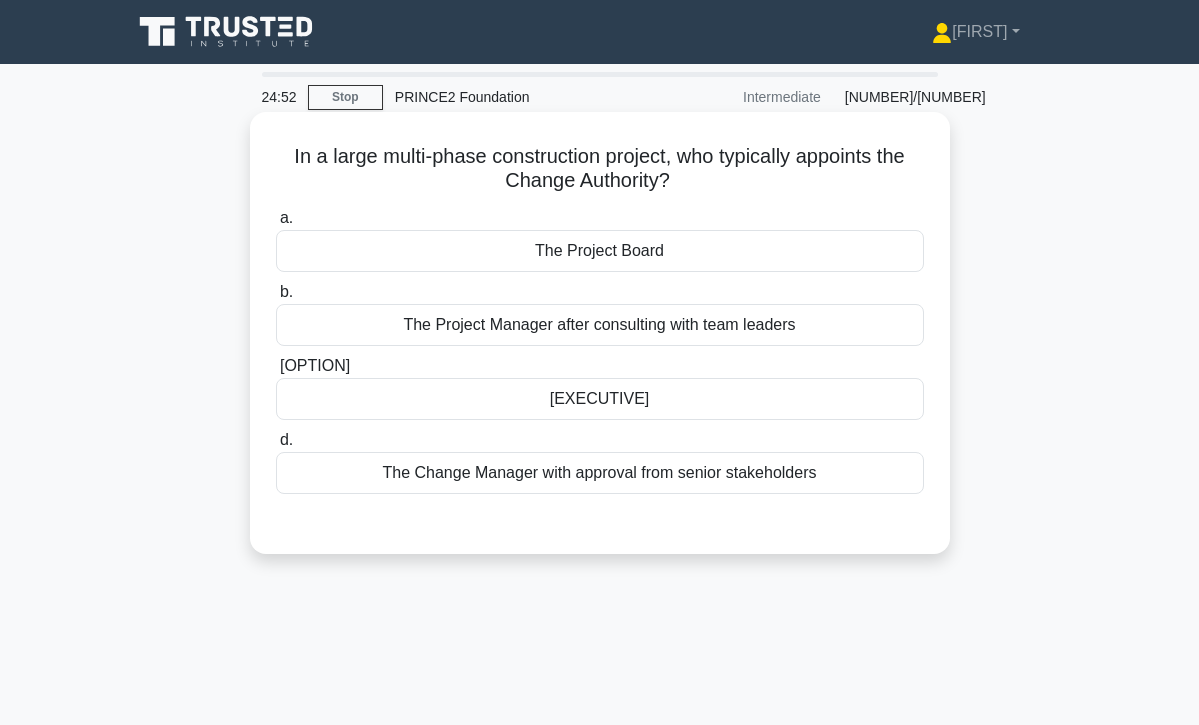 click on "The Project Board" at bounding box center [600, 251] 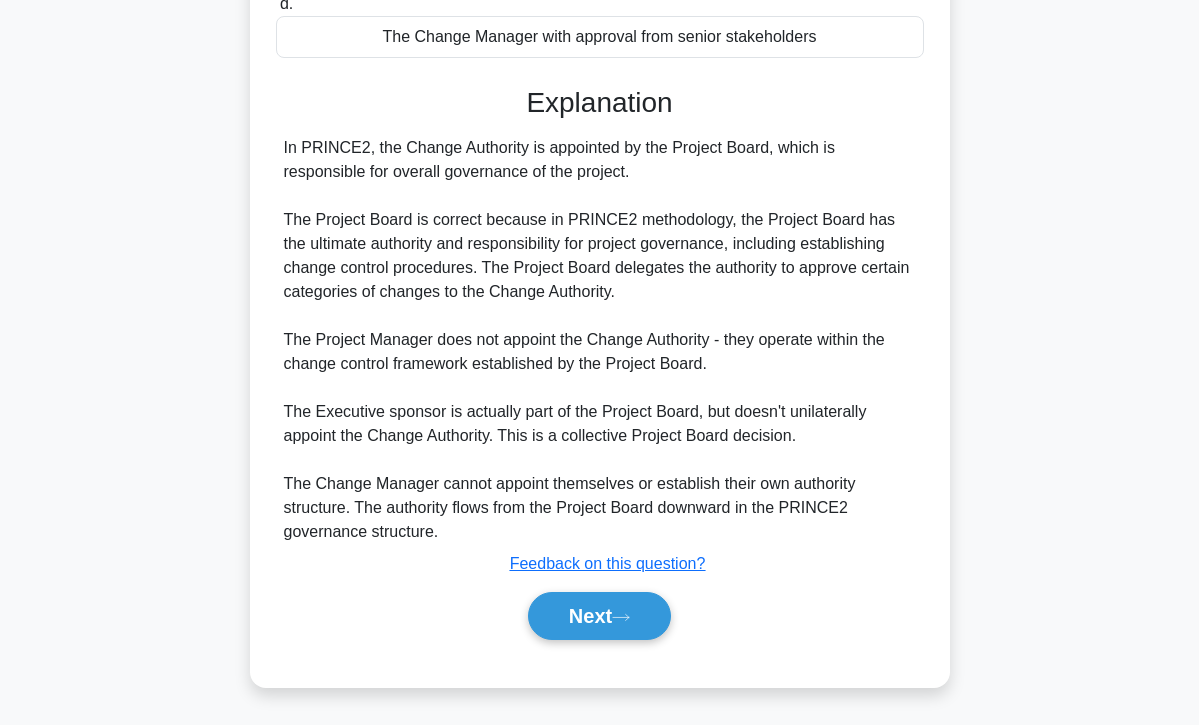 scroll, scrollTop: 436, scrollLeft: 0, axis: vertical 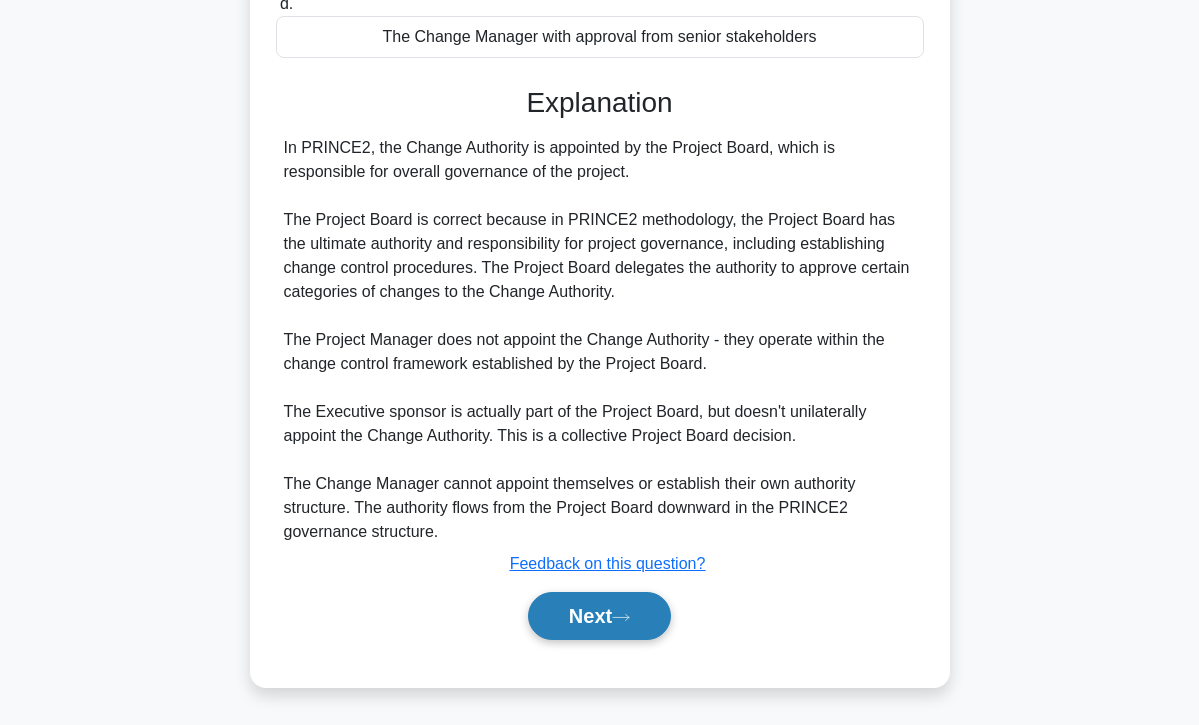 click on "Next" at bounding box center [599, 616] 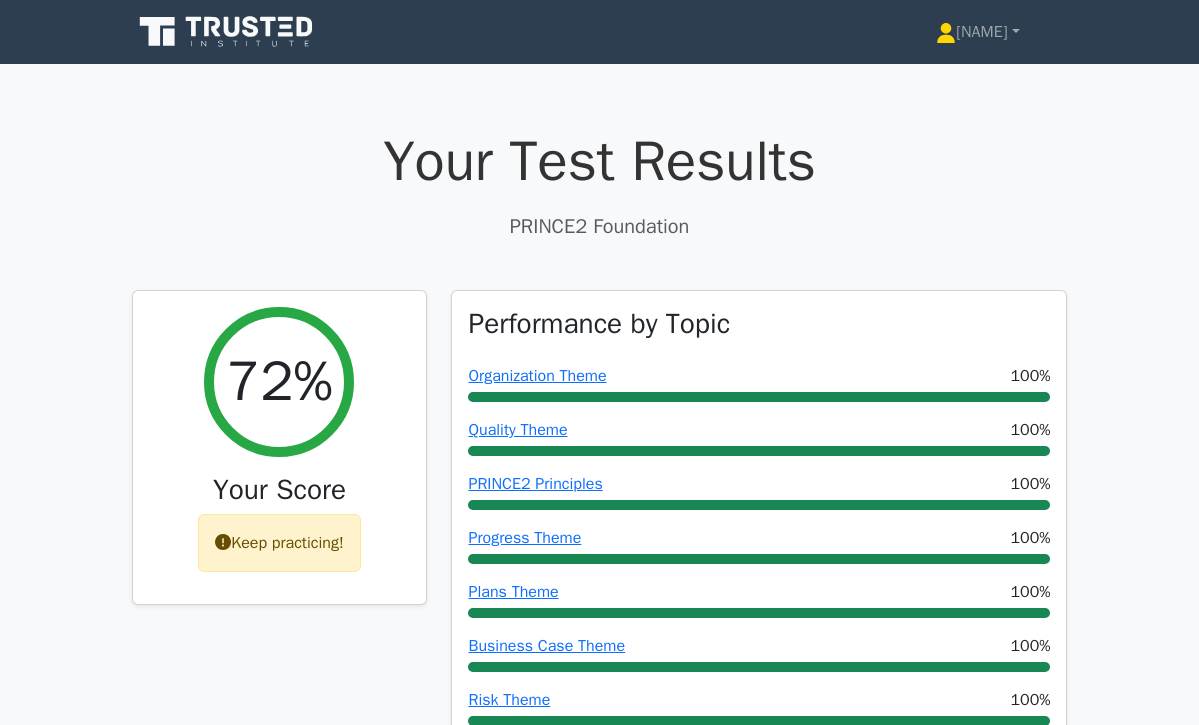 scroll, scrollTop: 0, scrollLeft: 0, axis: both 